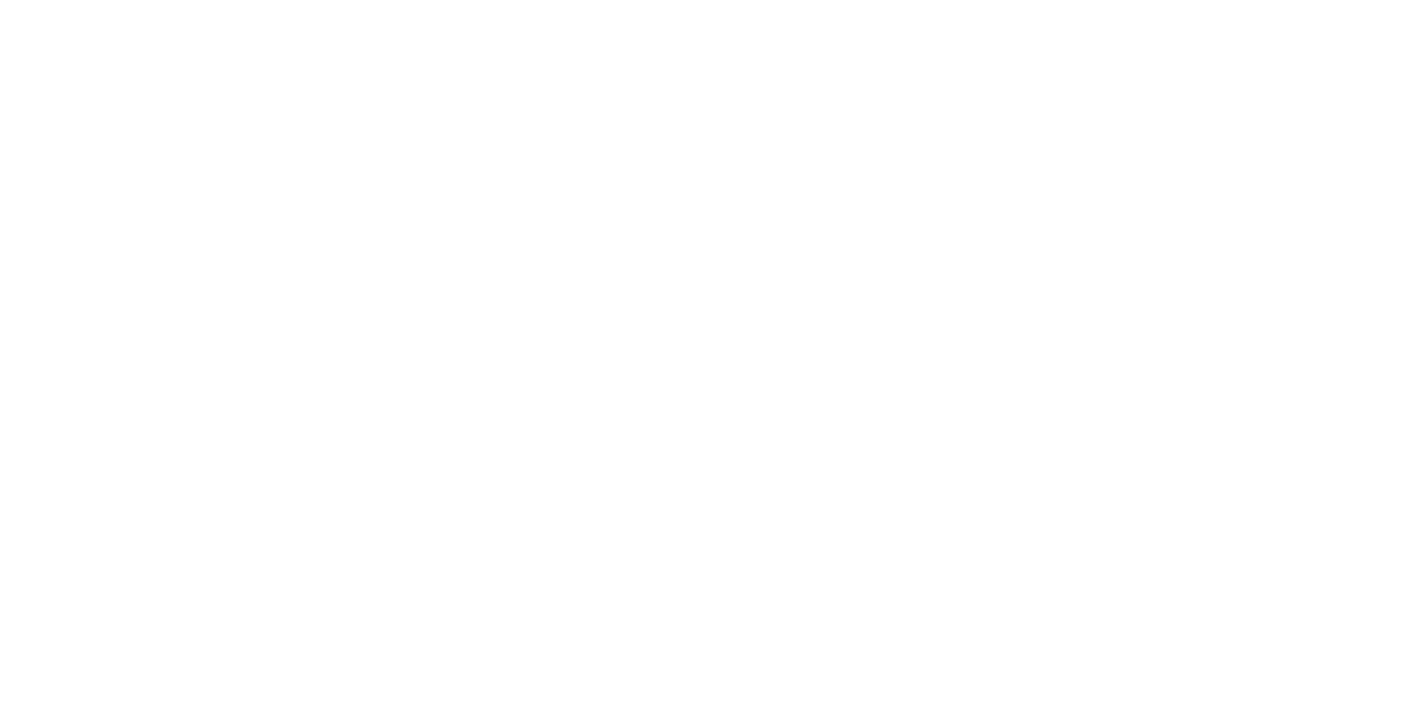 scroll, scrollTop: 0, scrollLeft: 0, axis: both 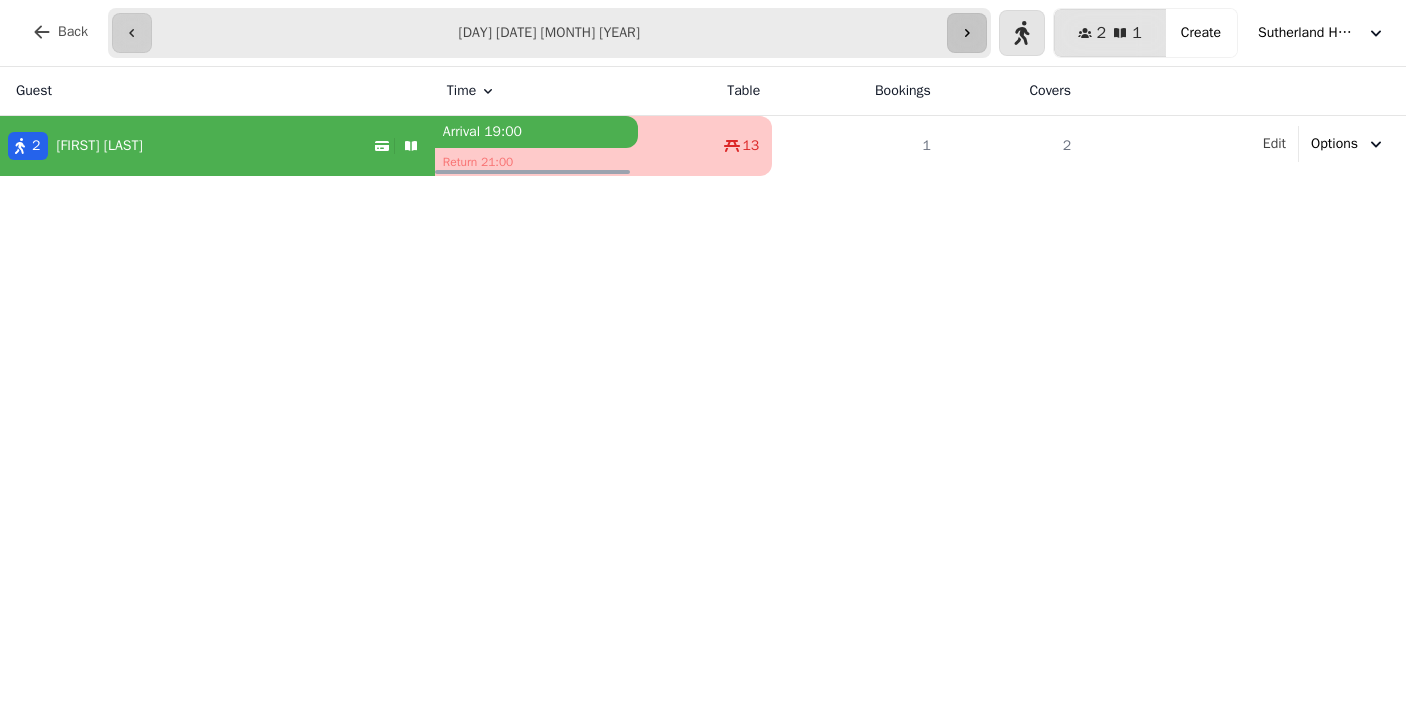 click at bounding box center (967, 33) 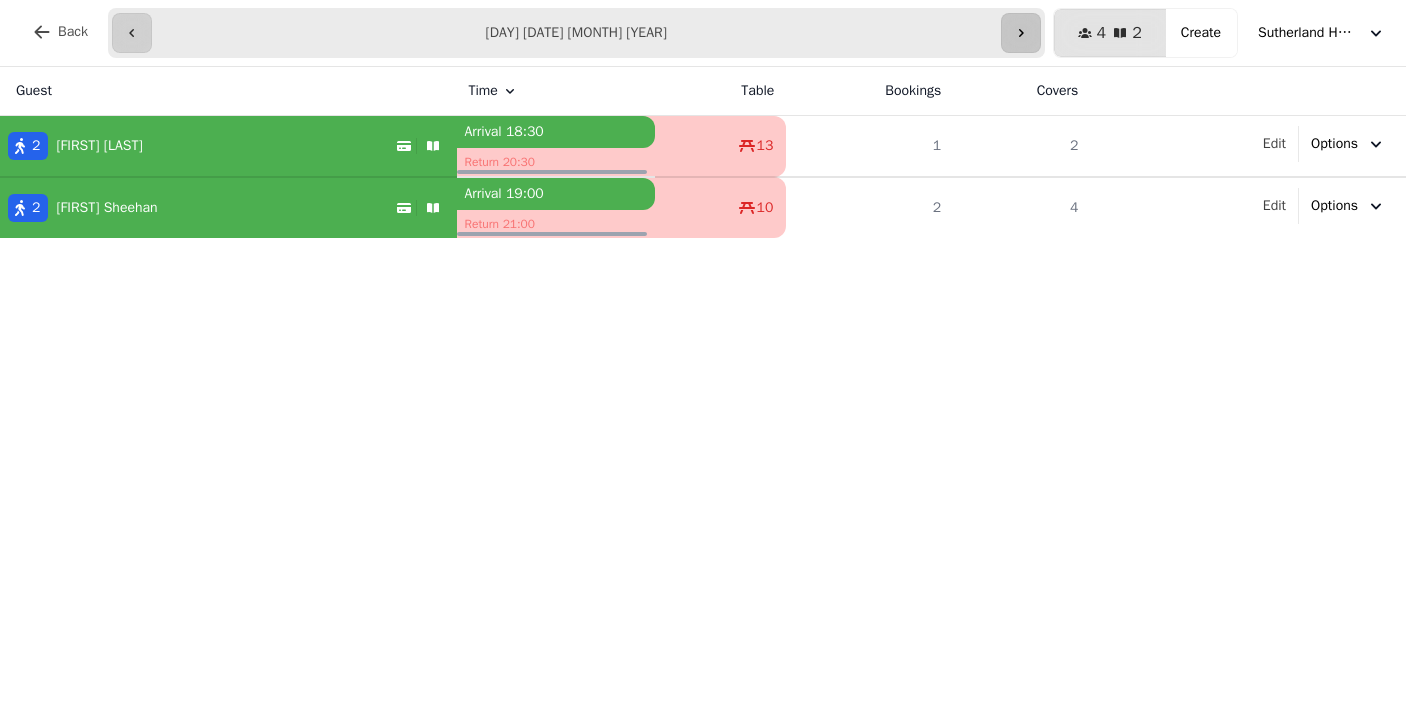click on "**********" at bounding box center (576, 33) 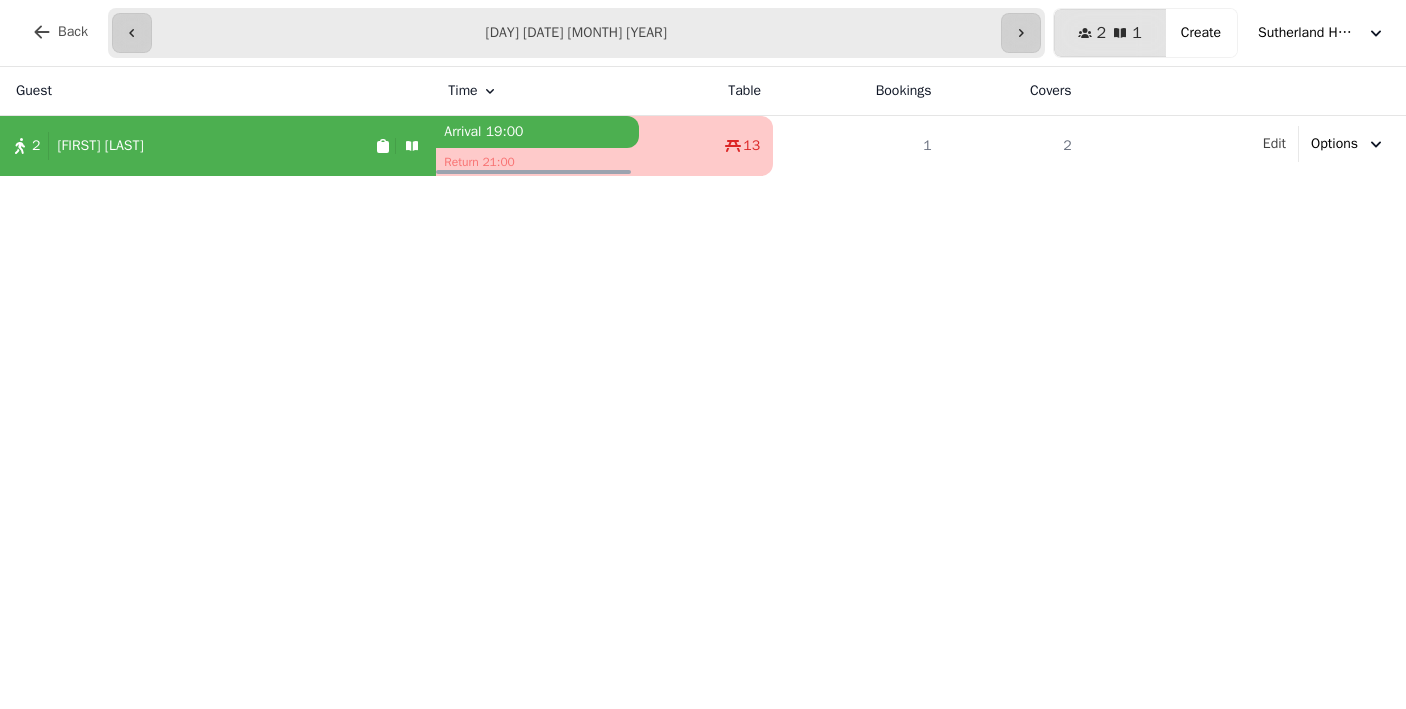 click on "Guest Time Table Bookings Covers 2 Neil   Pilgrim Arrival   19:00 Return   21:00 13 1 2 Edit Options" at bounding box center [703, 388] 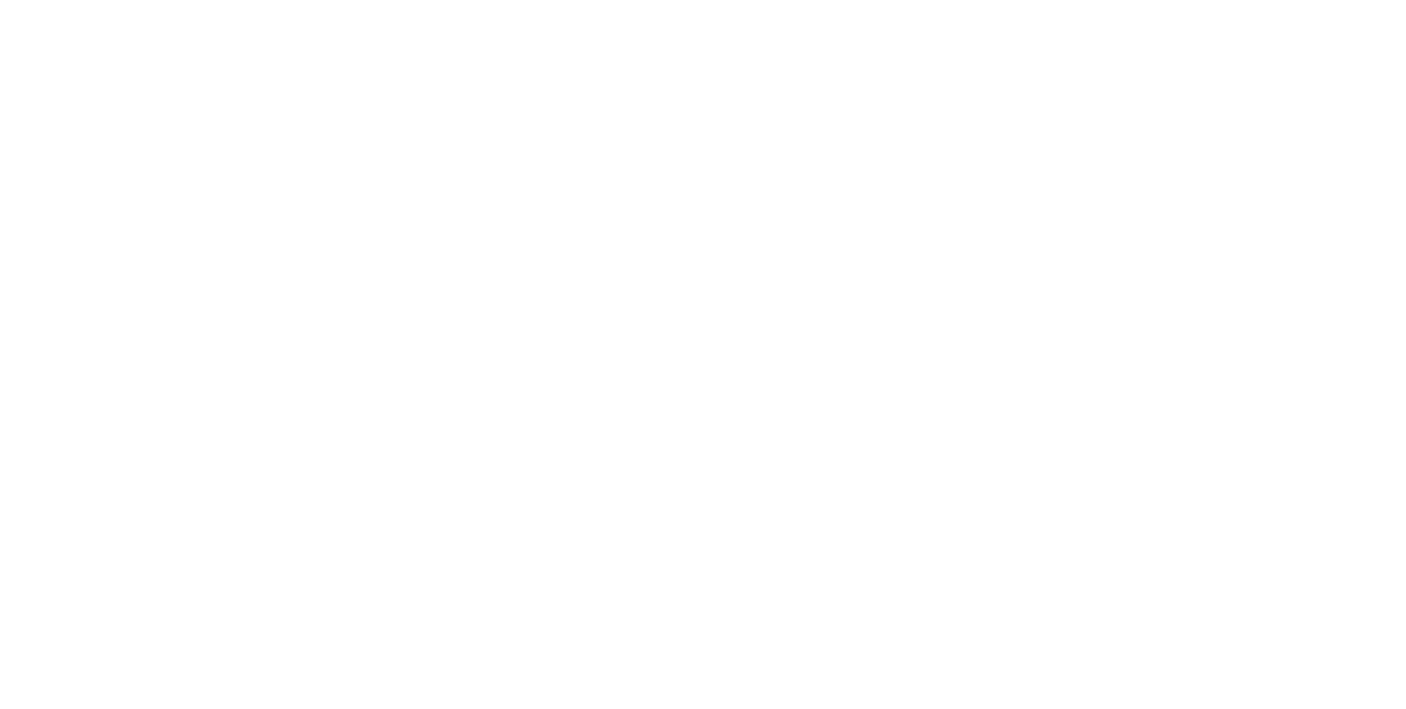 scroll, scrollTop: 0, scrollLeft: 0, axis: both 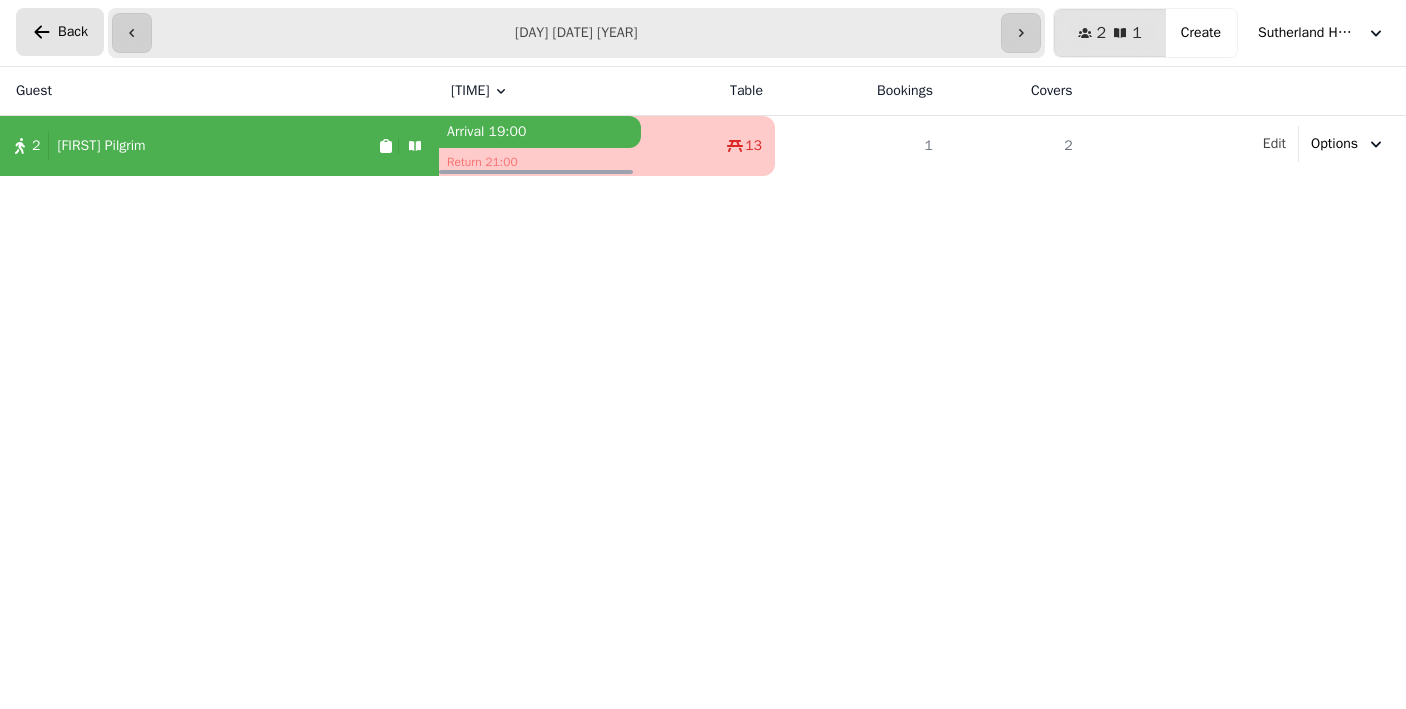 click on "Back" at bounding box center (60, 32) 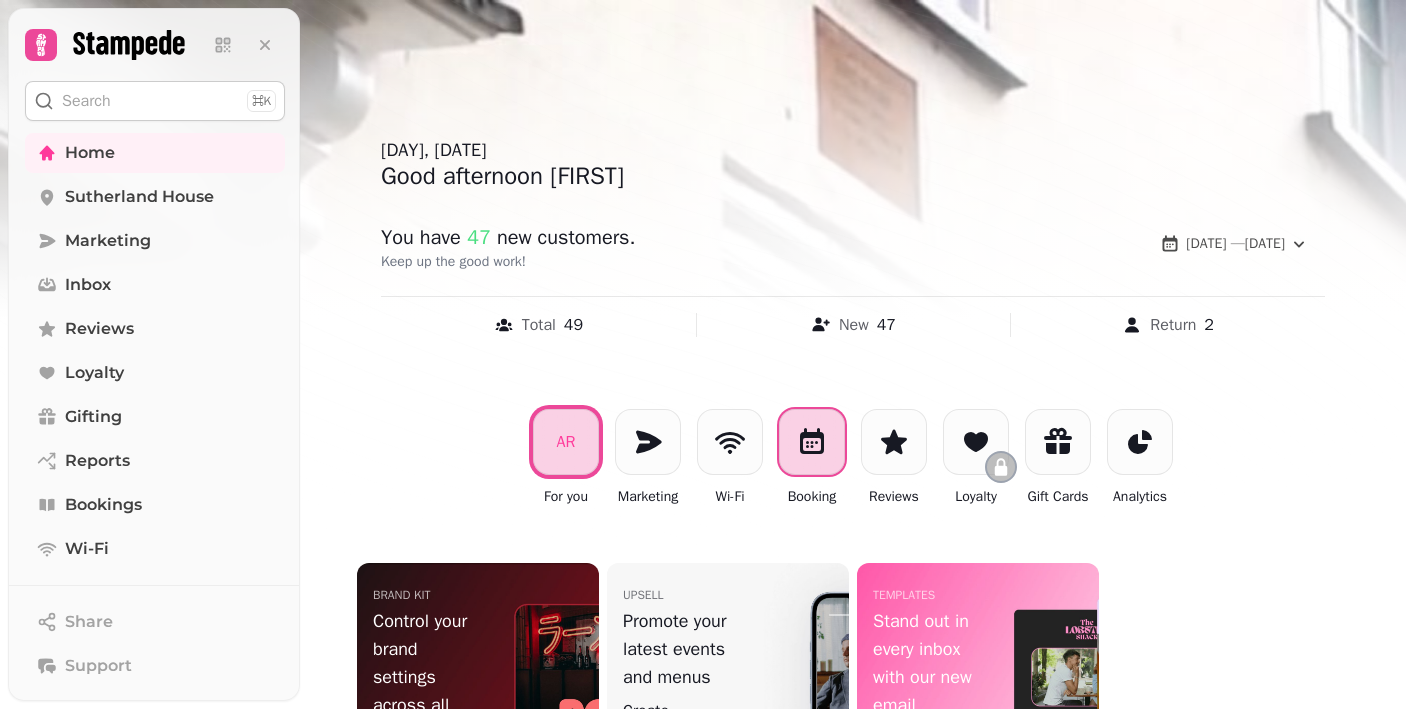 click 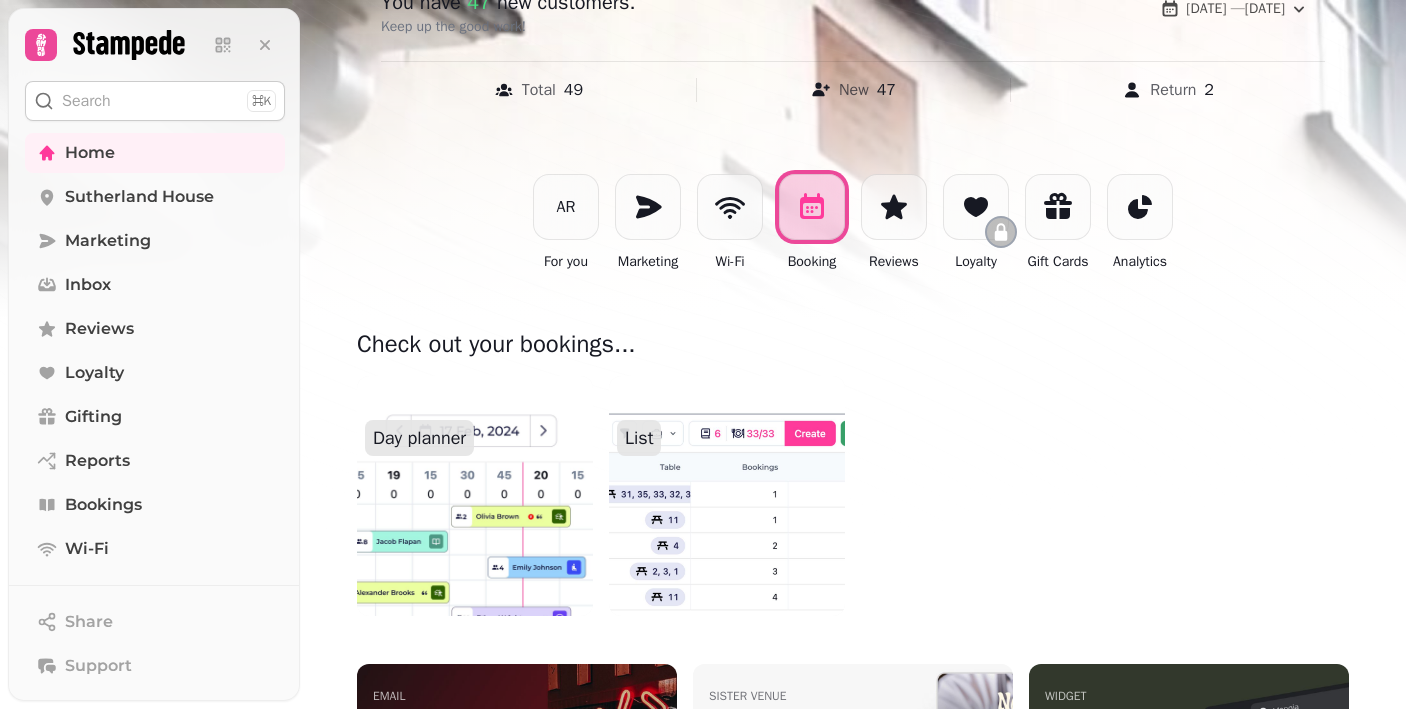 scroll, scrollTop: 292, scrollLeft: 0, axis: vertical 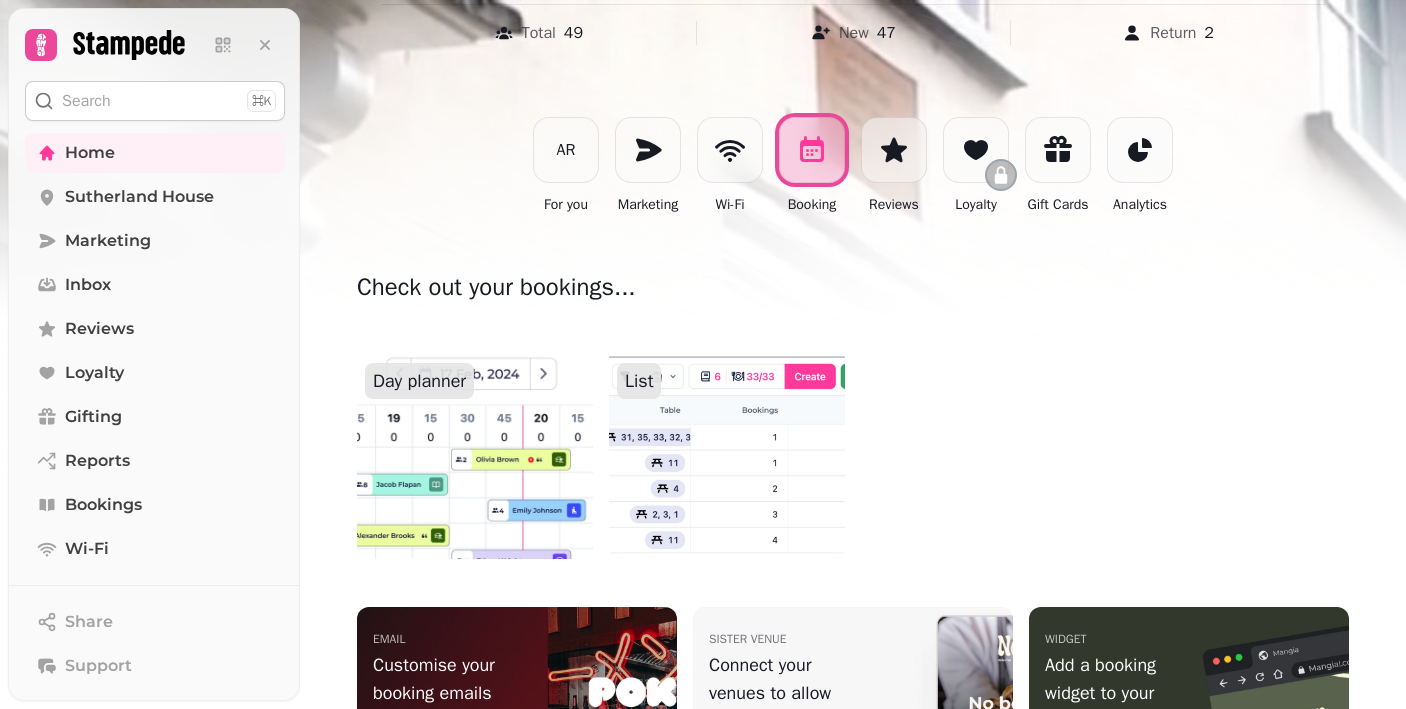 click at bounding box center (727, 439) 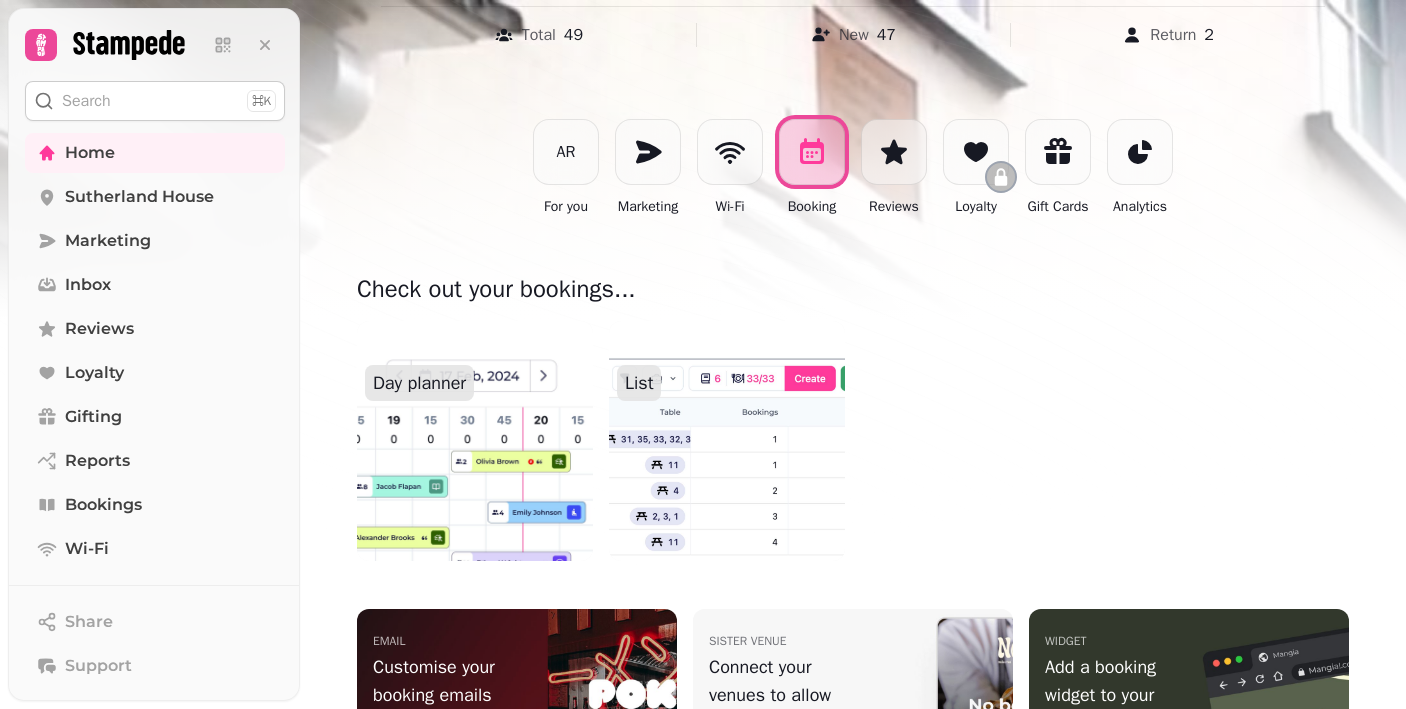 scroll, scrollTop: 0, scrollLeft: 0, axis: both 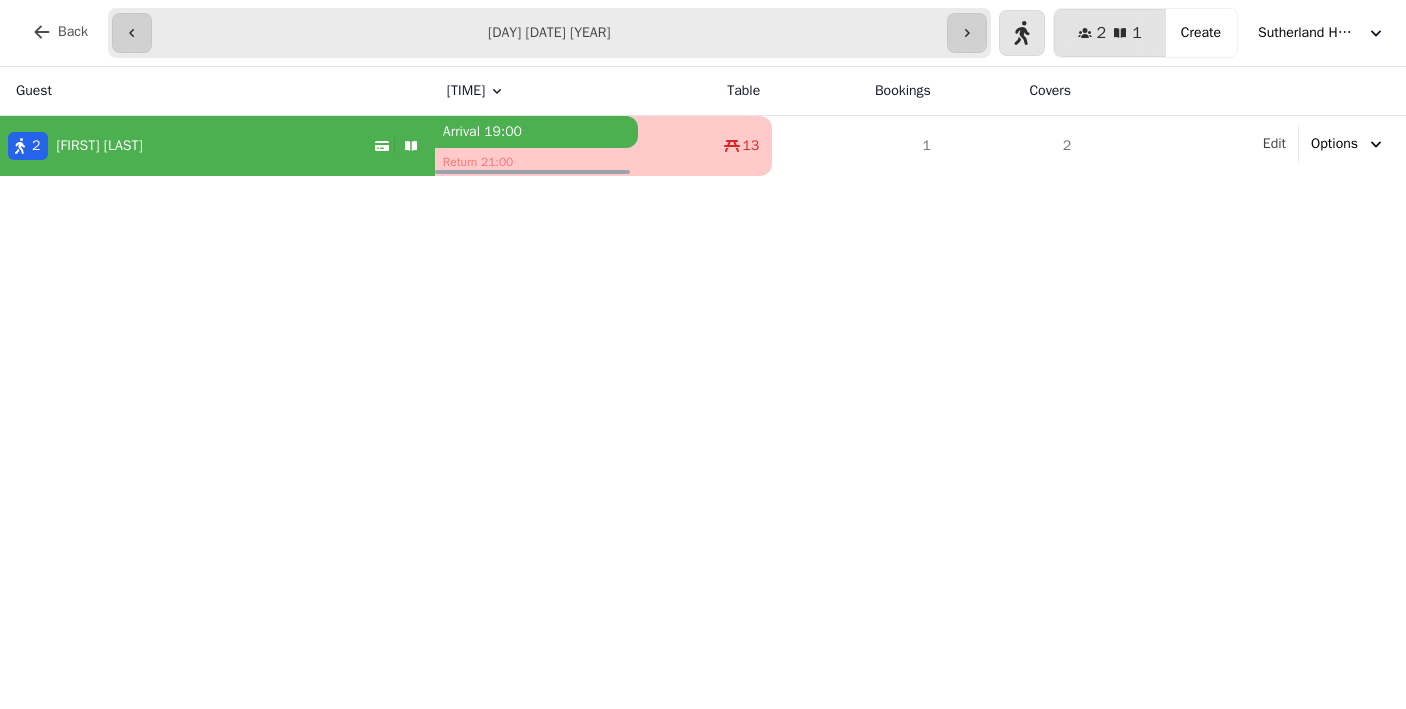 click on "**********" at bounding box center (549, 33) 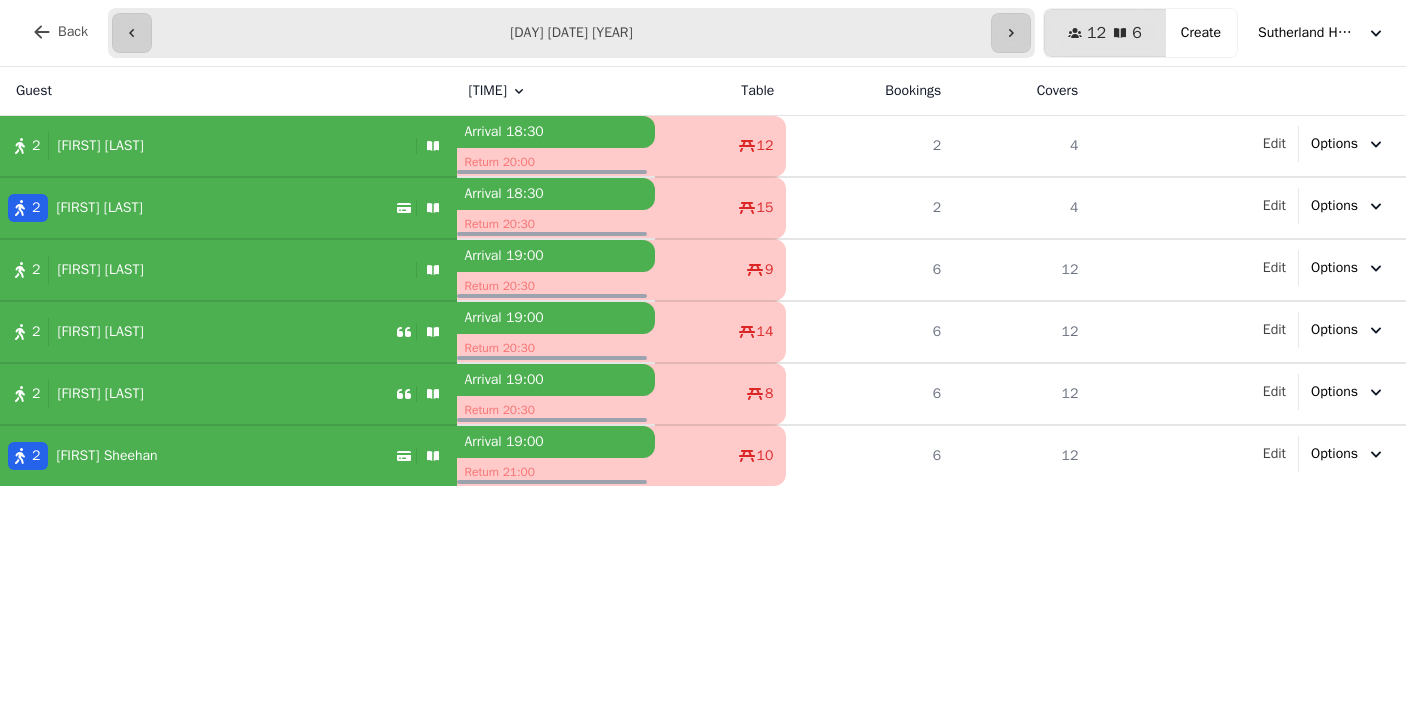 click on "Guest Time Table Bookings Covers 2 Robin   Wood Arrival   18:30 Return   20:00 12 2 4 Edit Options 2 Lianne   Buck Arrival   18:30 Return   20:30 15 2 4 Edit Options 2 Helen   Cardy Arrival   19:00 Return   20:30 9 6 12 Edit Options 2 Nicola   Huggins Arrival   19:00 Return   20:30 14 6 12 Edit Options 2 John   Maidman Arrival   19:00 Return   20:30 8 6 12 Edit Options 2 Jamie   Sheehan Arrival   19:00 Return   21:00 10 6 12 Edit Options" at bounding box center (703, 388) 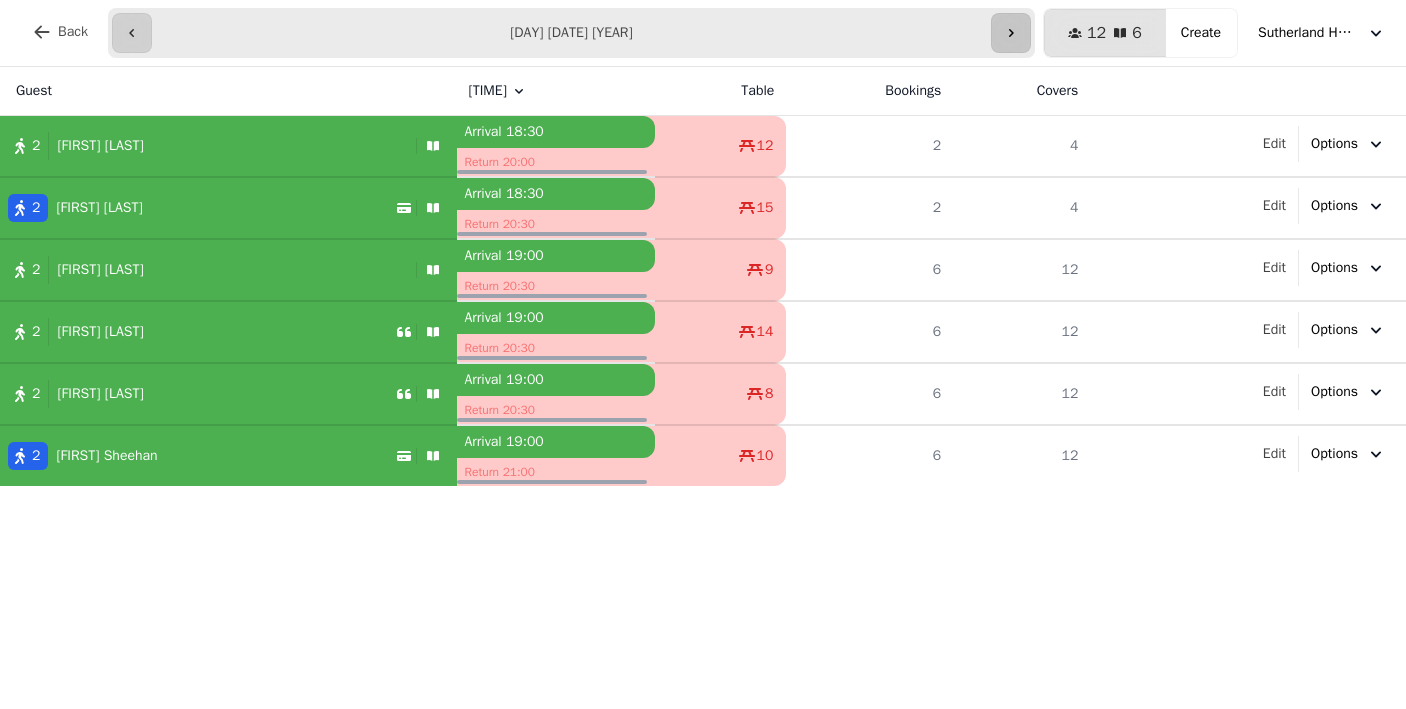 click 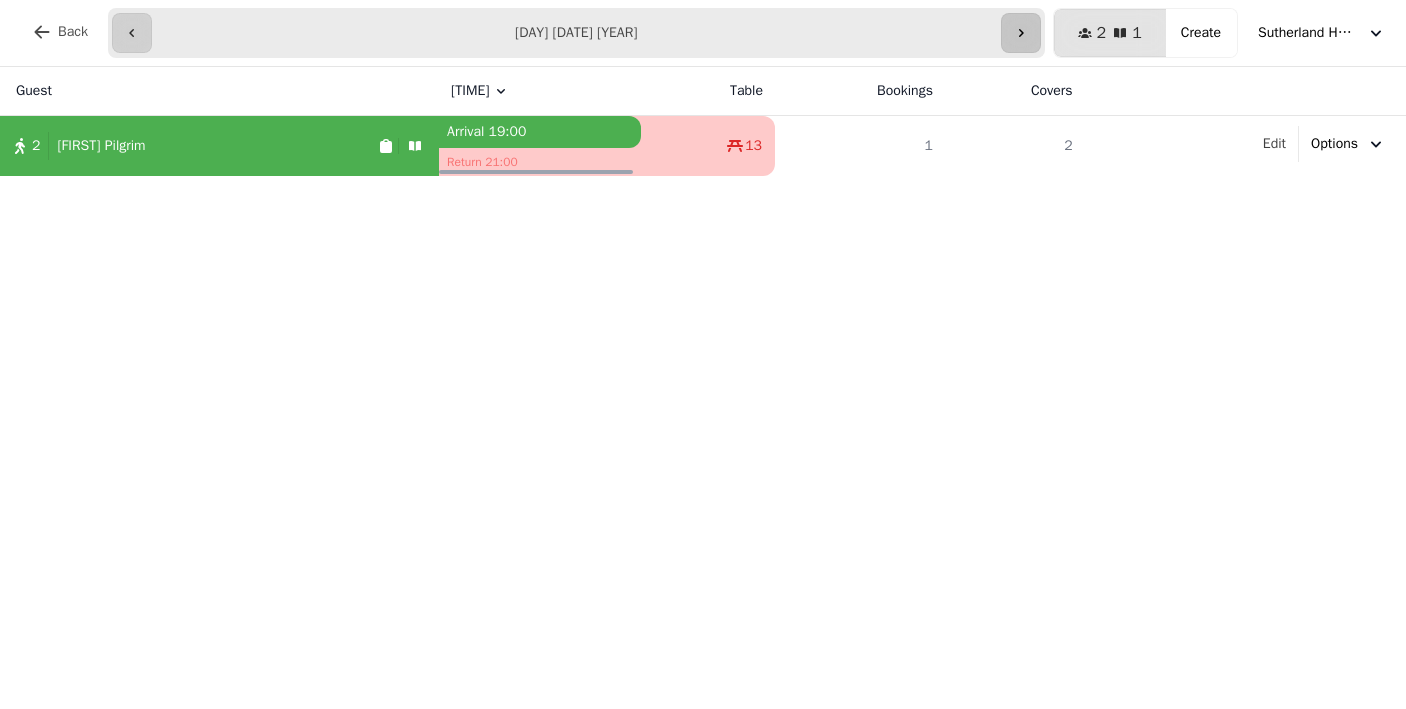 click 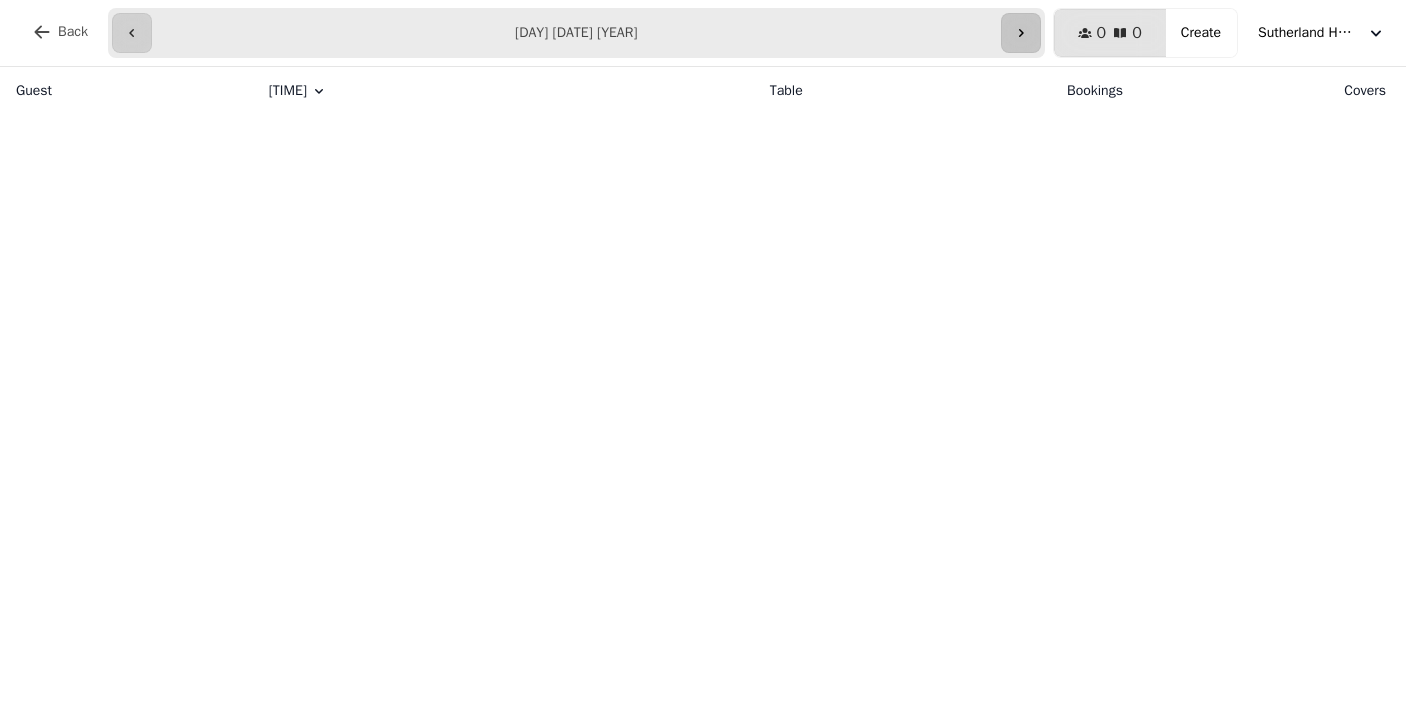 click 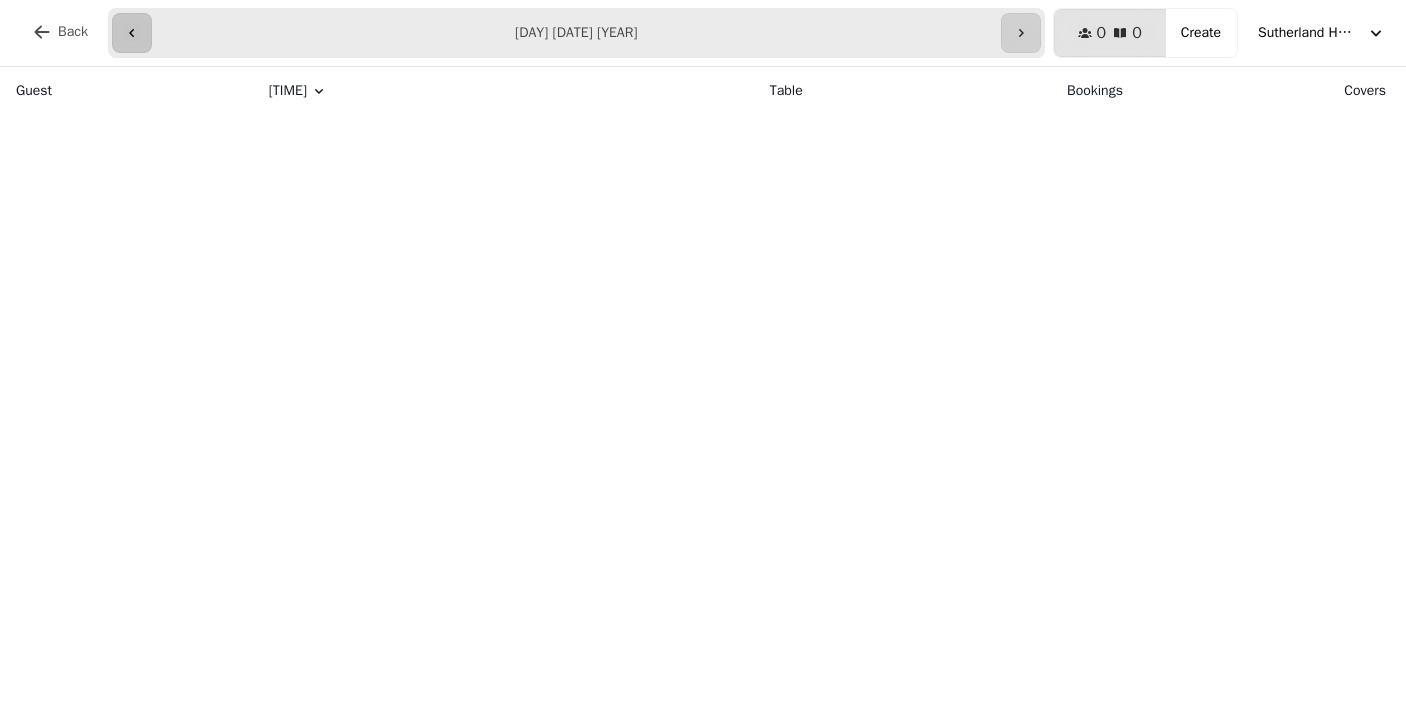click 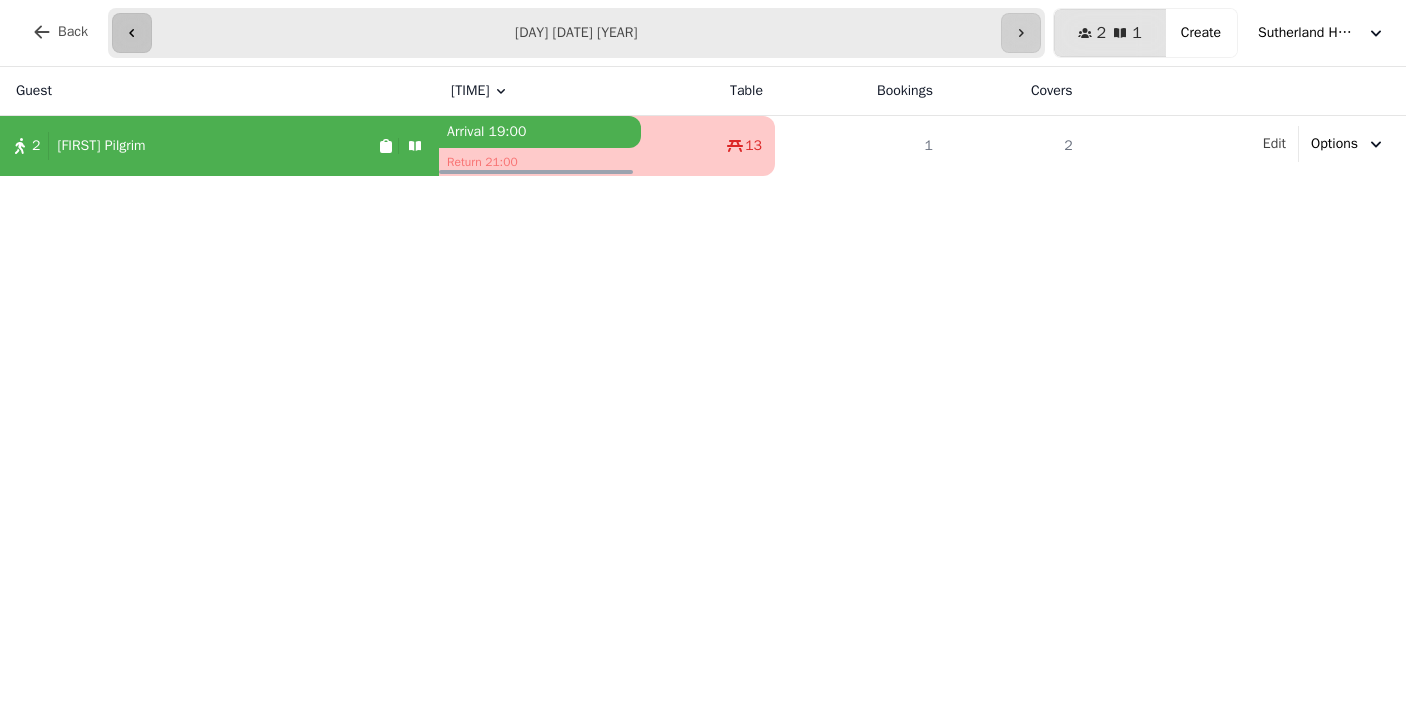 click 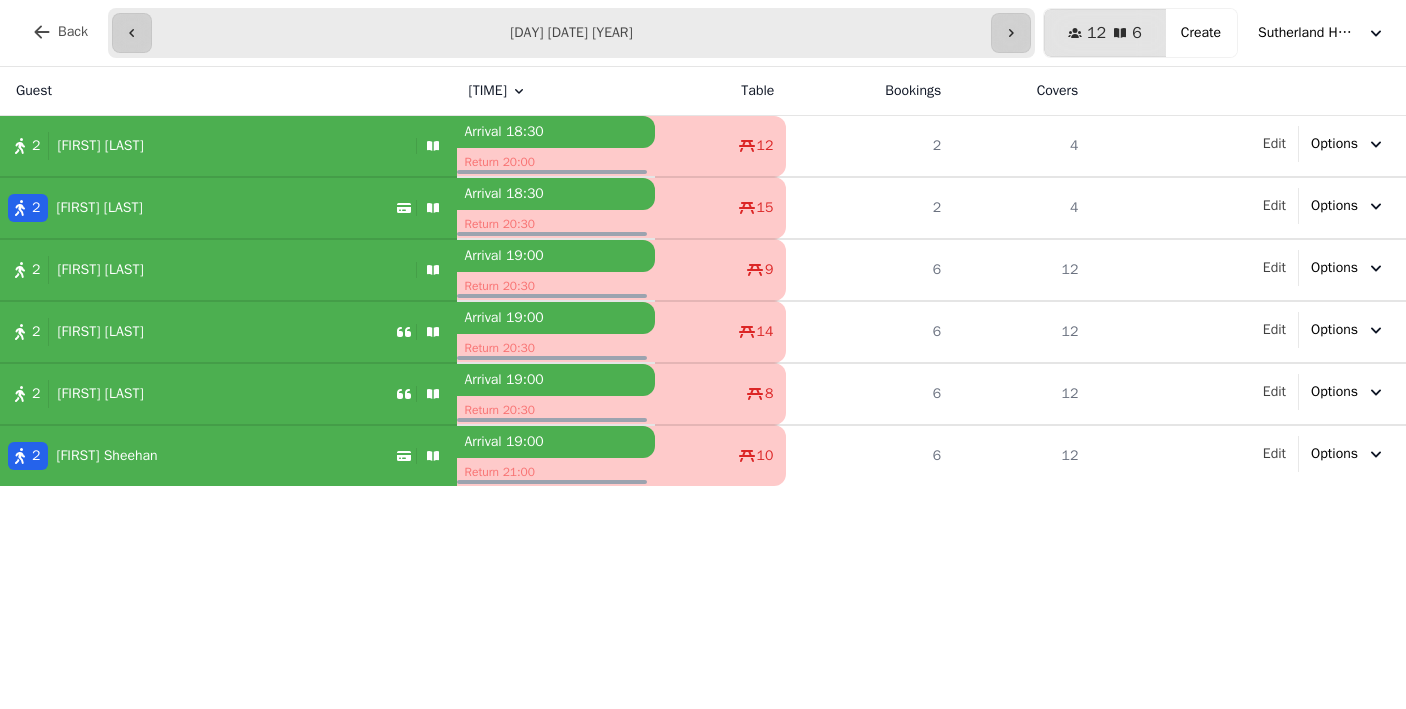 click on "2 Lianne   Buck" at bounding box center (228, 208) 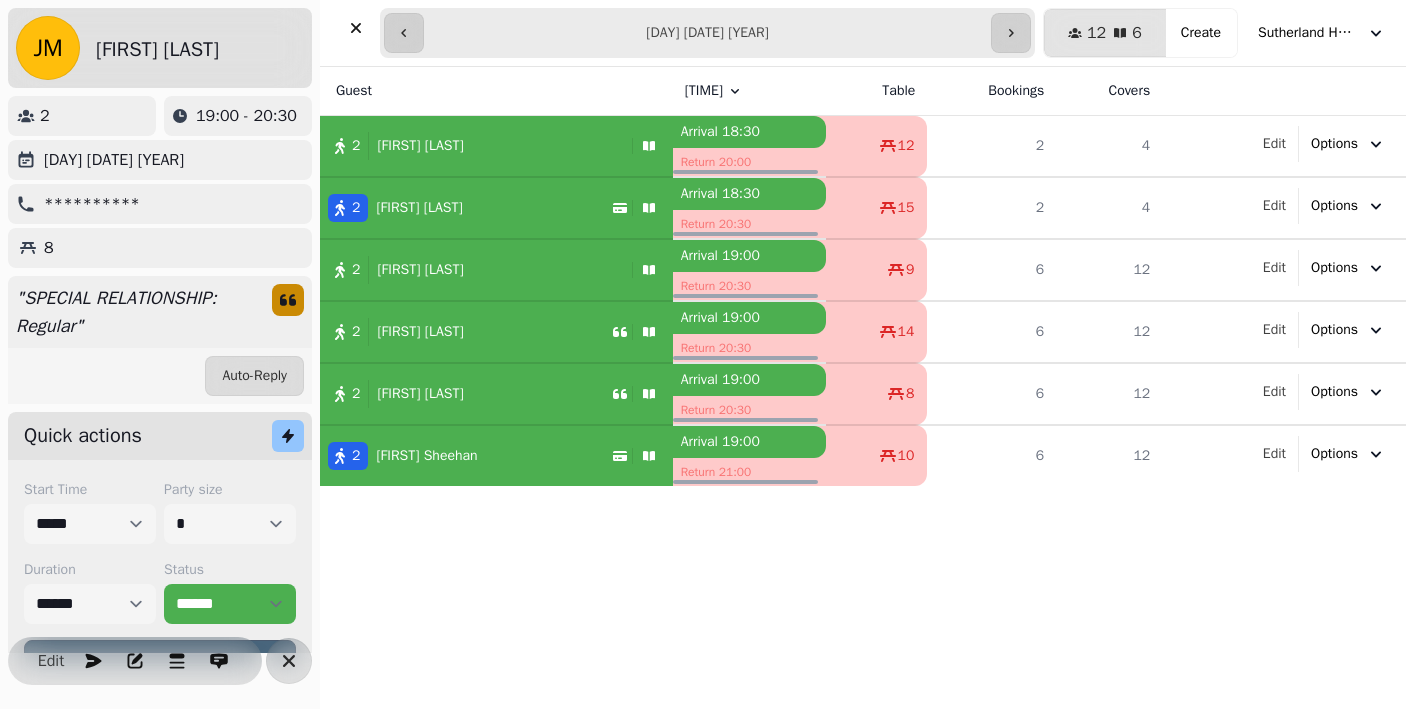 click on "Guest Time Table Bookings Covers 2 Robin   Wood Arrival   18:30 Return   20:00 12 2 4 Edit Options 2 Lianne   Buck Arrival   18:30 Return   20:30 15 2 4 Edit Options 2 Helen   Cardy Arrival   19:00 Return   20:30 9 6 12 Edit Options 2 Nicola   Huggins Arrival   19:00 Return   20:30 14 6 12 Edit Options 2 John   Maidman Arrival   19:00 Return   20:30 8 6 12 Edit Options 2 Jamie   Sheehan Arrival   19:00 Return   21:00 10 6 12 Edit Options" at bounding box center (863, 388) 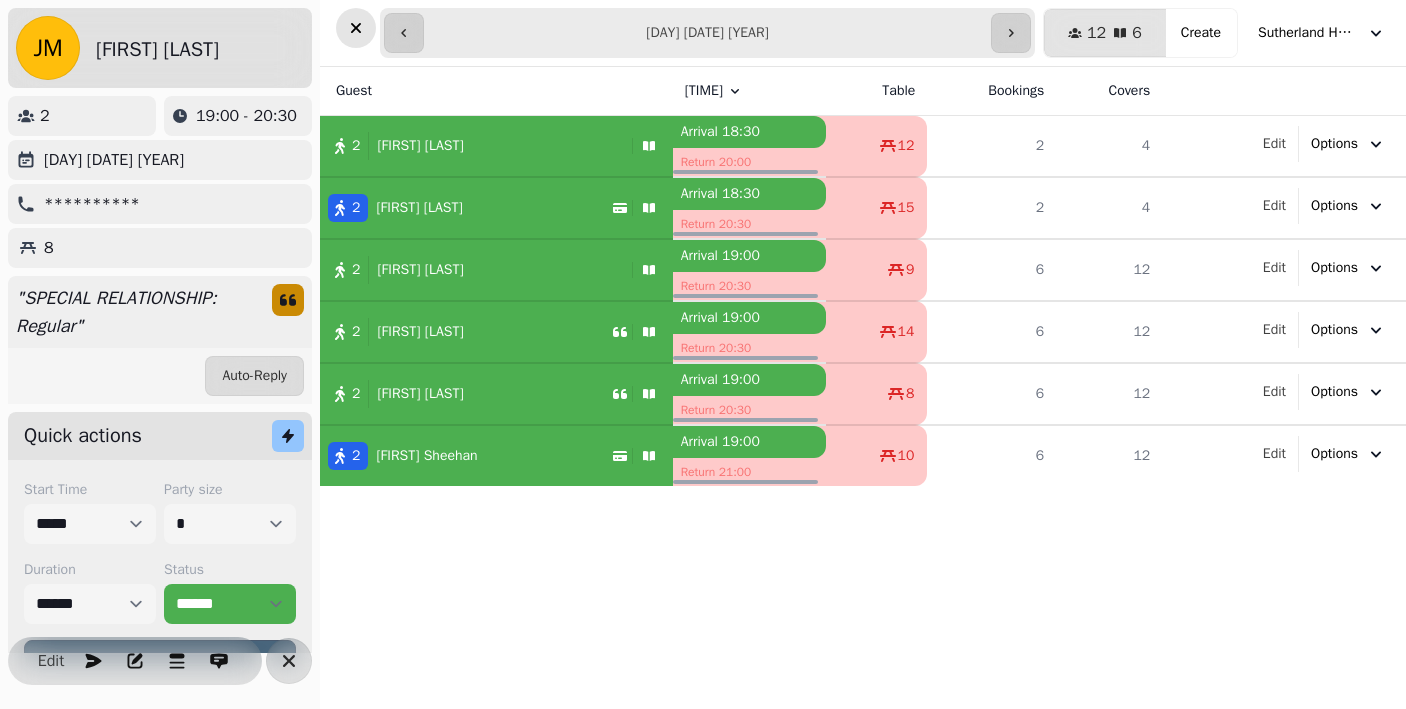click 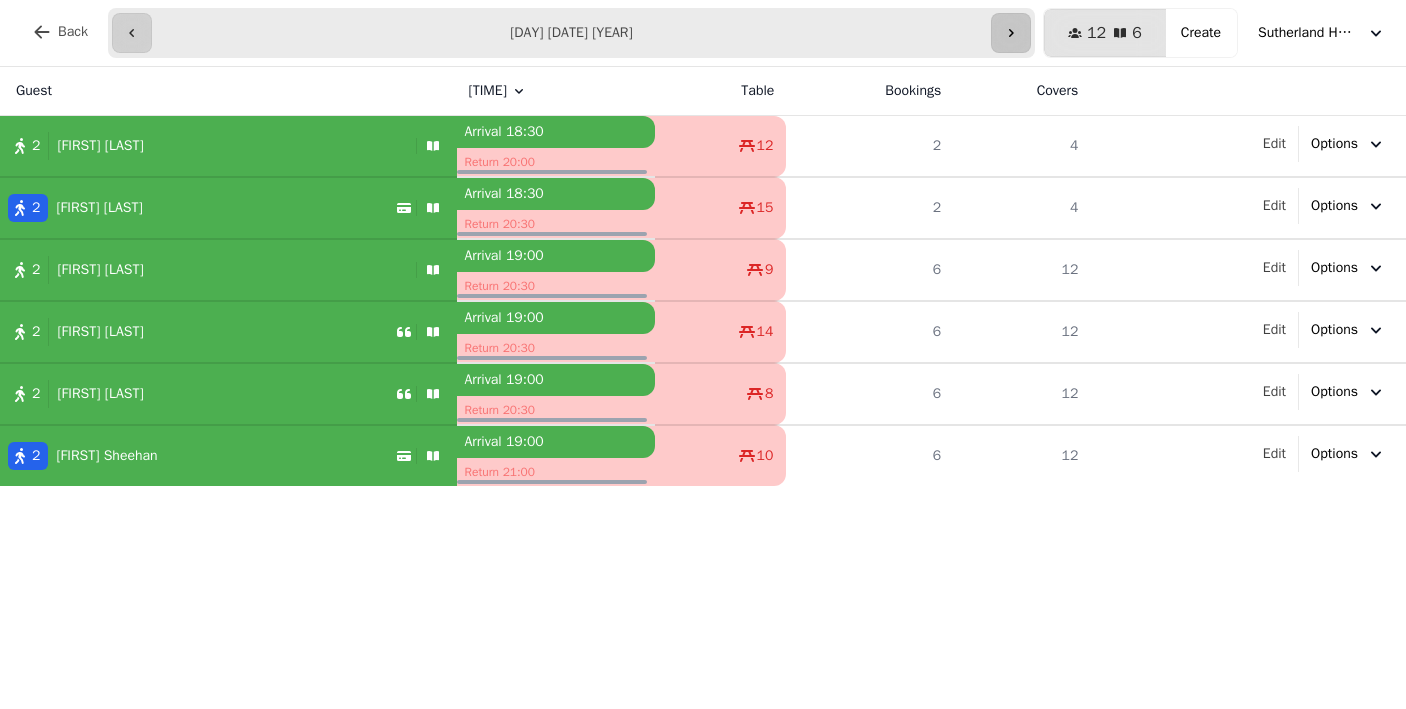click 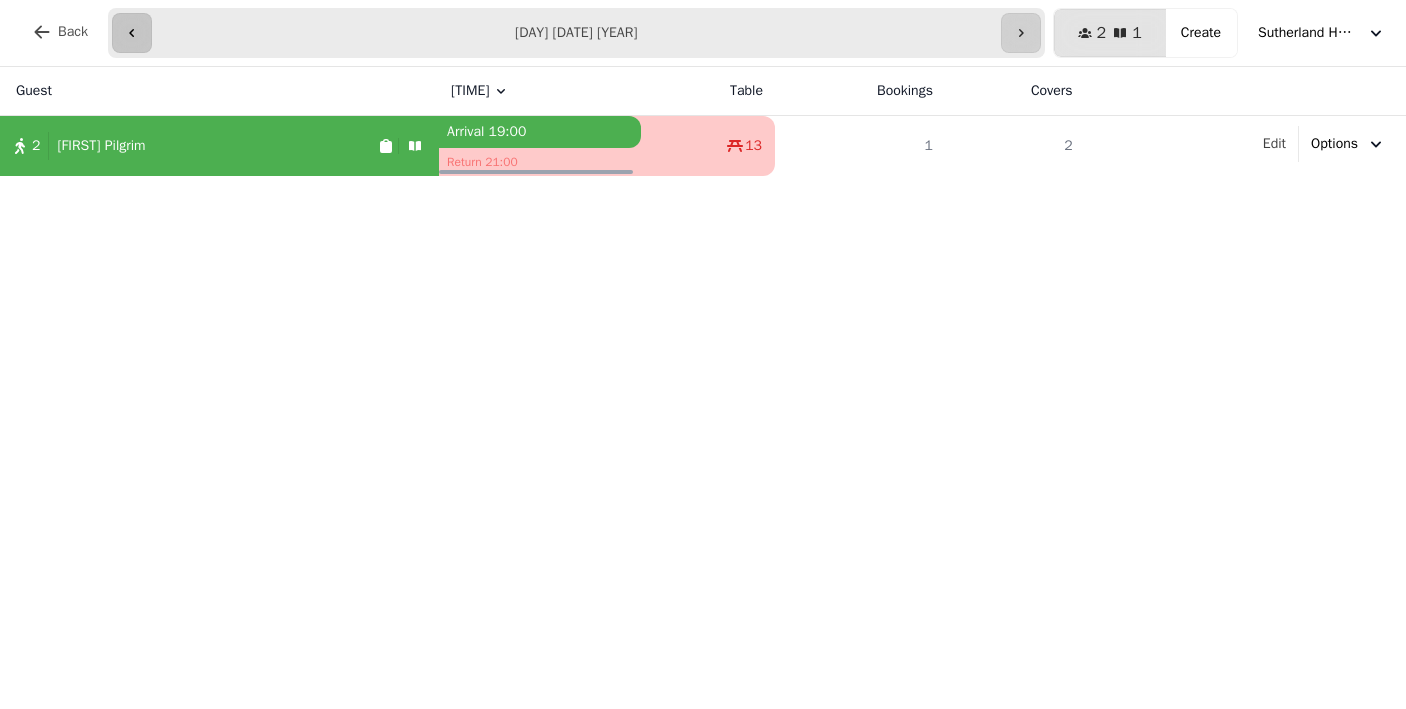 click 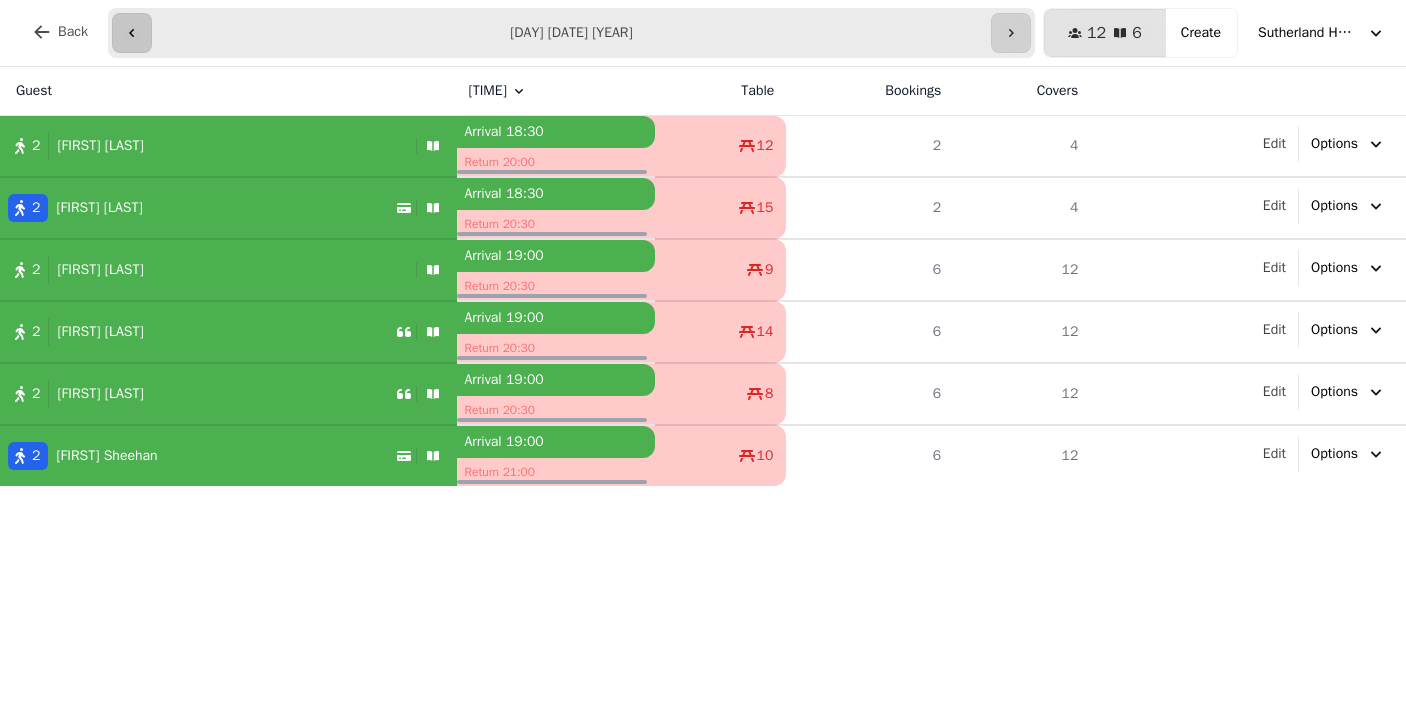 click 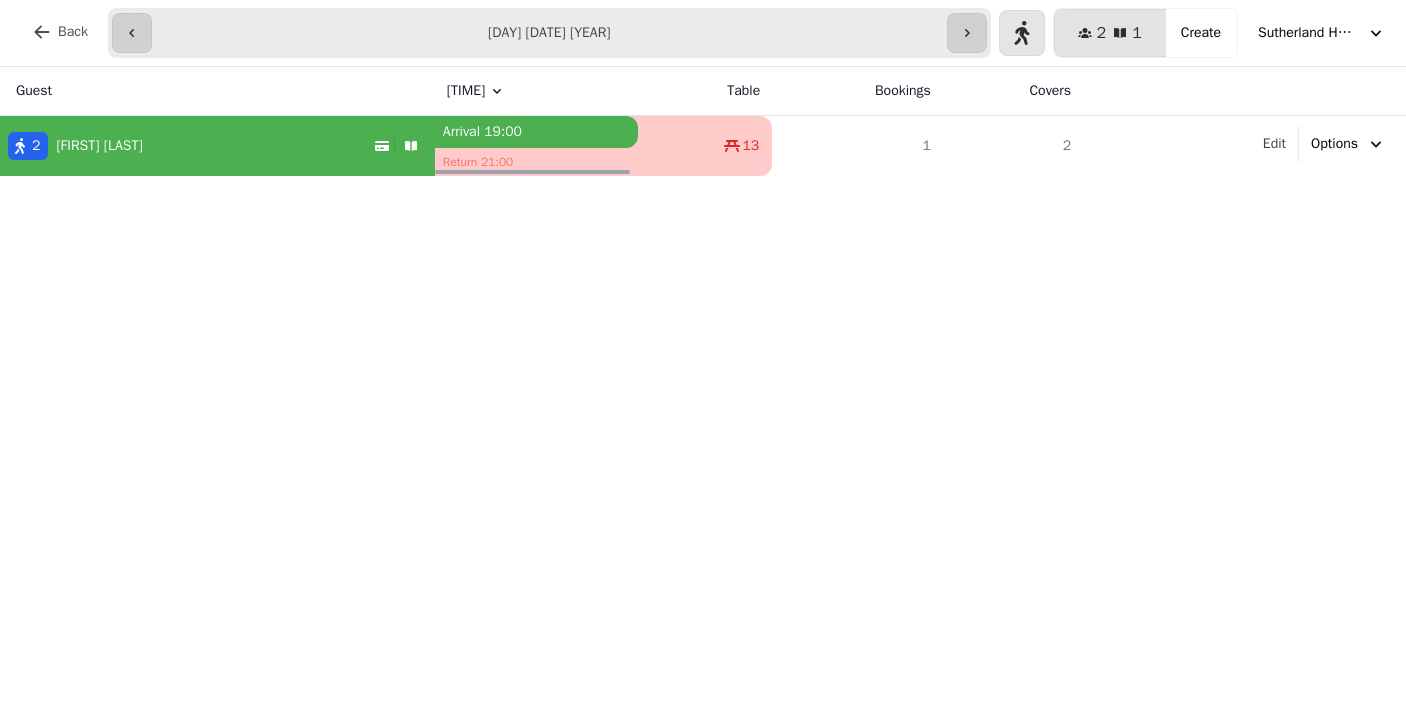 click on "**********" at bounding box center (549, 33) 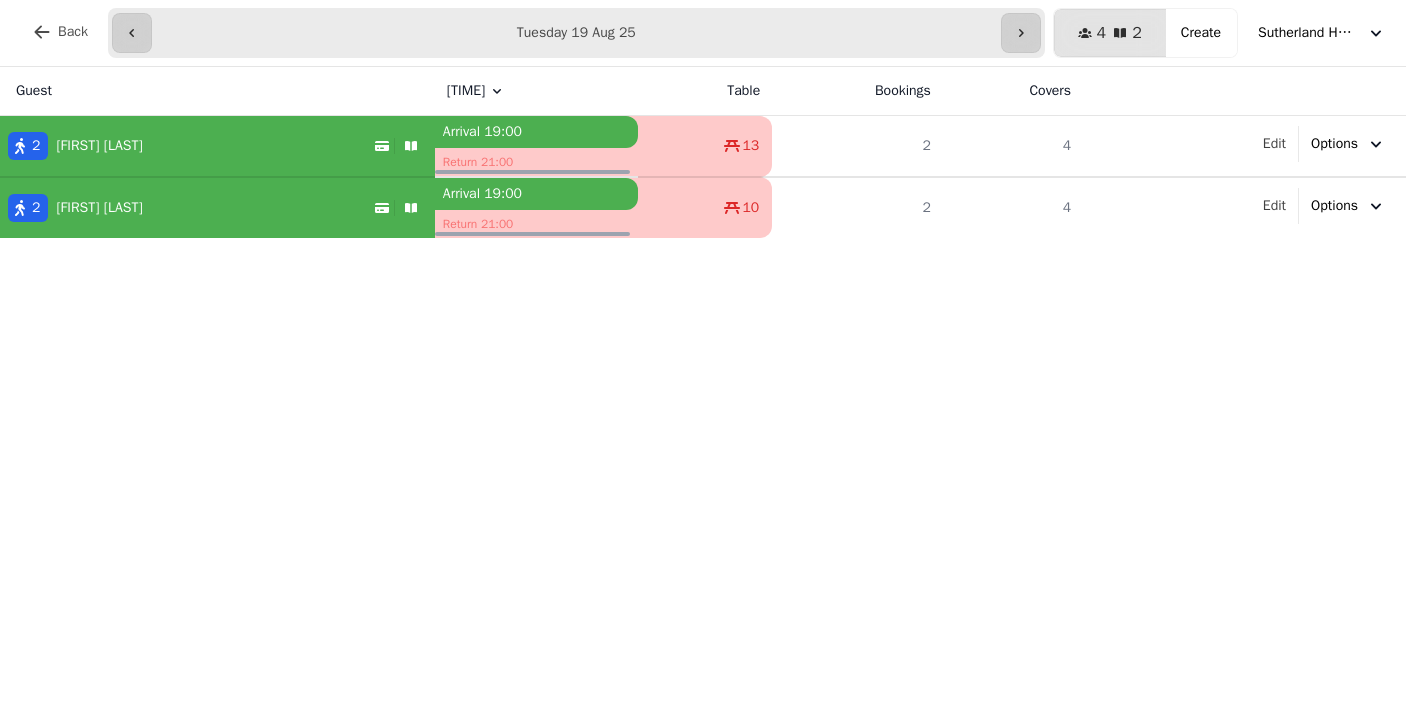 click on "Guest Time Table Bookings Covers 2 Chris   Durrant Arrival   19:00 Return   21:00 13 2 4 Edit Options 2 Darran   Taylor Arrival   19:00 Return   21:00 10 2 4 Edit Options" at bounding box center [703, 388] 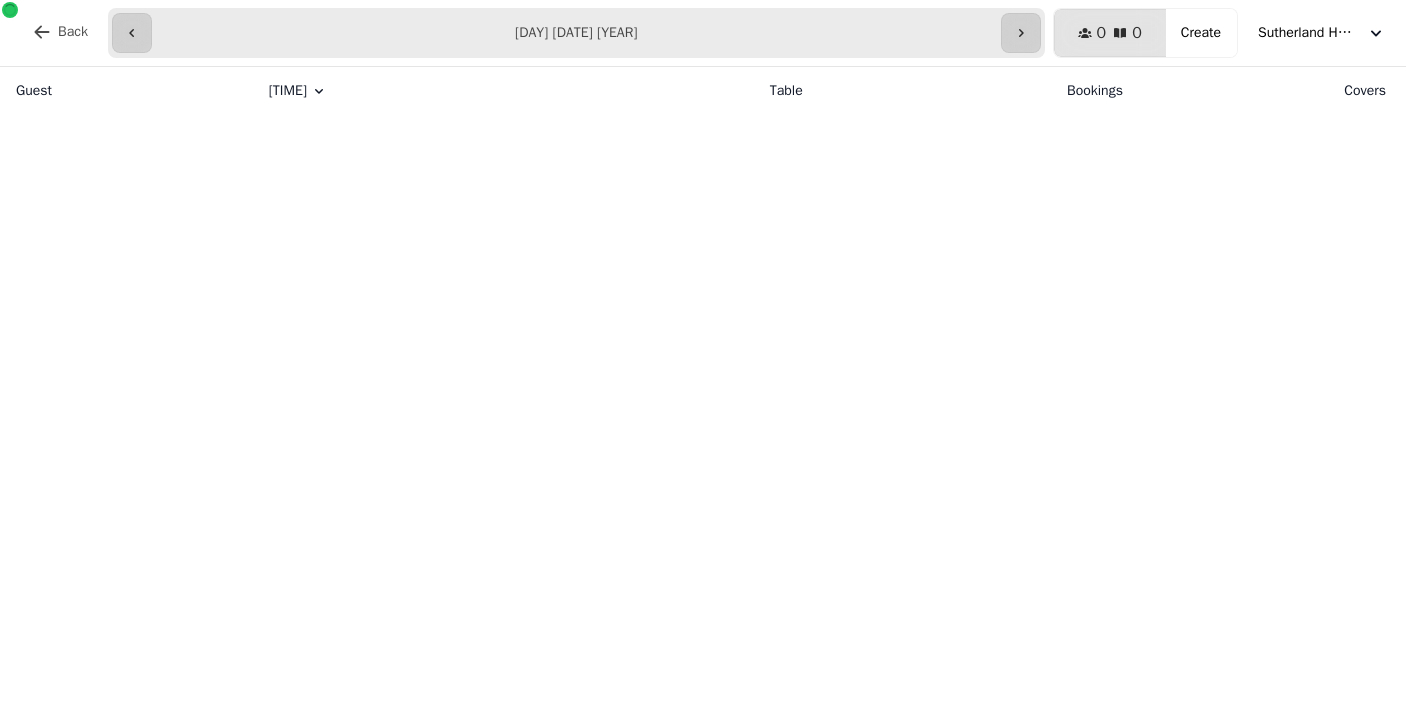 type on "**********" 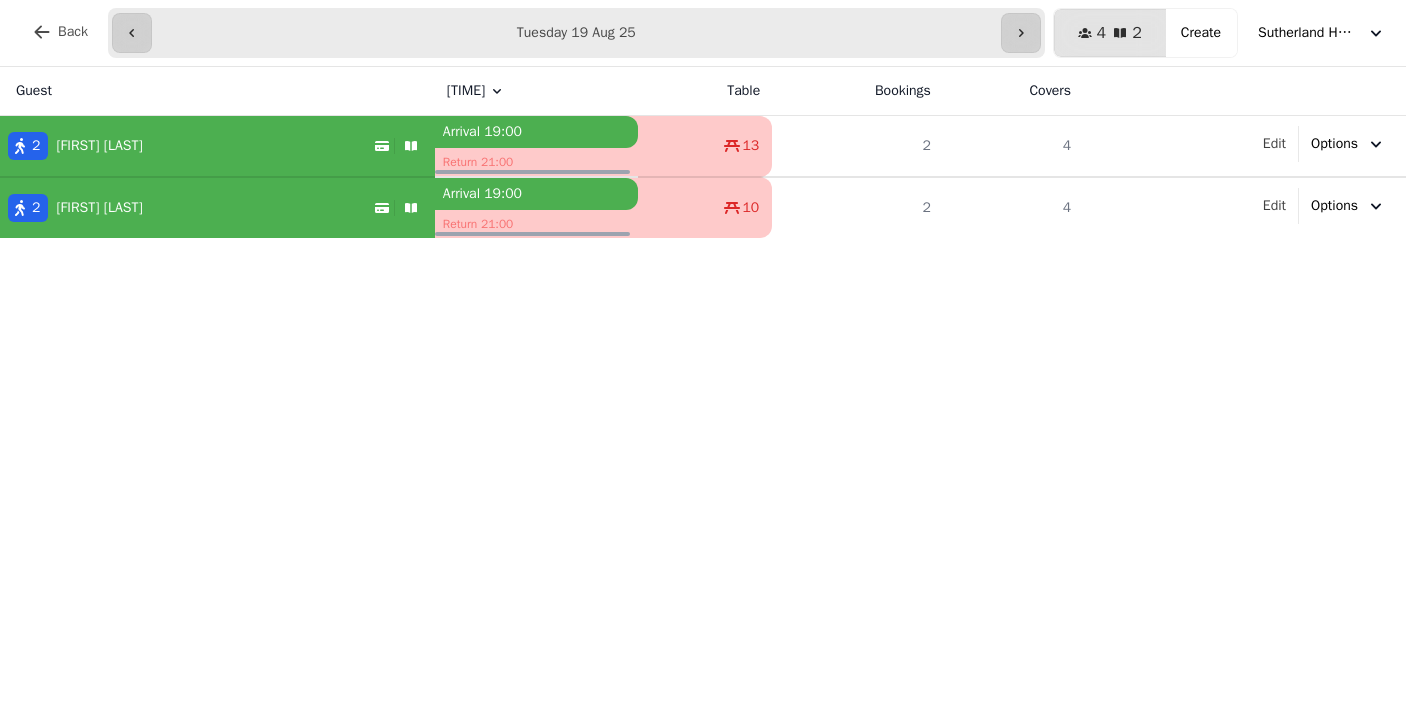 click on "2 Chris   Durrant" at bounding box center (187, 146) 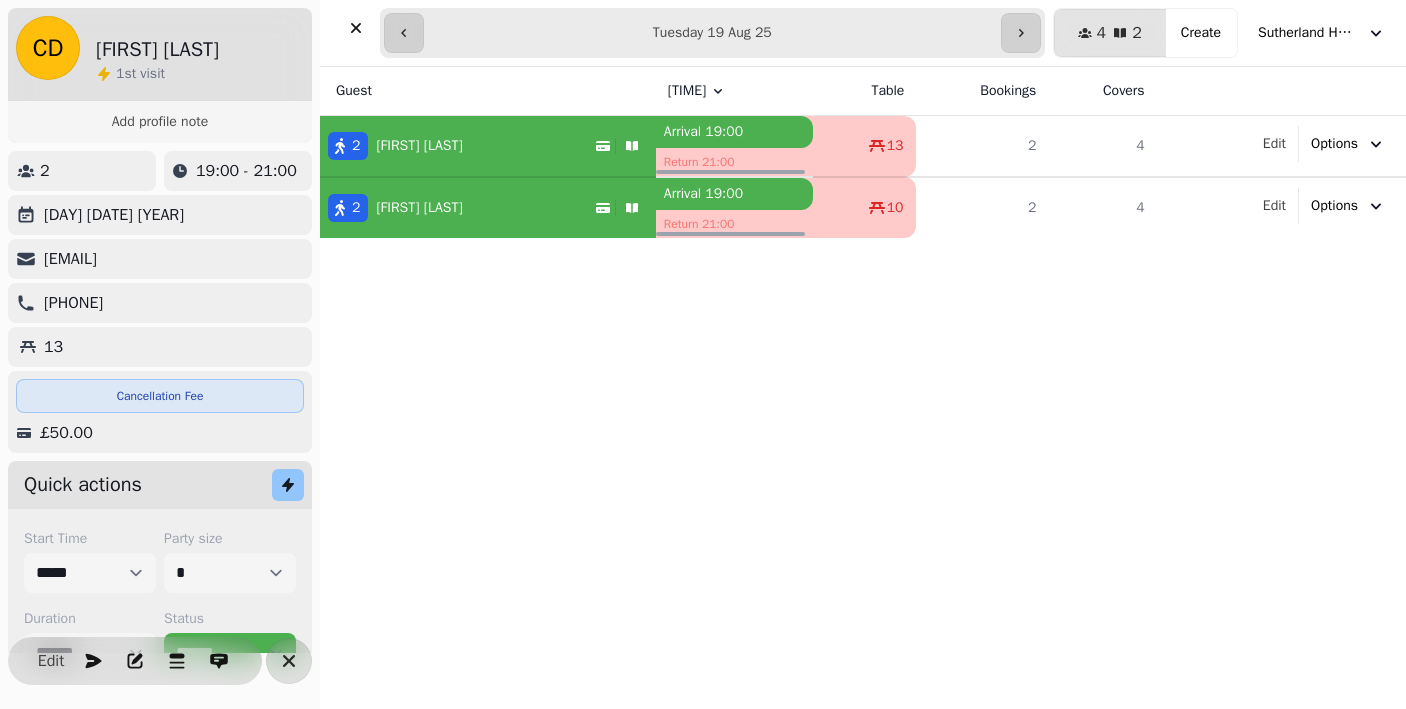 scroll, scrollTop: 0, scrollLeft: 0, axis: both 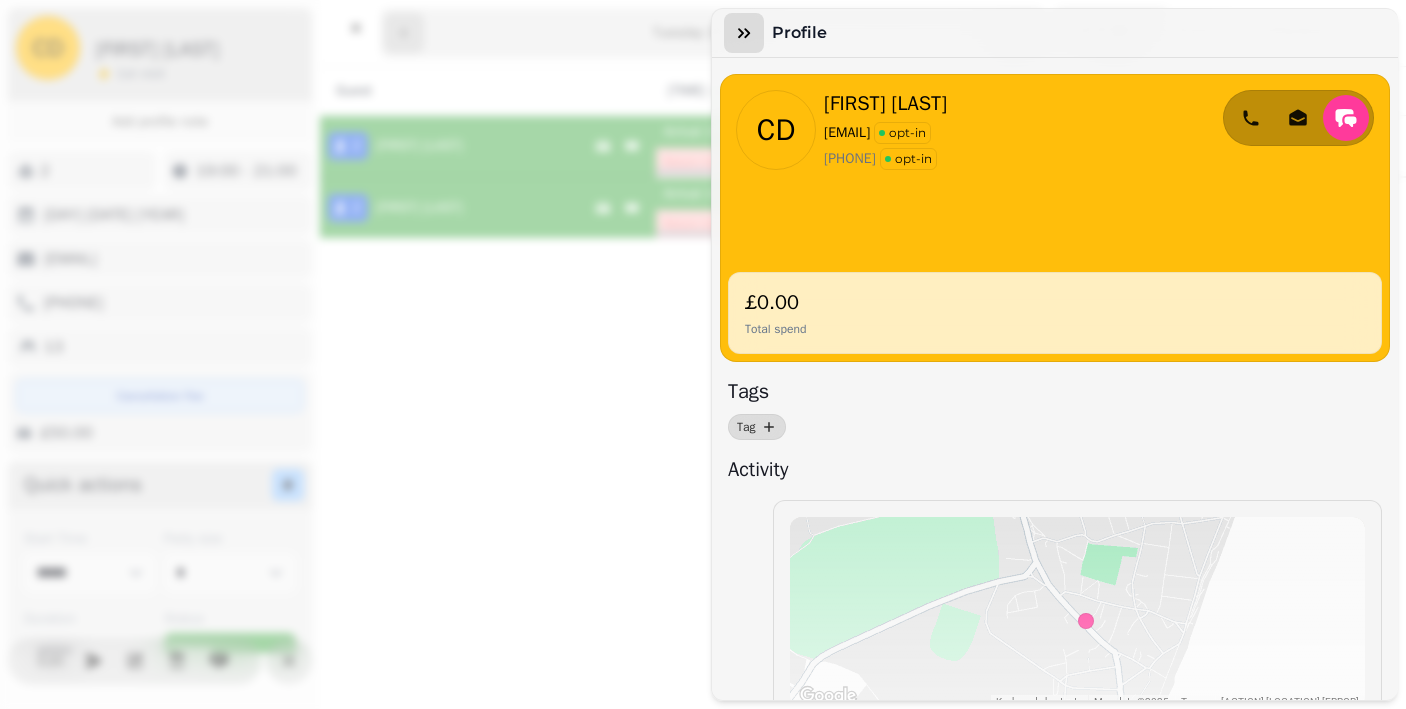 click 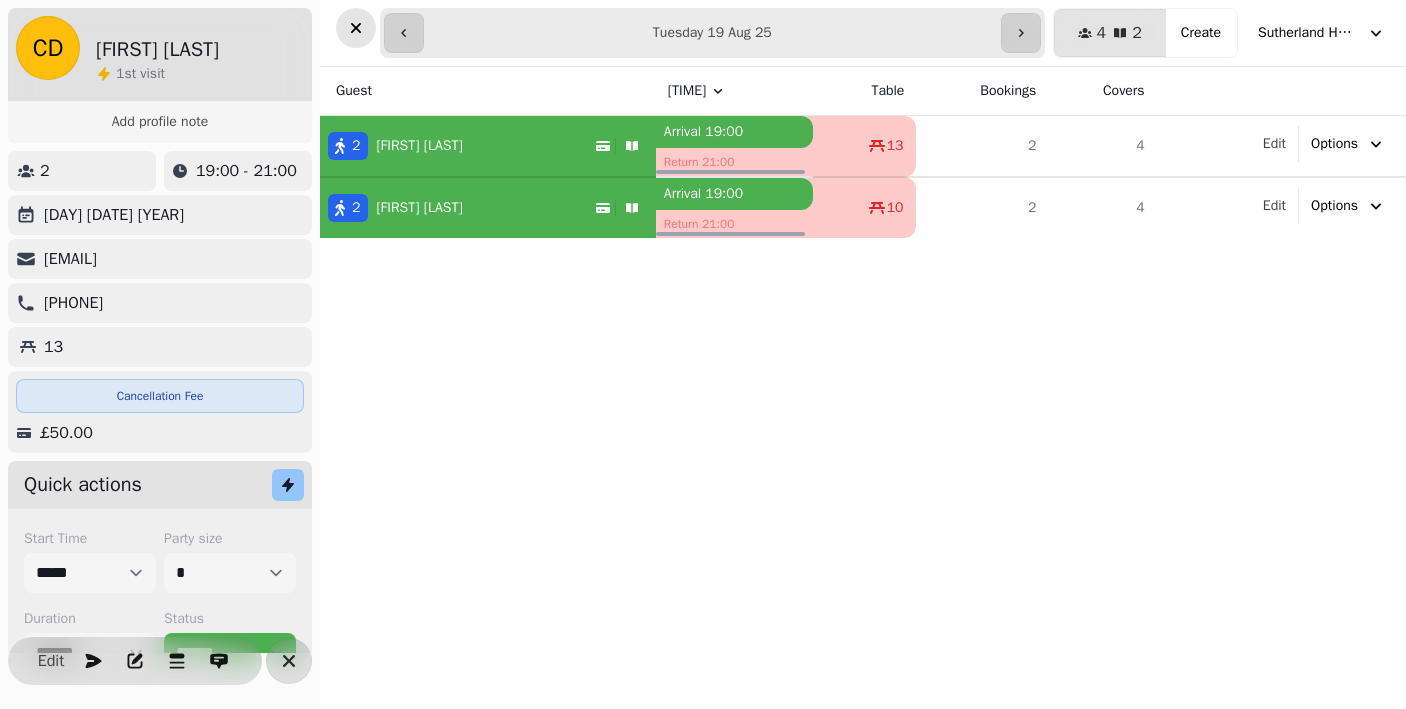 click 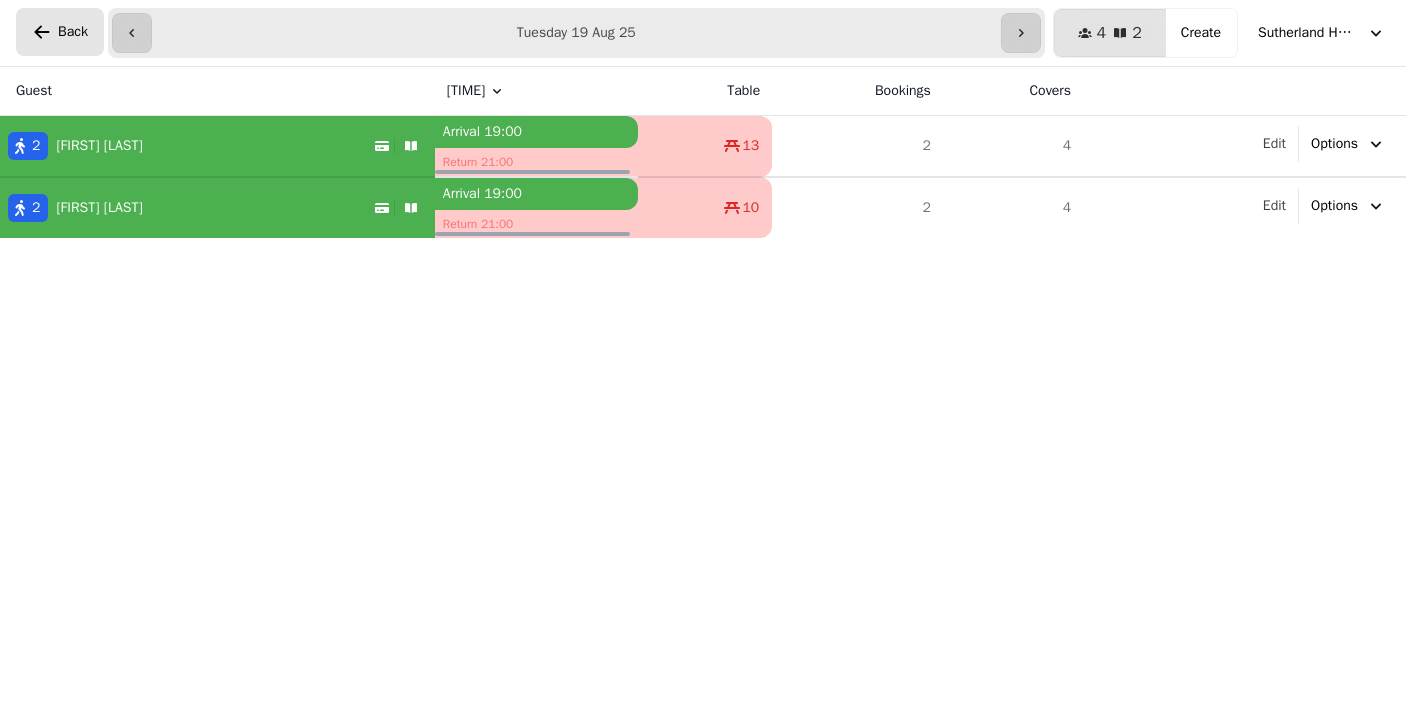 click 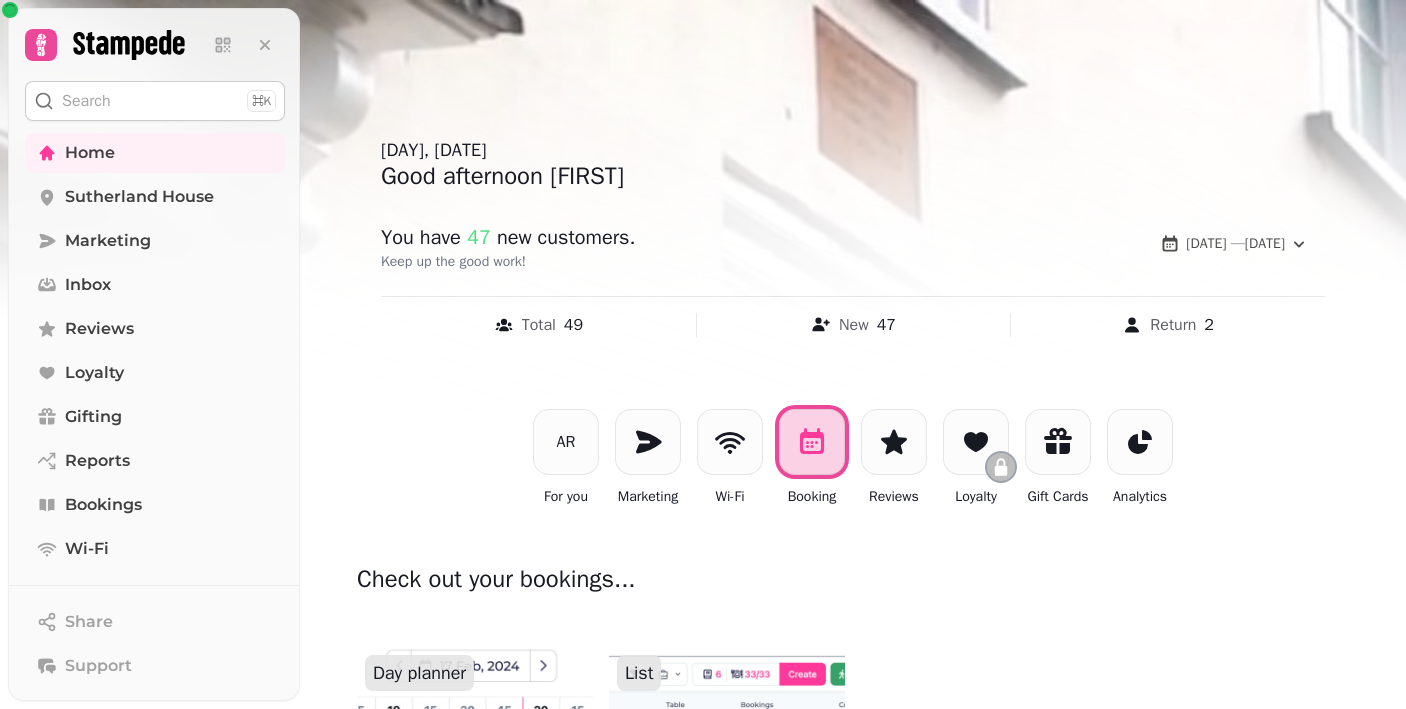 scroll, scrollTop: 3, scrollLeft: 0, axis: vertical 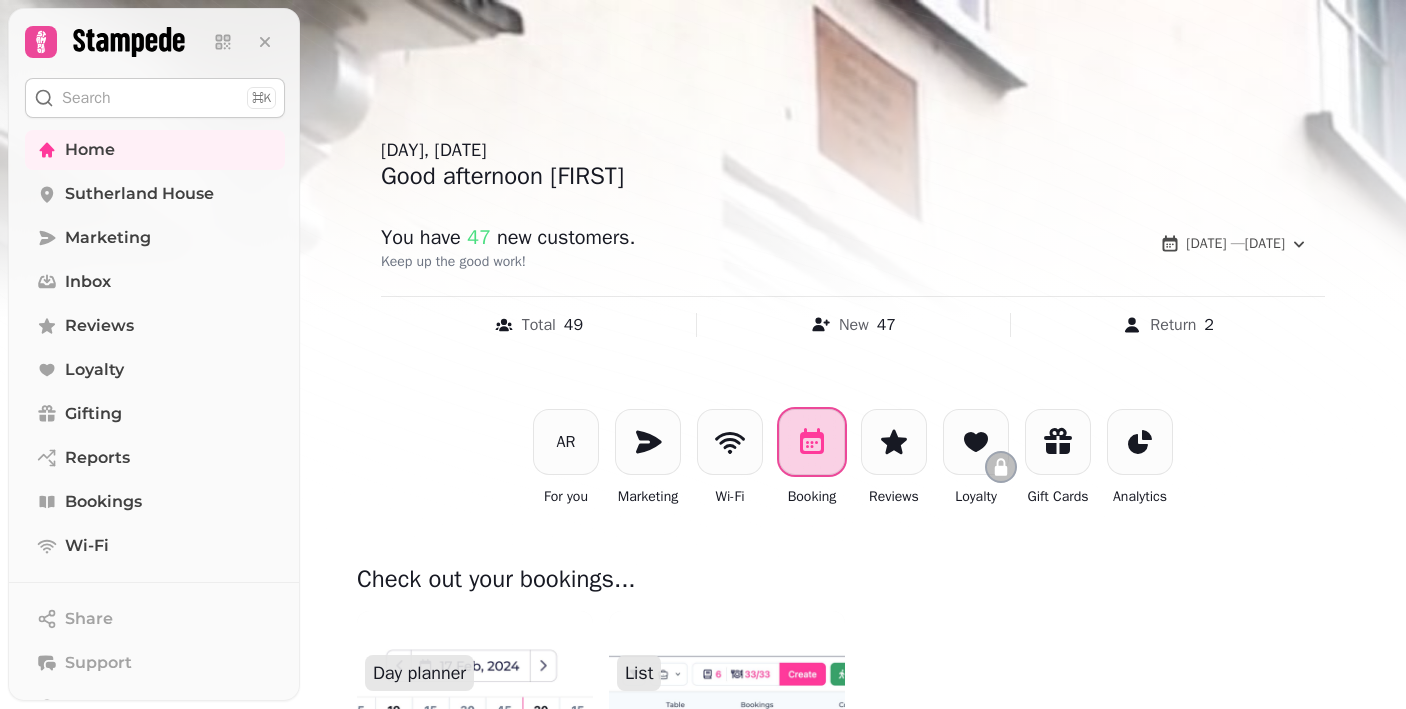 click 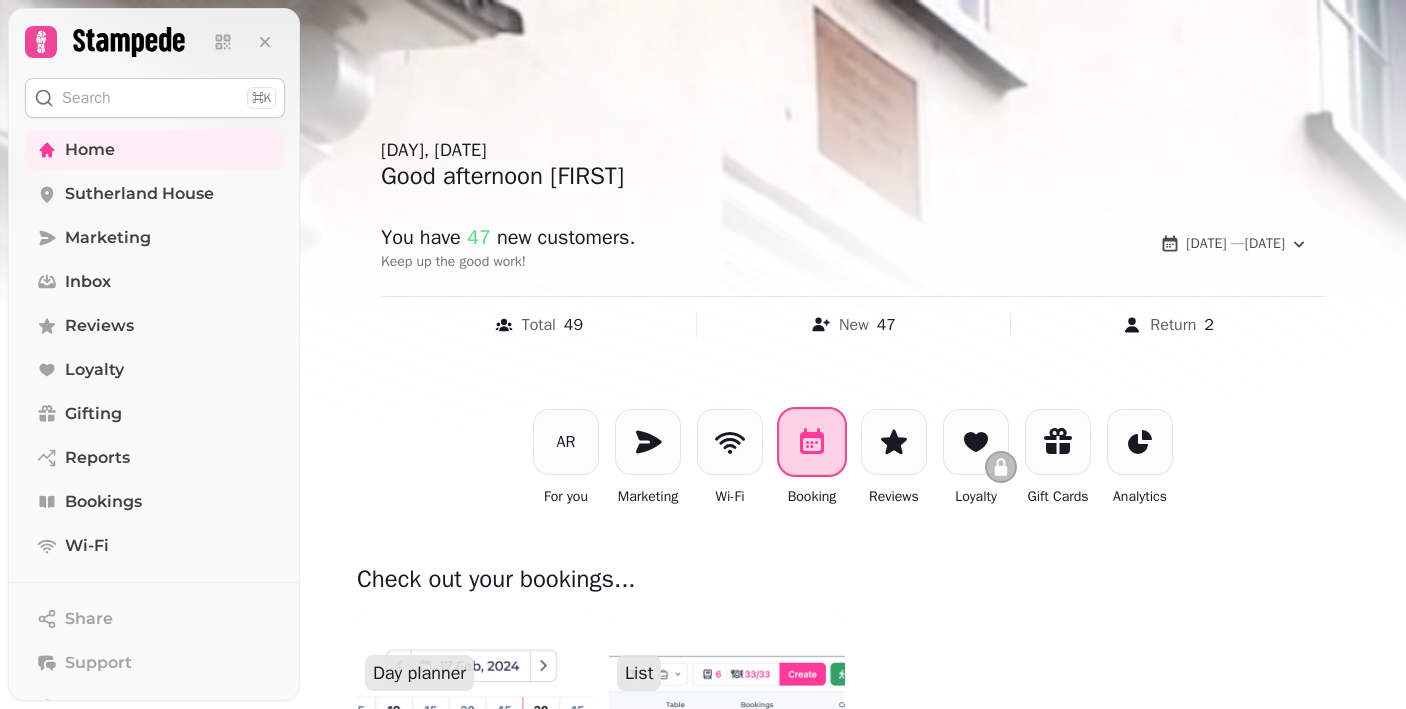 click 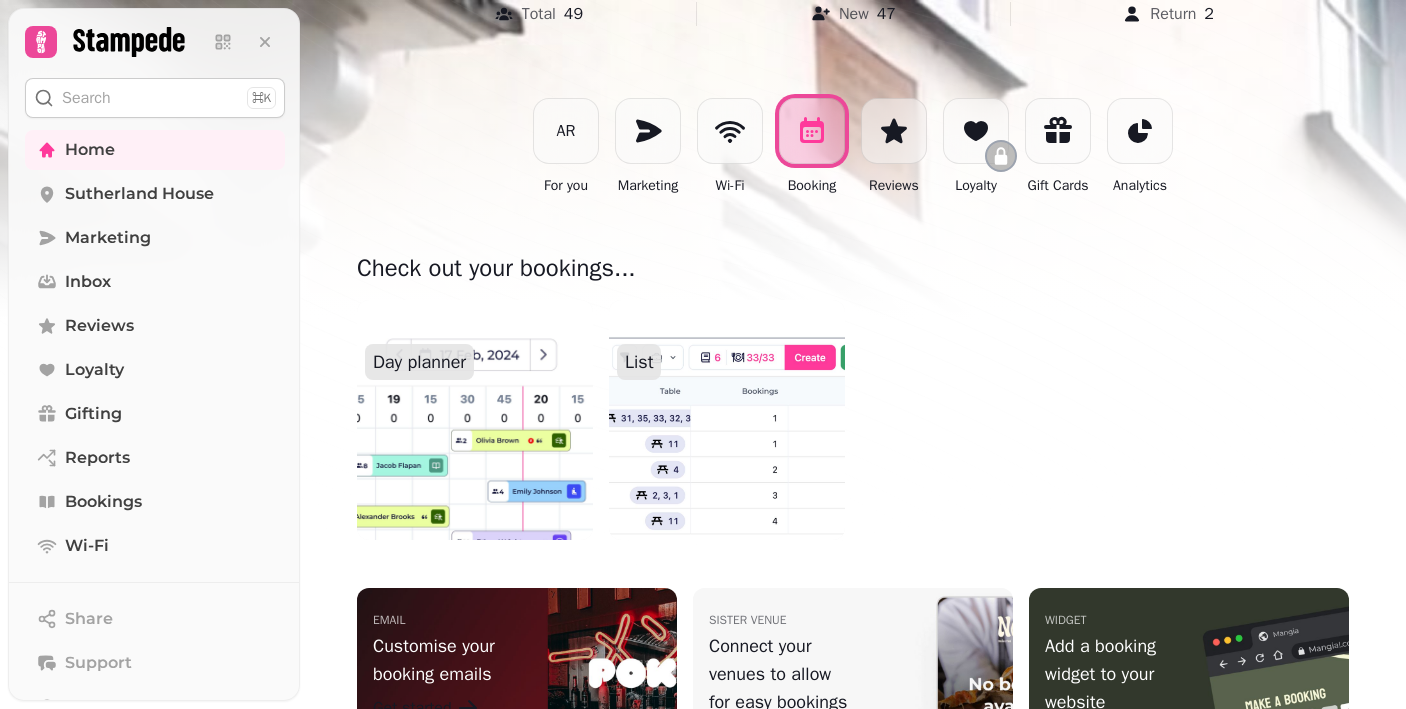 scroll, scrollTop: 315, scrollLeft: 0, axis: vertical 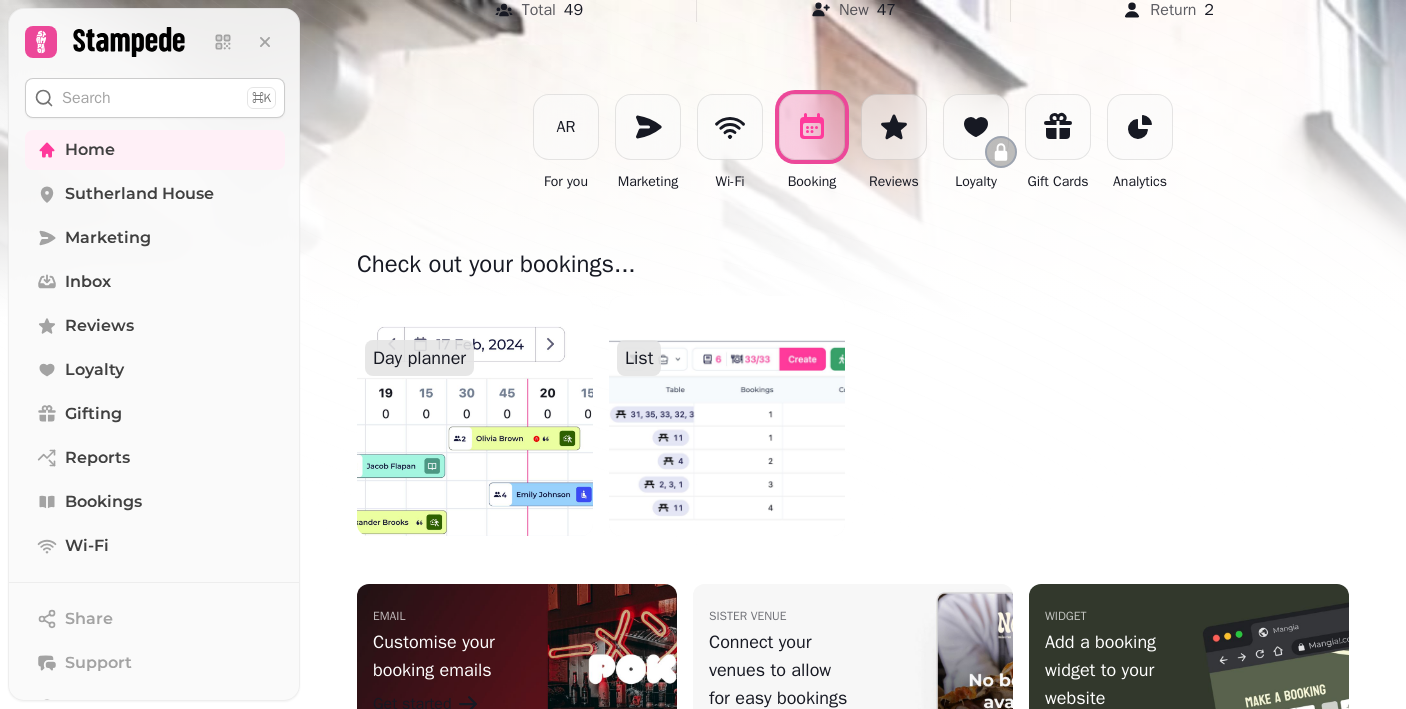click at bounding box center (475, 416) 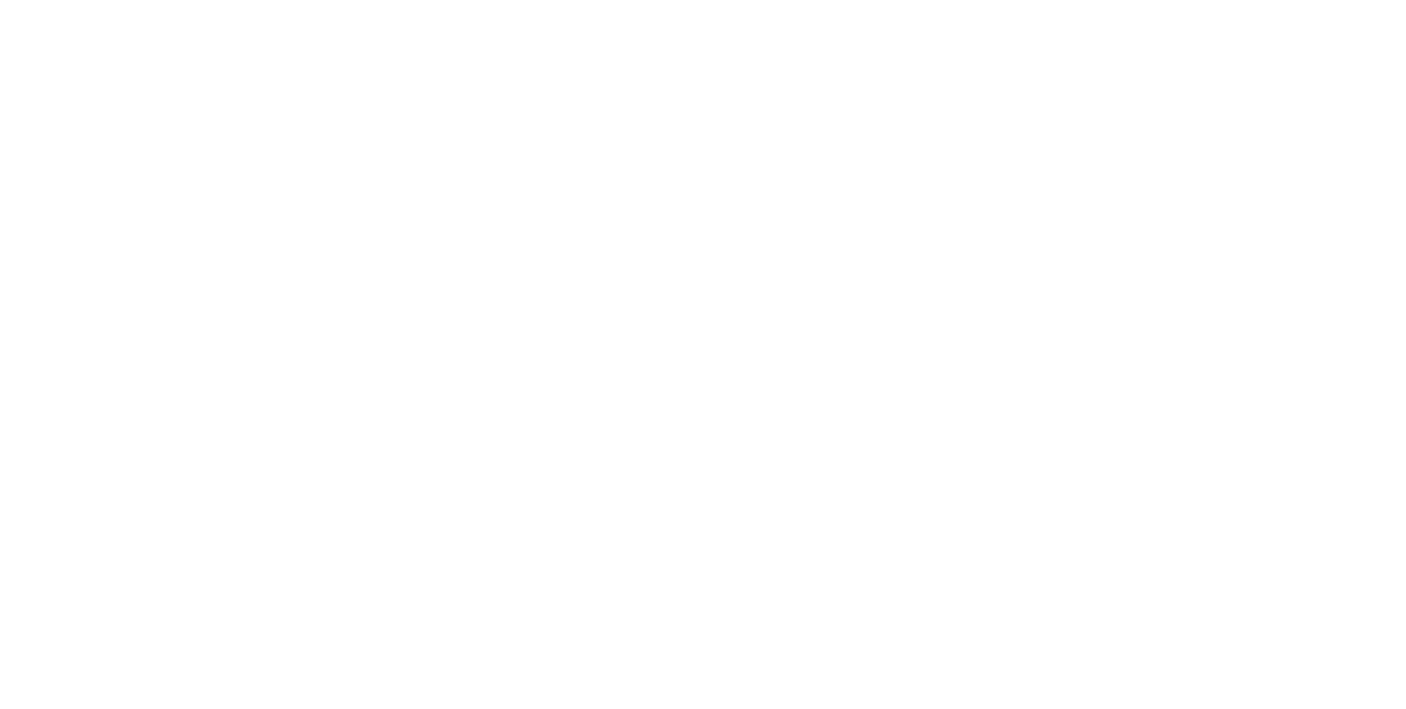 scroll, scrollTop: 0, scrollLeft: 0, axis: both 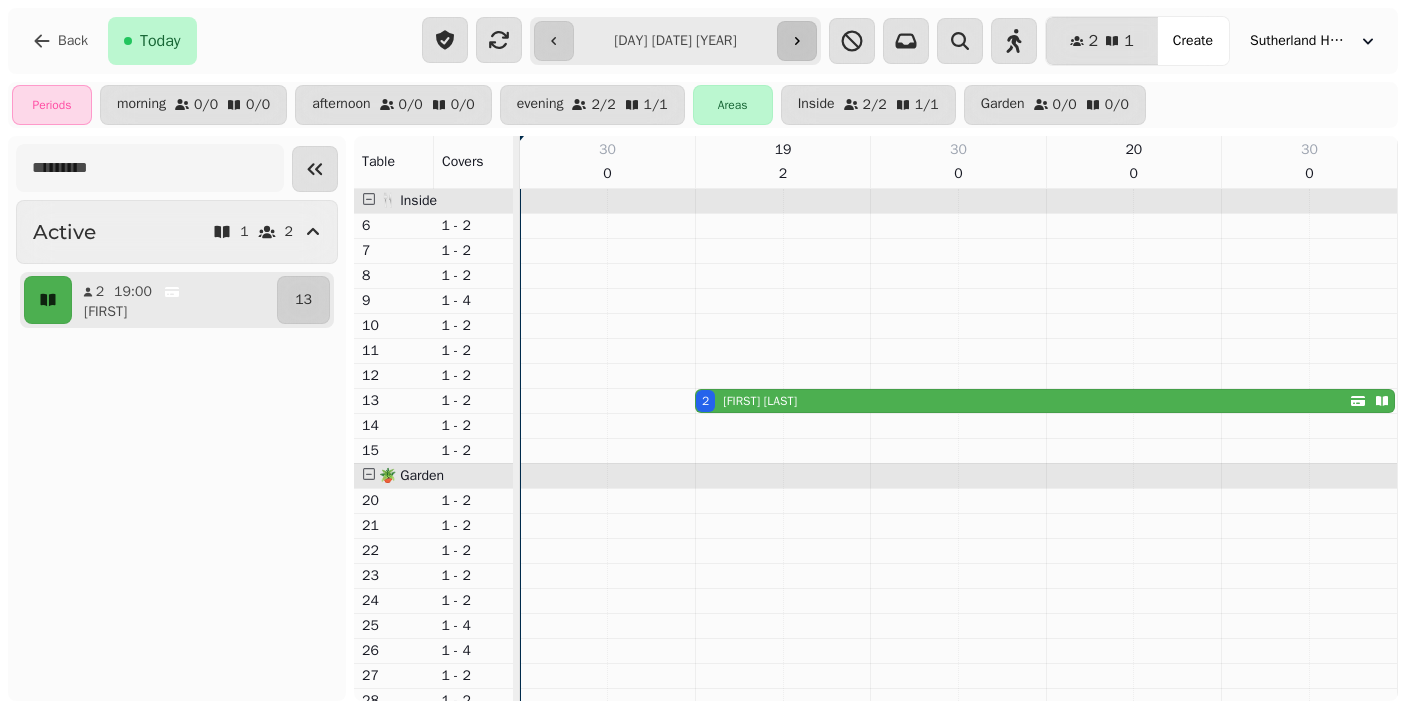 click 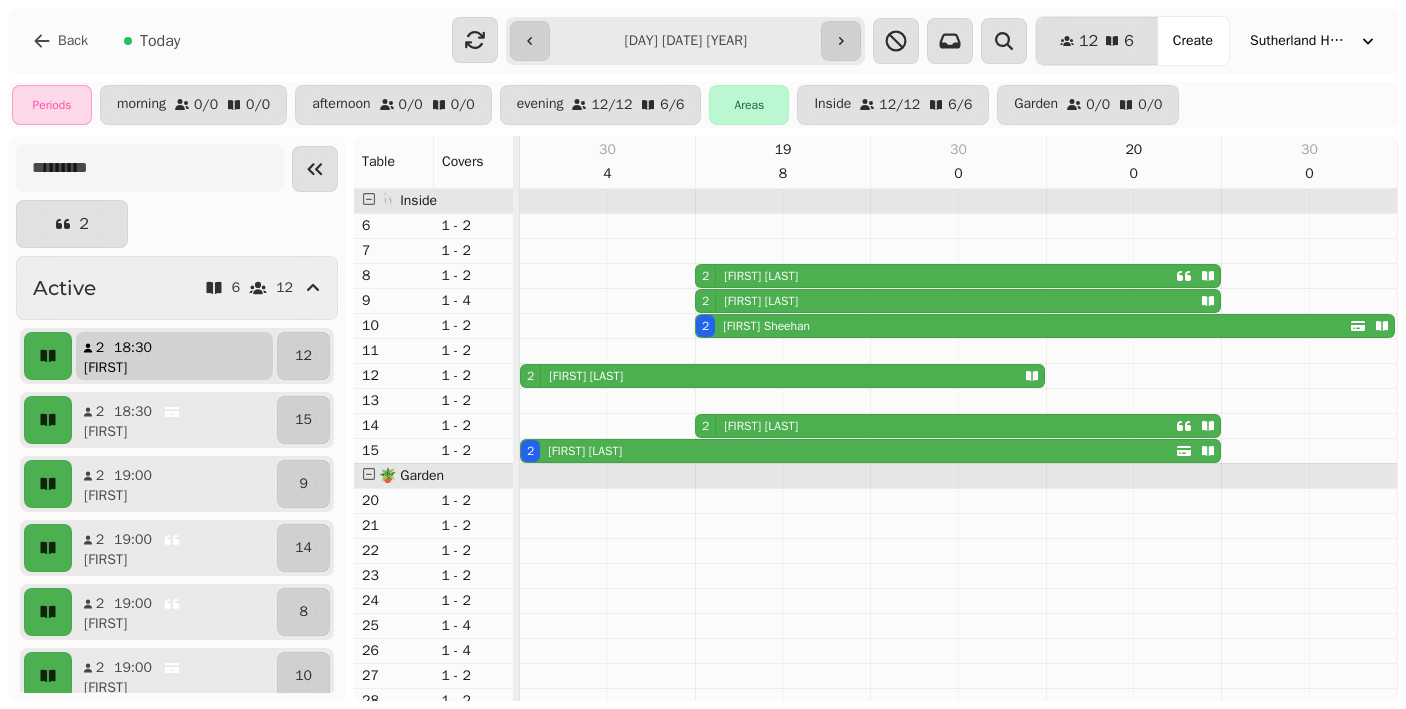 scroll, scrollTop: 0, scrollLeft: 0, axis: both 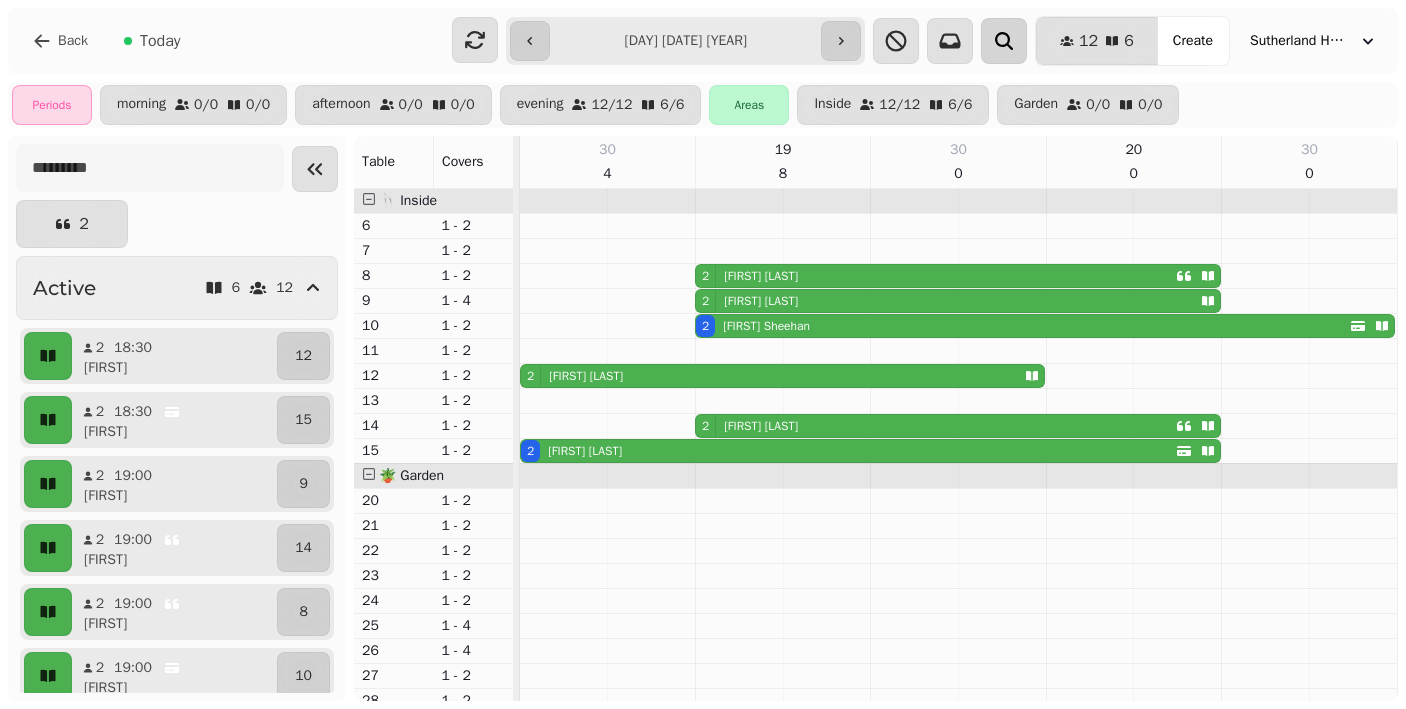 click 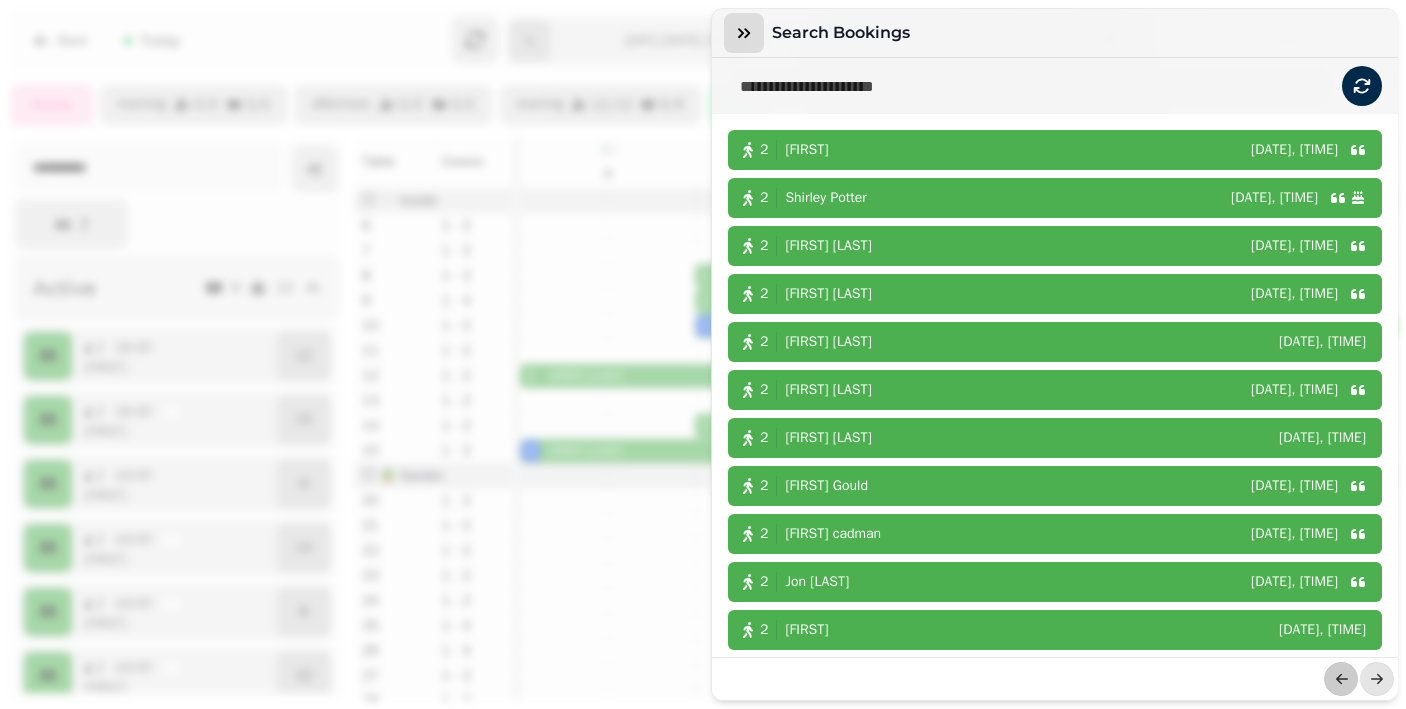 click 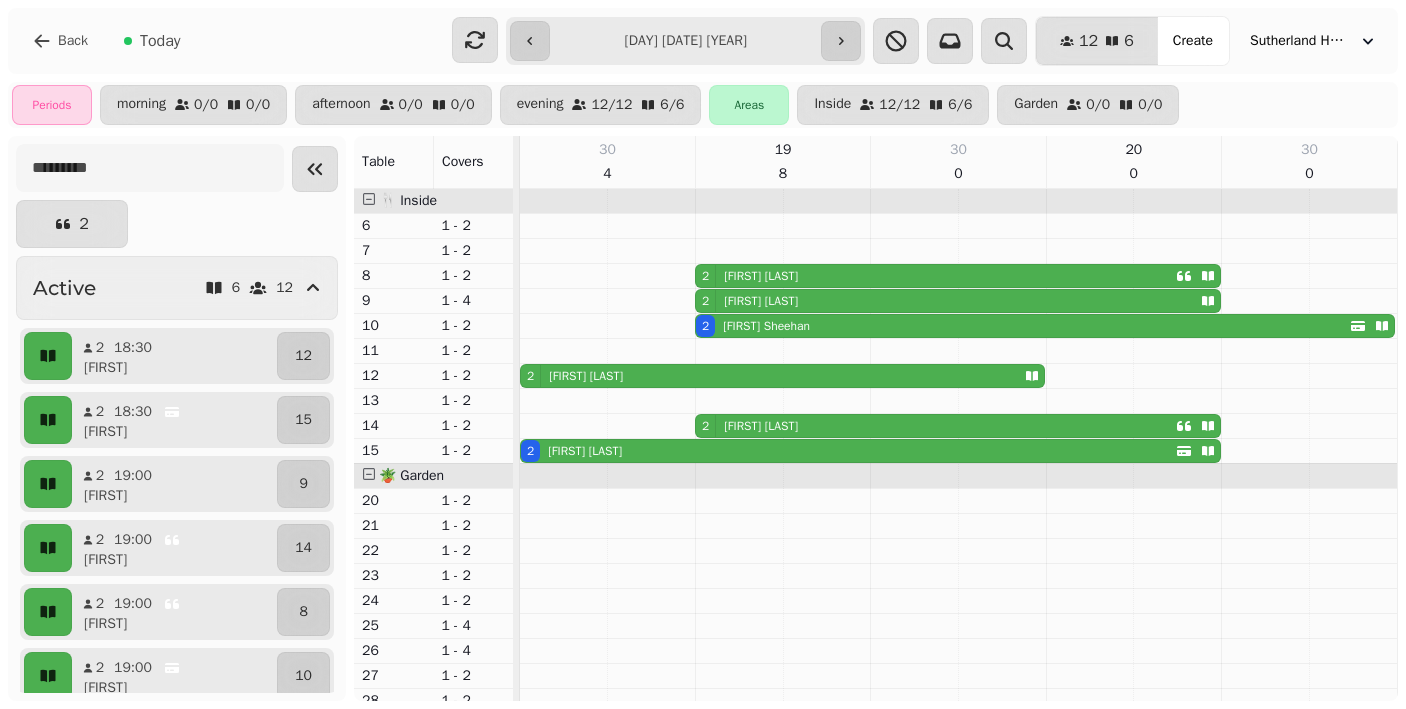 scroll, scrollTop: 62, scrollLeft: 0, axis: vertical 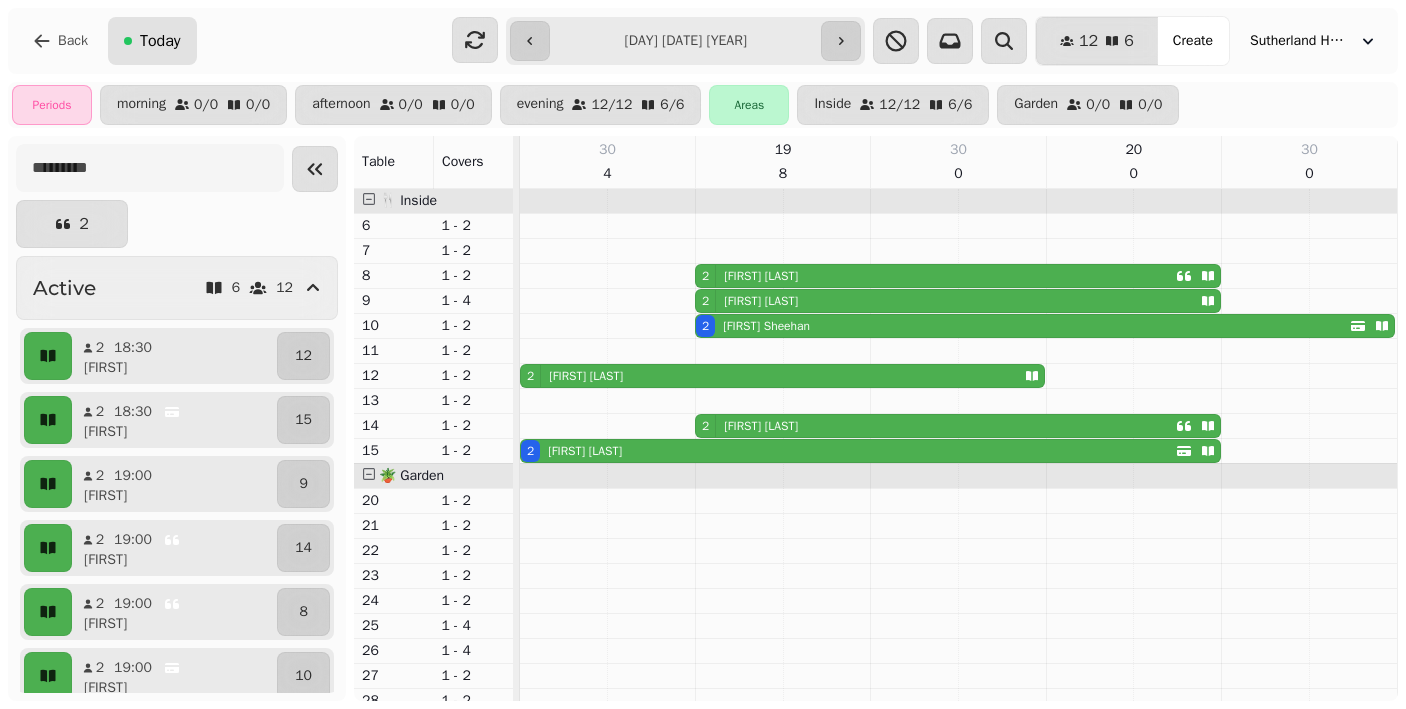 click on "Today" at bounding box center [160, 41] 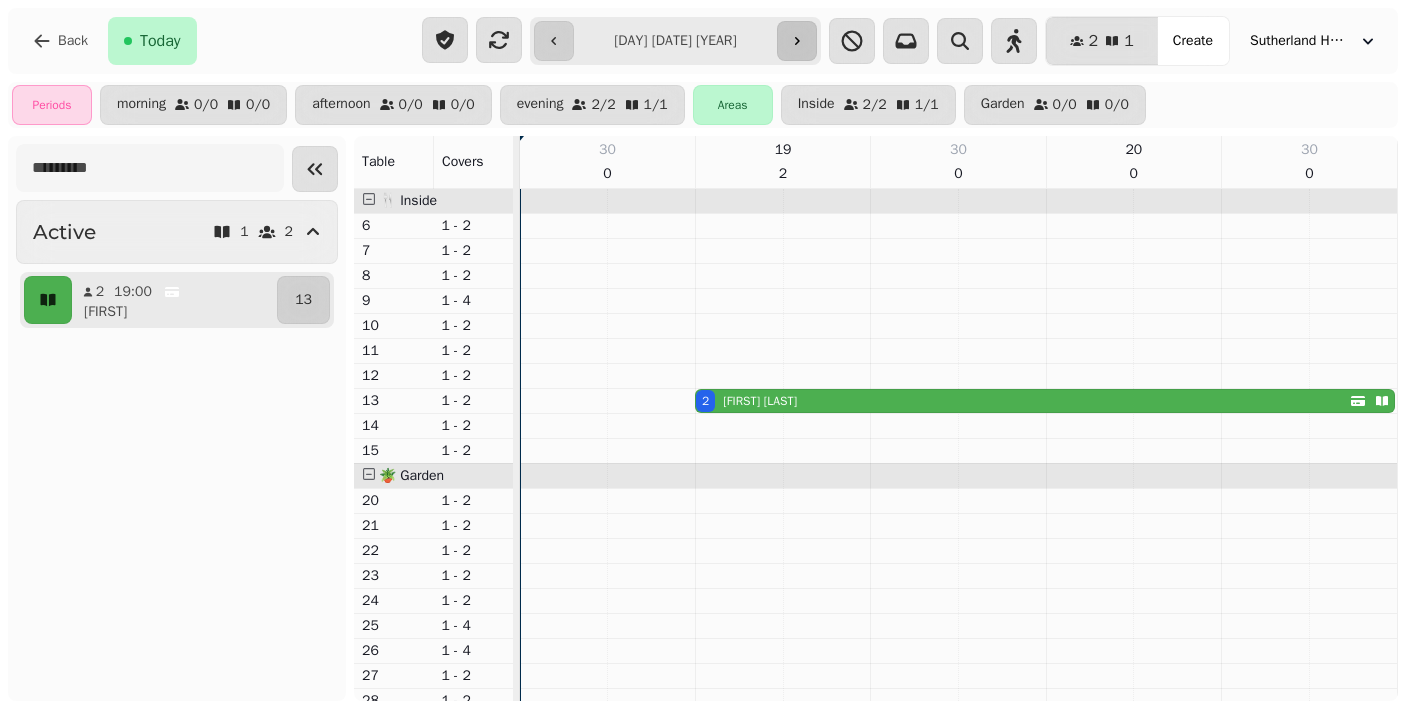 click 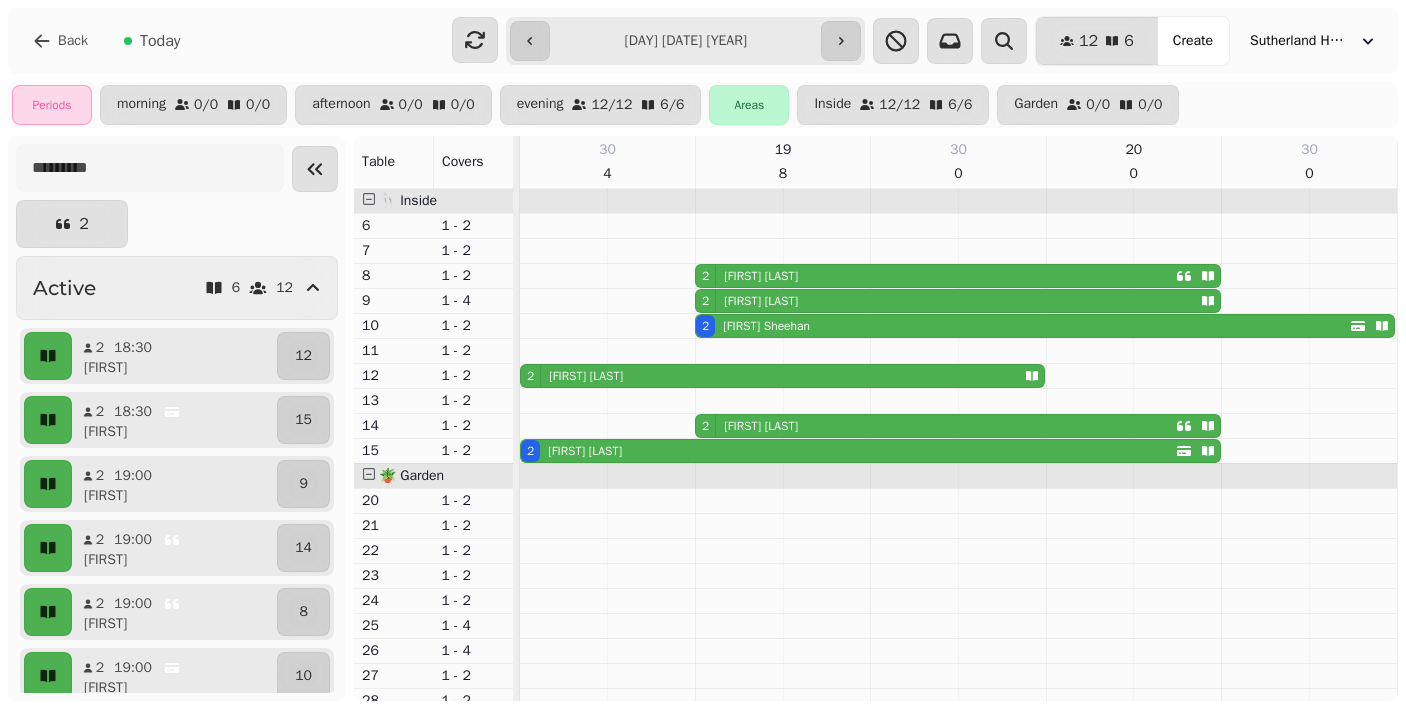 scroll, scrollTop: 0, scrollLeft: 0, axis: both 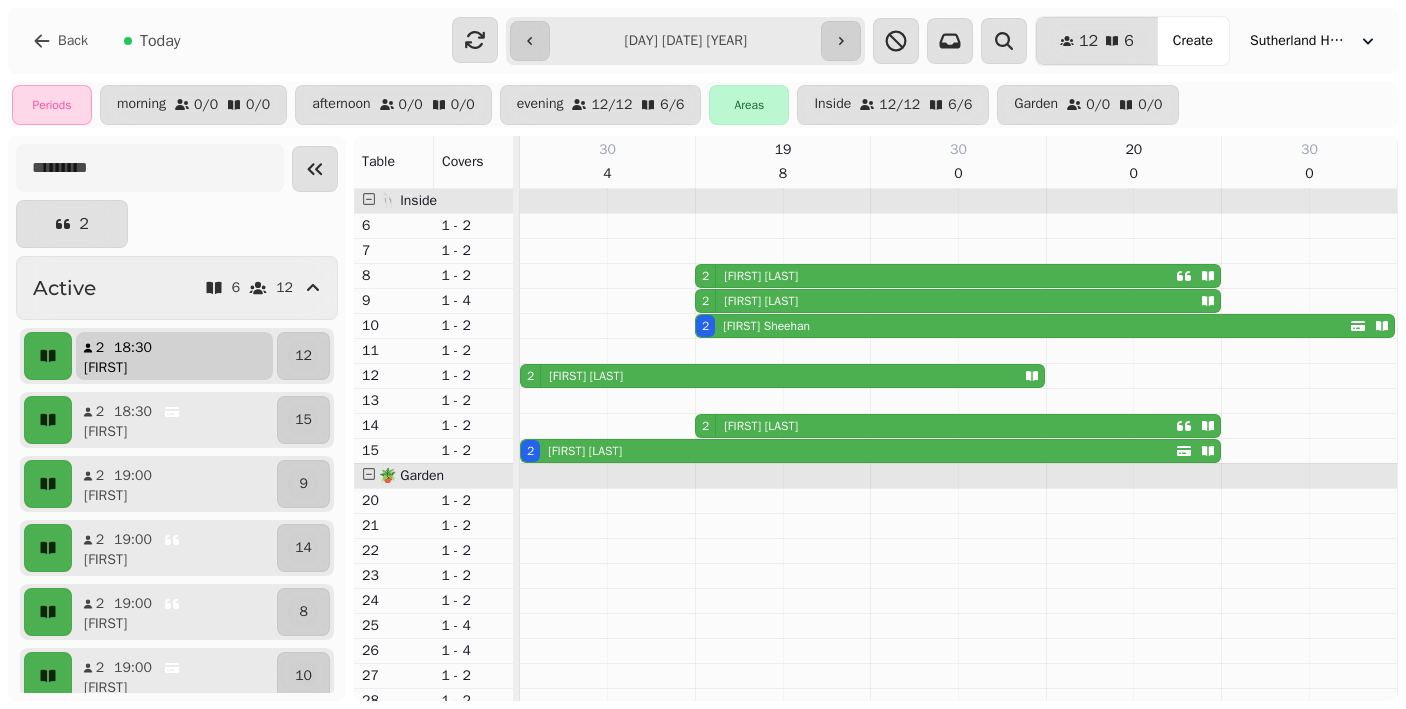 click on "2 18:30 Robin" at bounding box center (174, 356) 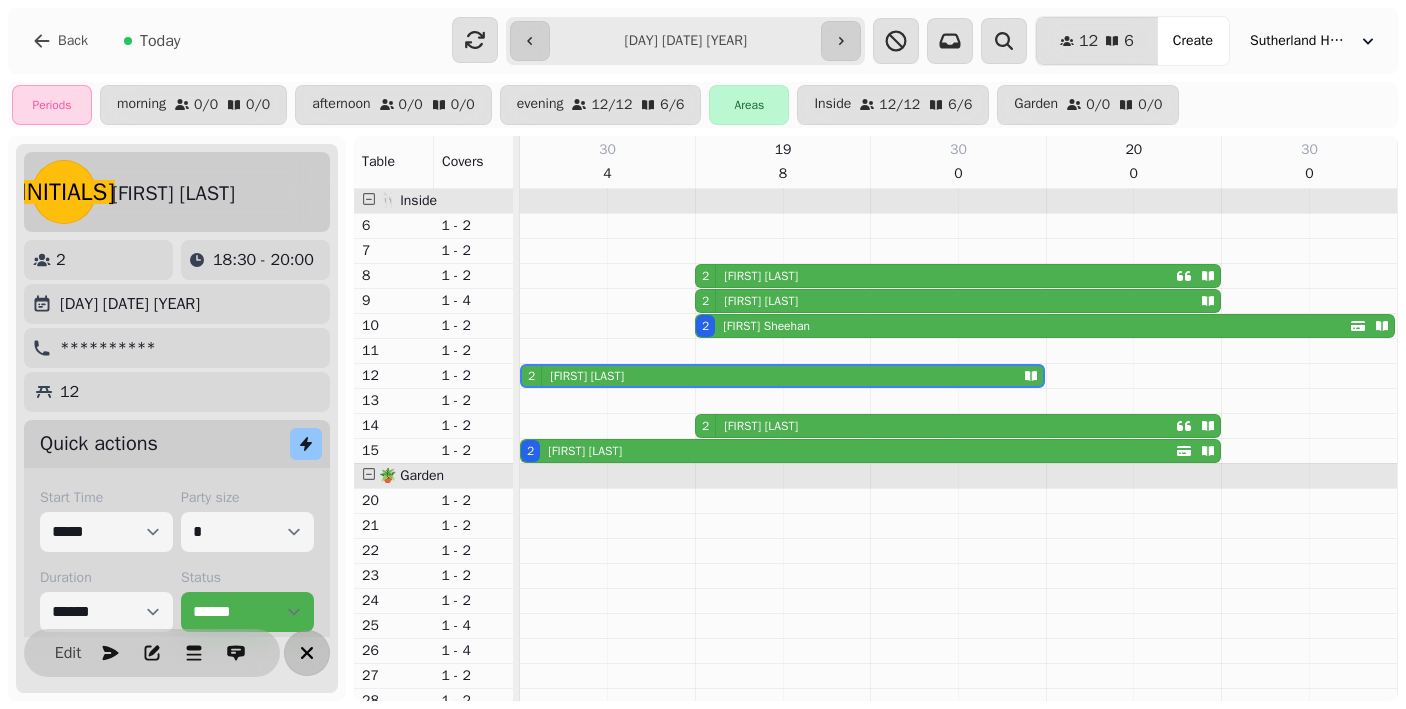 click 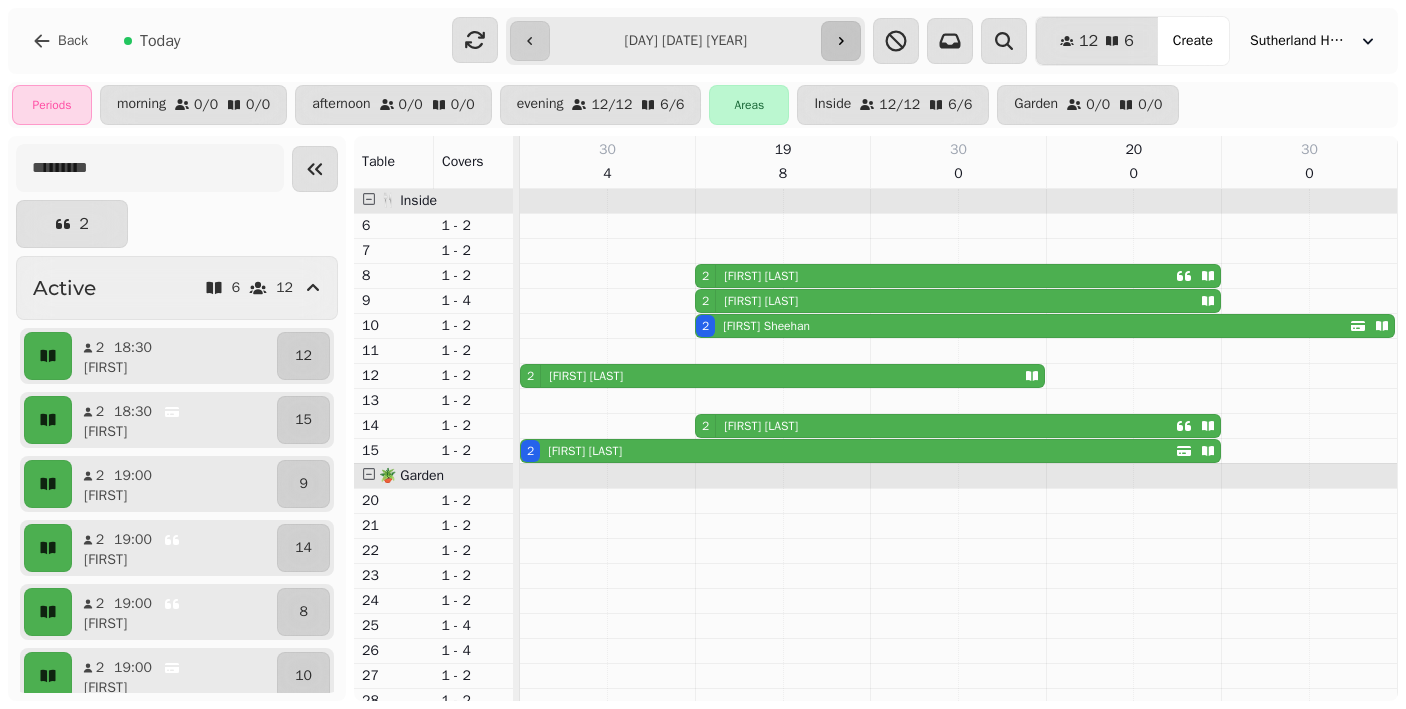click 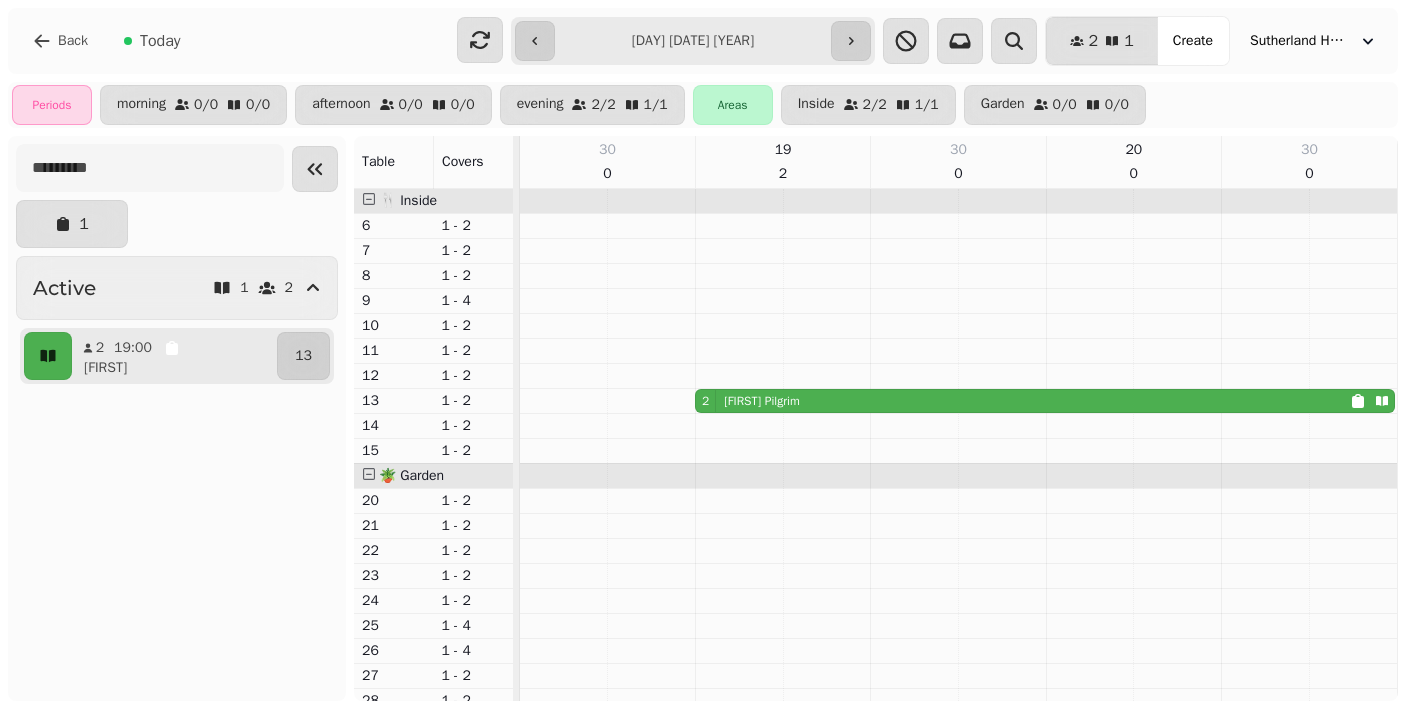 scroll, scrollTop: 62, scrollLeft: 0, axis: vertical 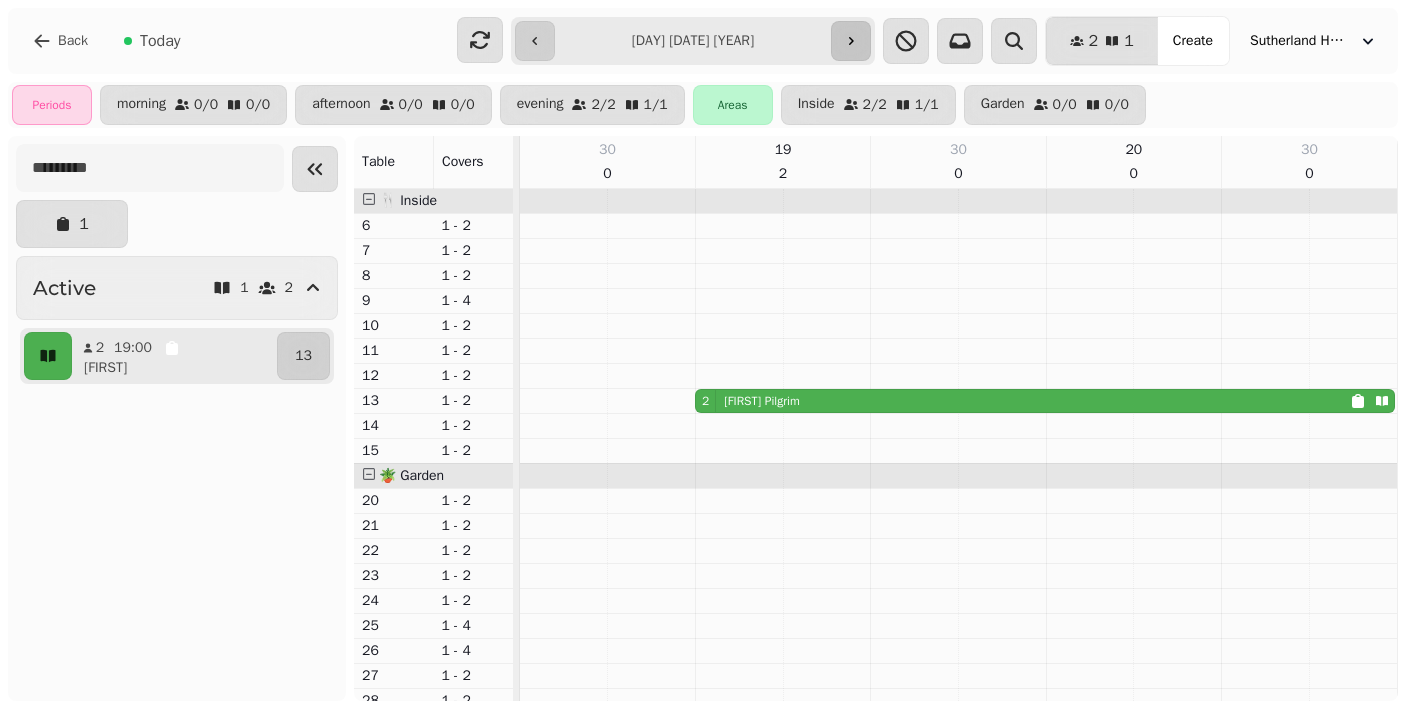 click 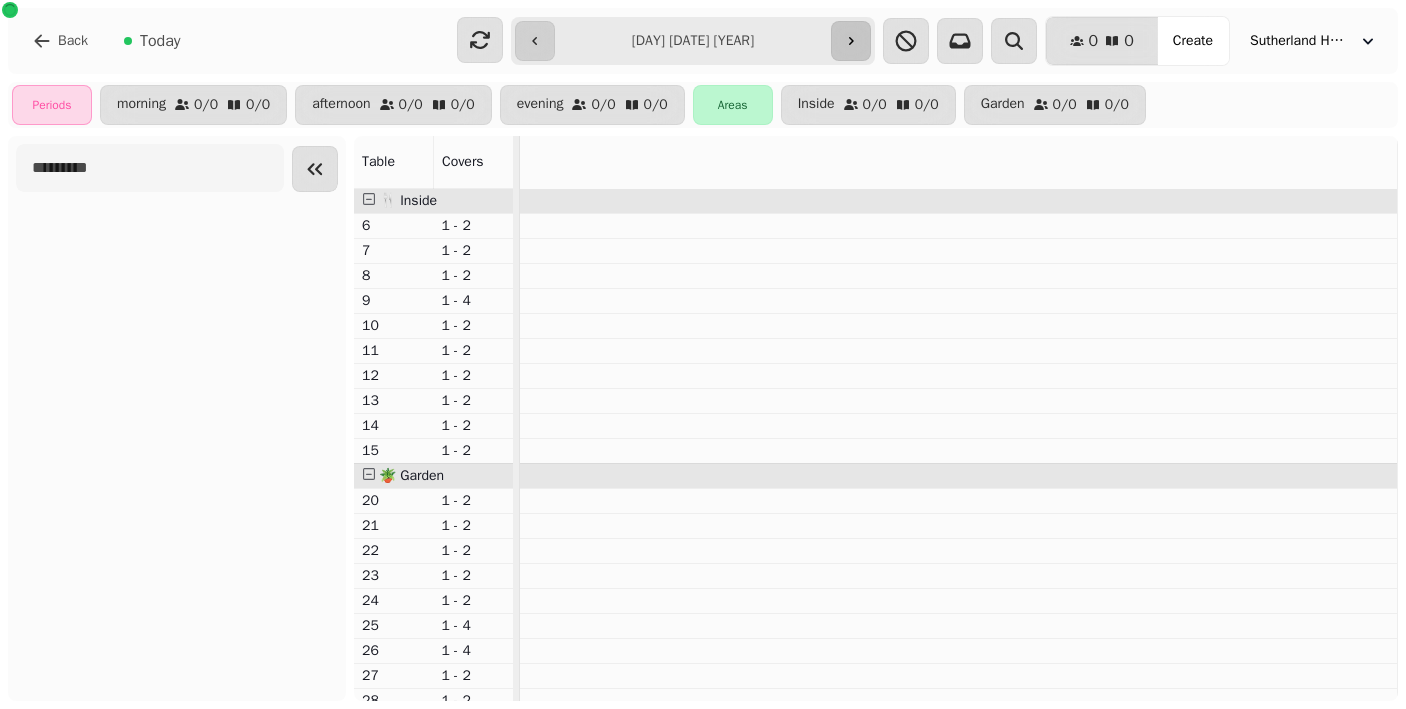 click 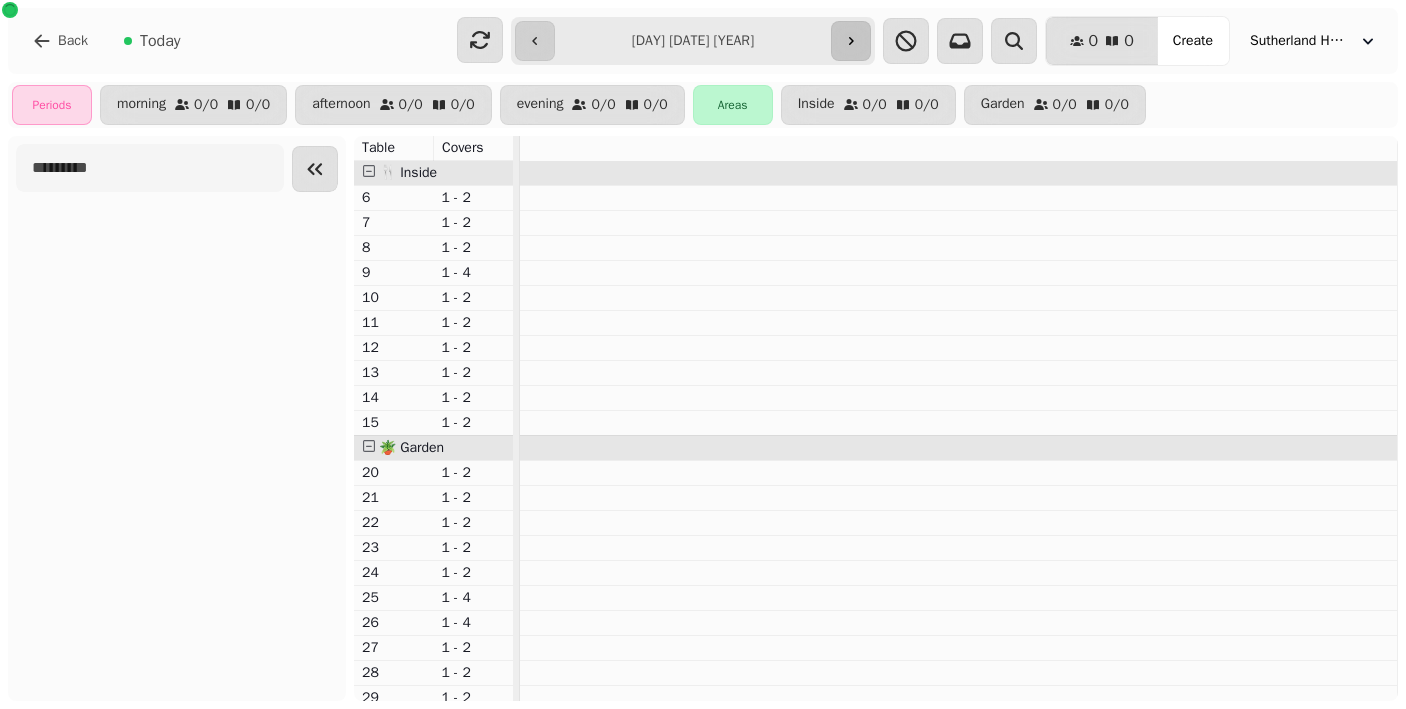 click 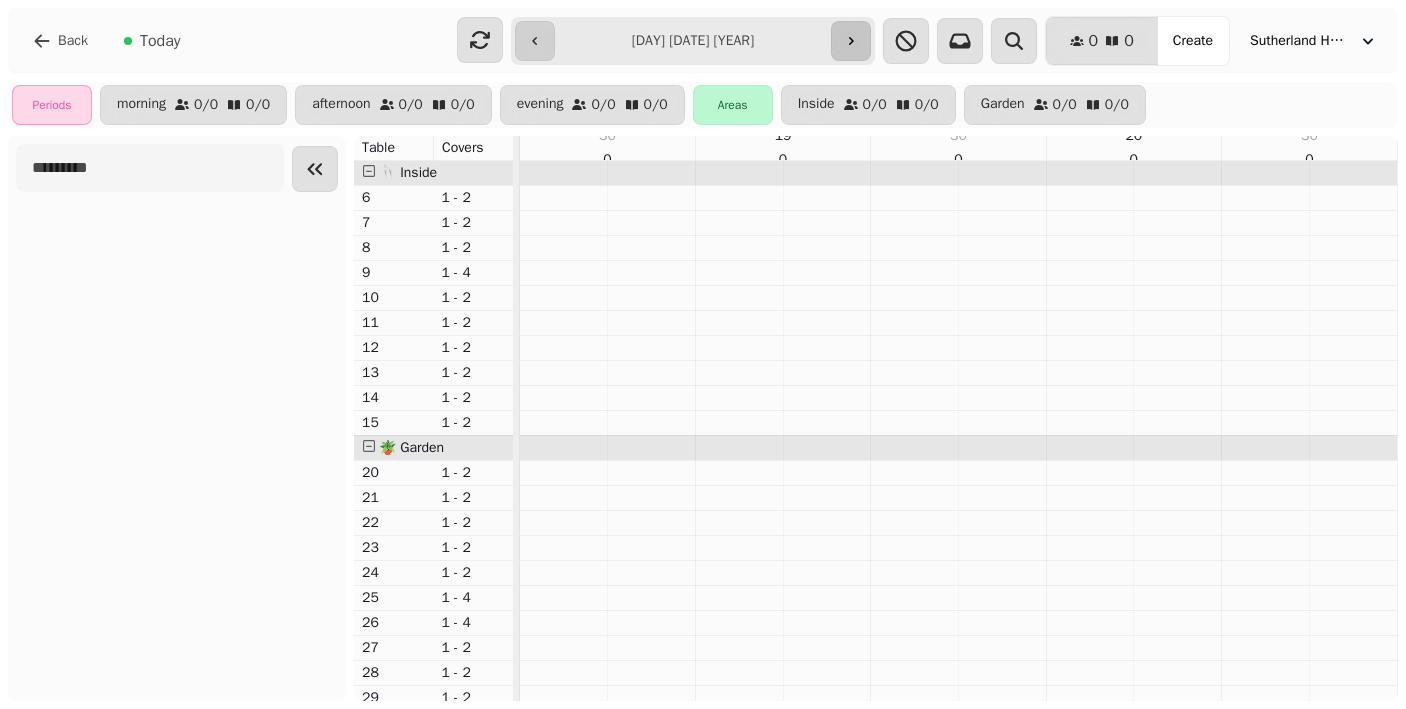click 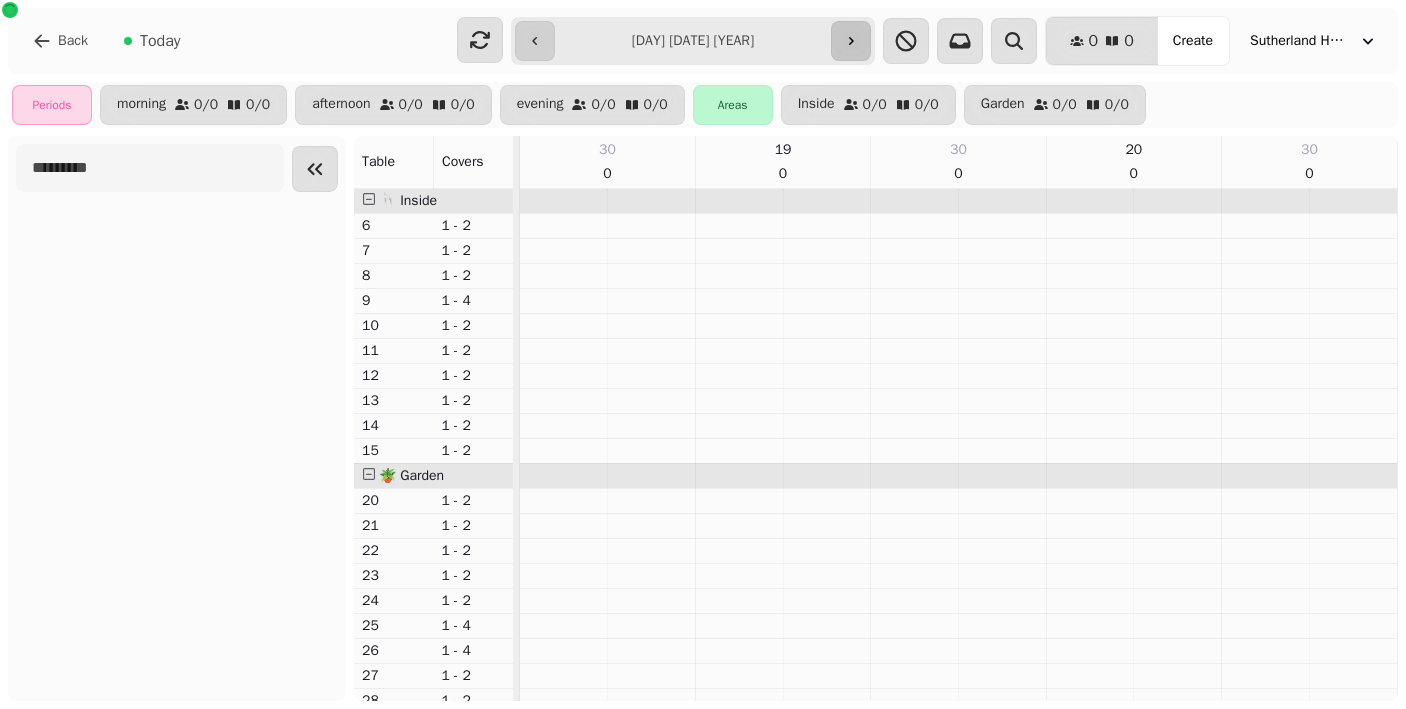 click 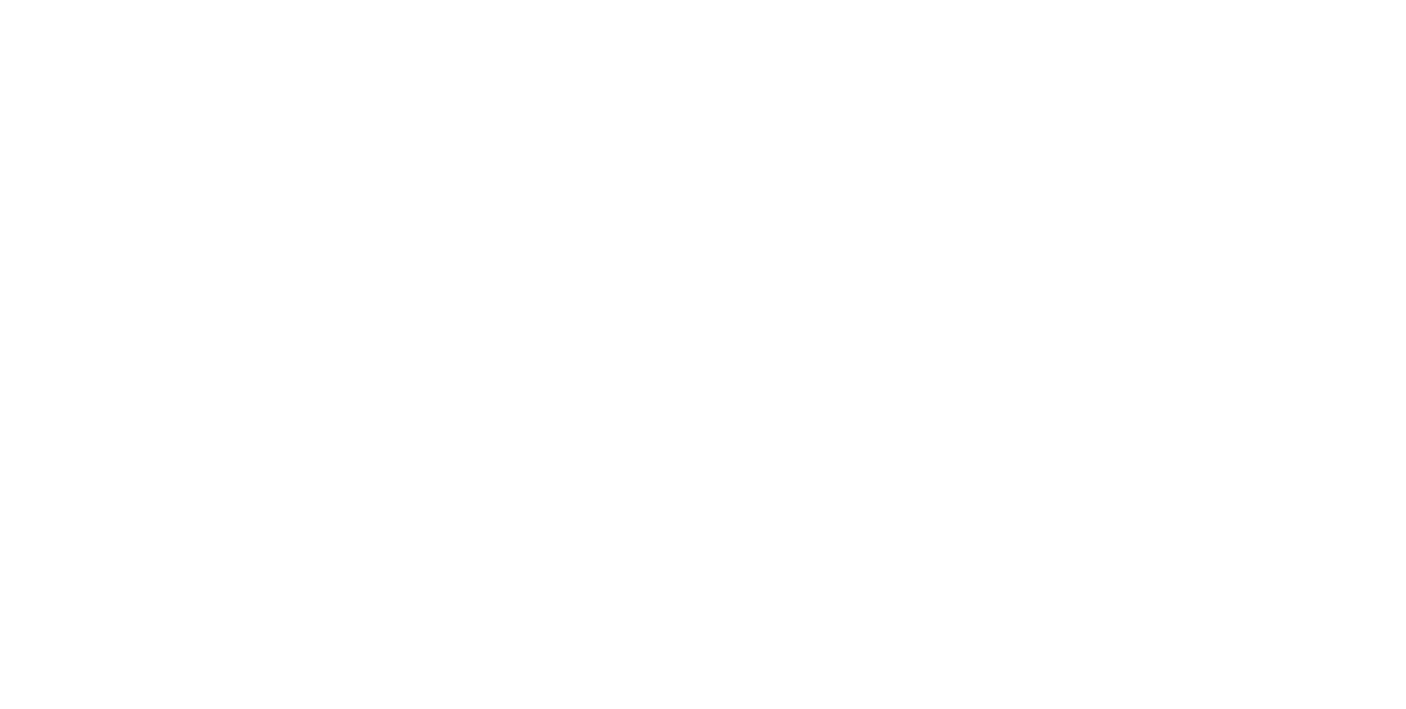 scroll, scrollTop: 0, scrollLeft: 0, axis: both 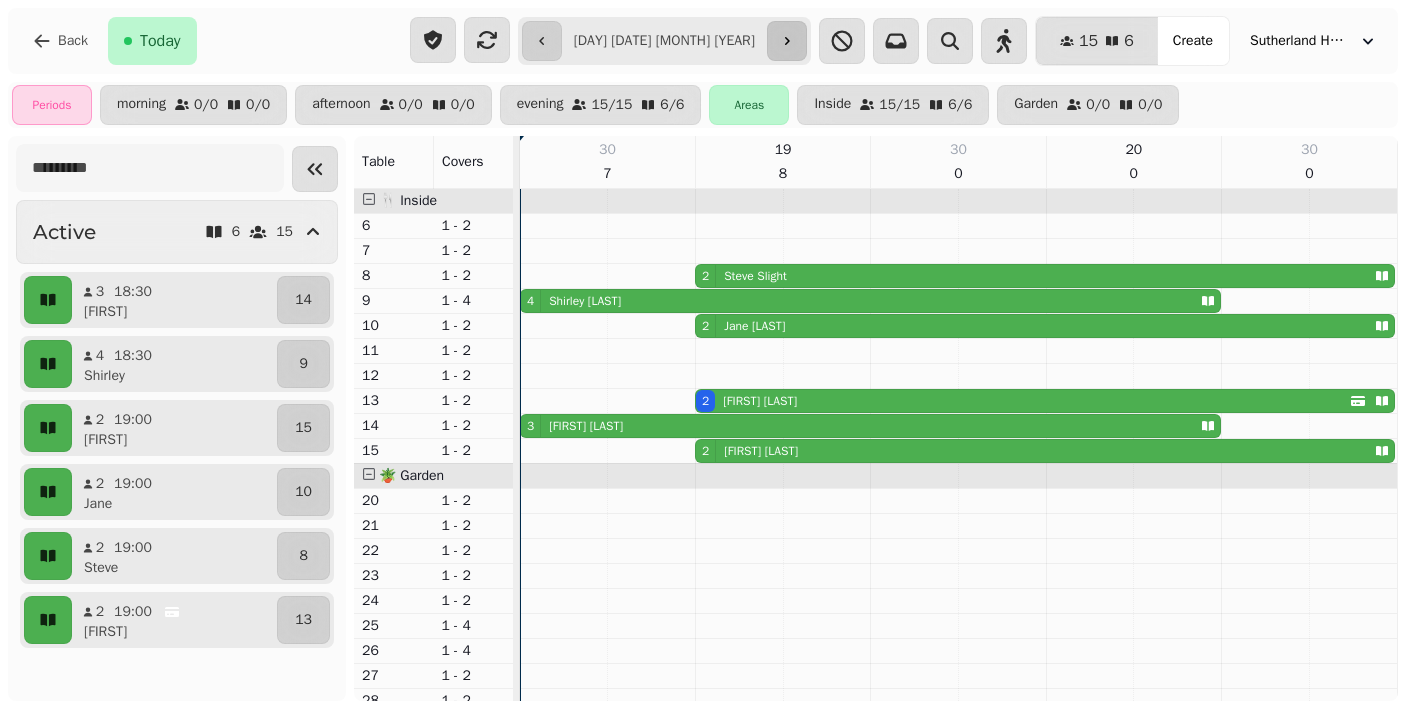 click 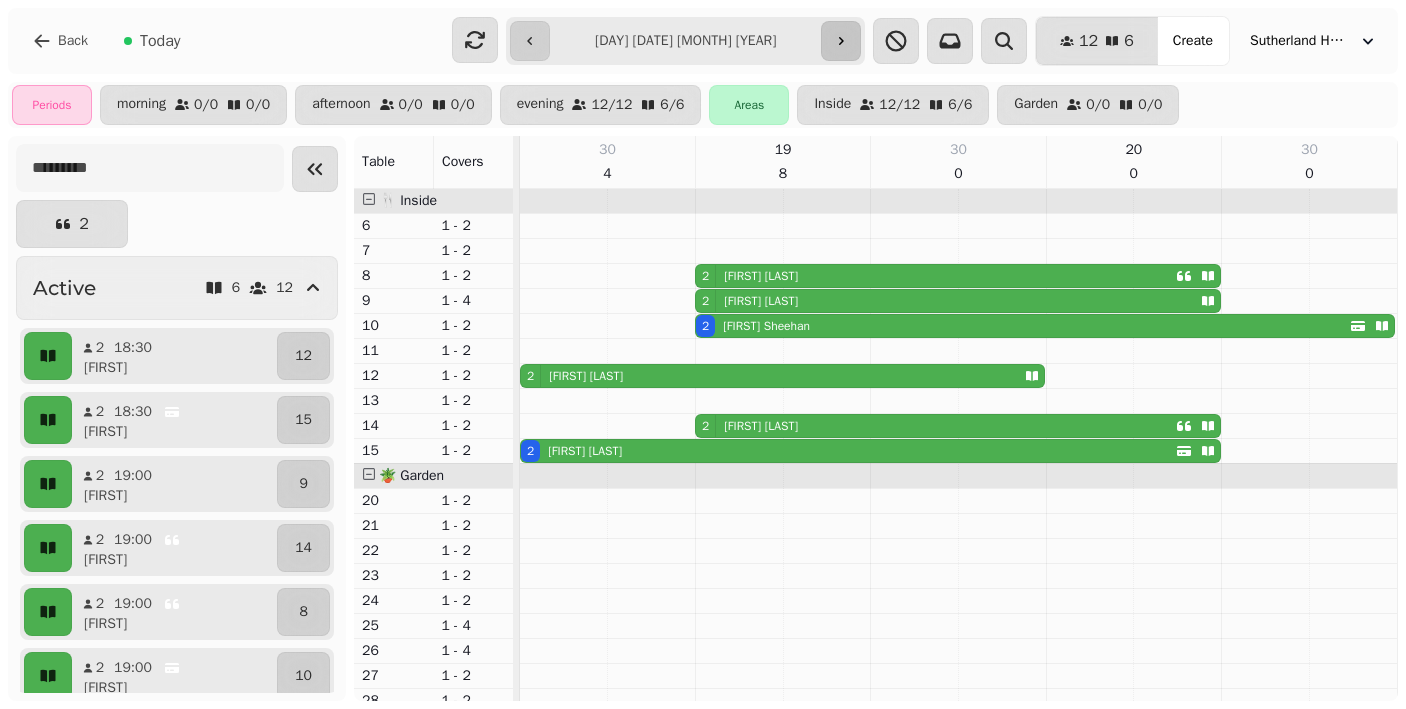 click 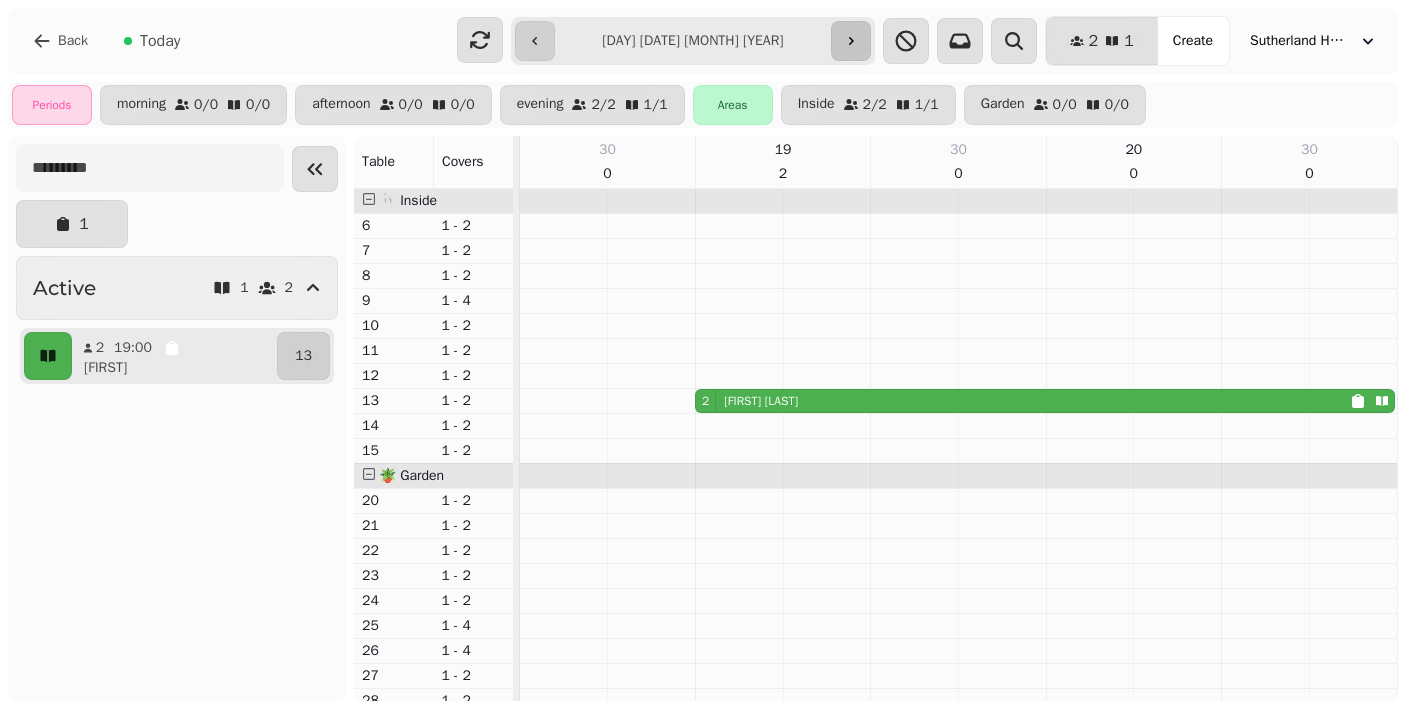 click 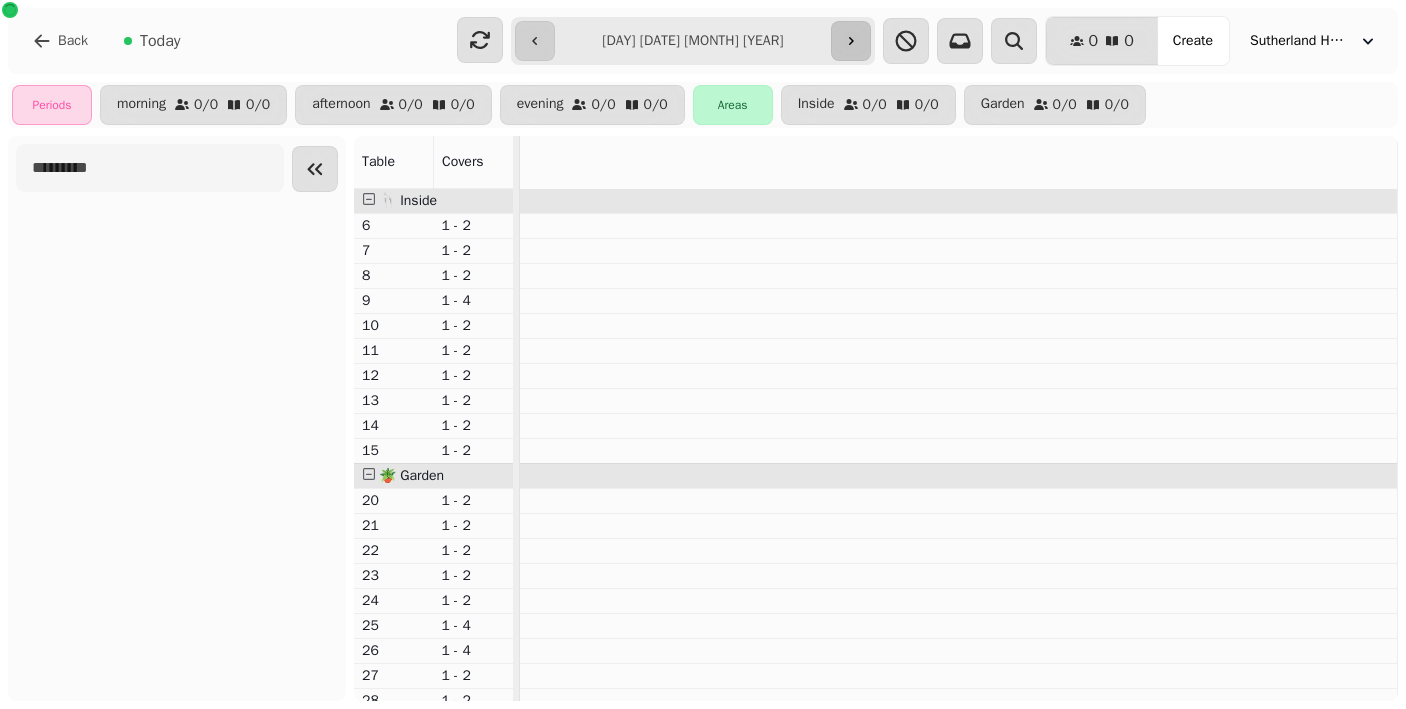 click 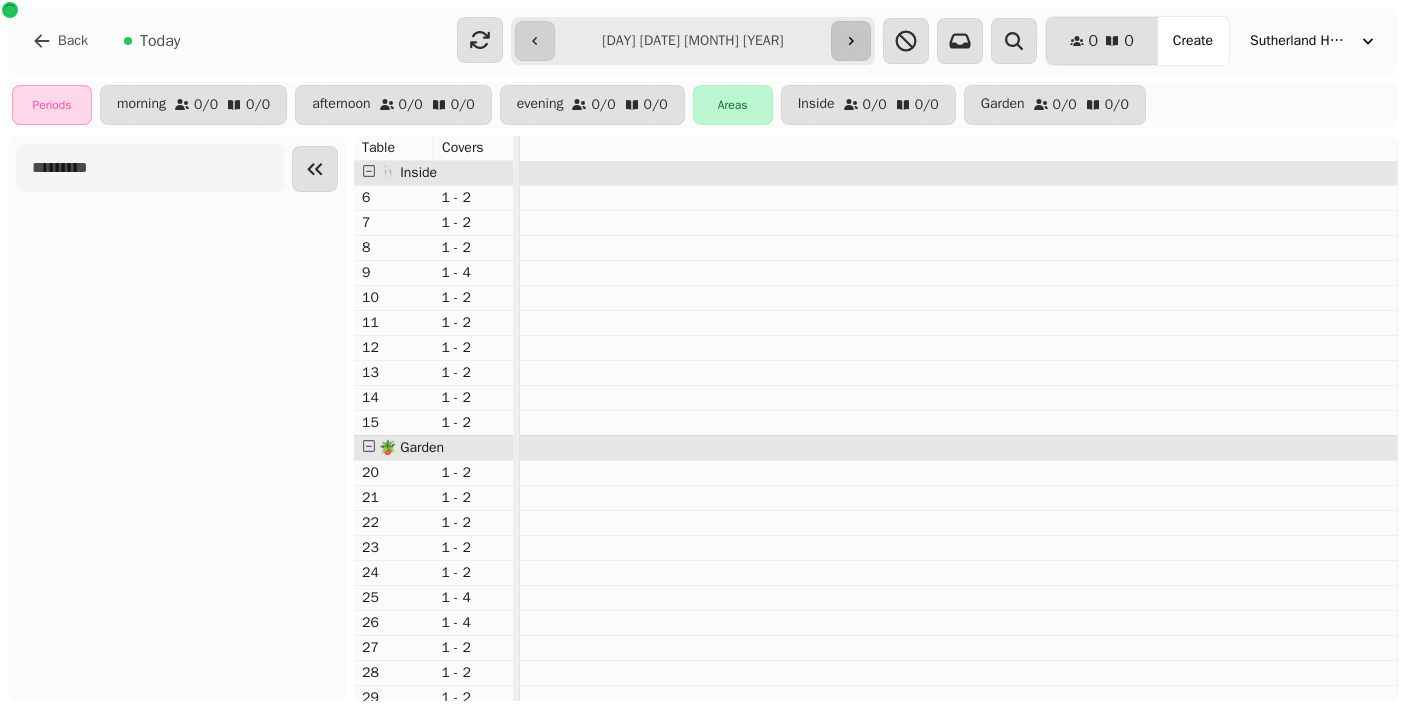 click 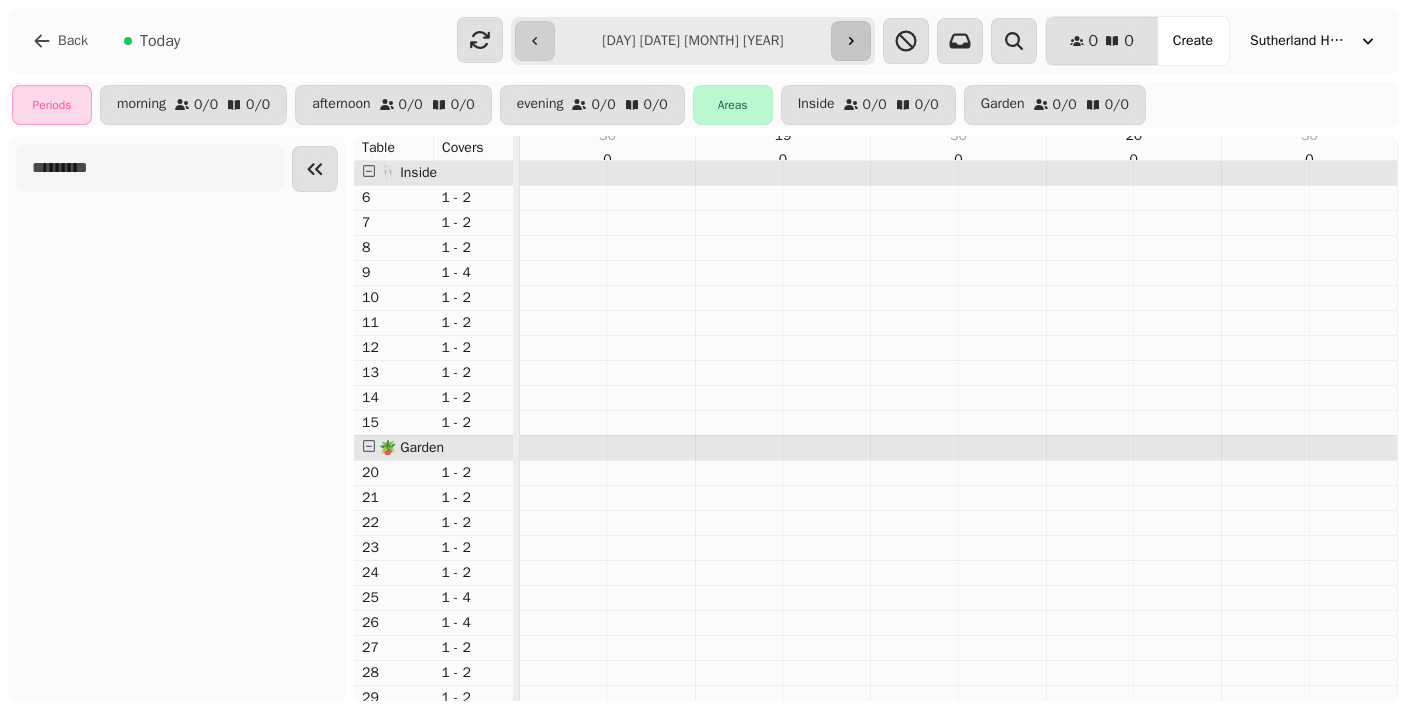 click 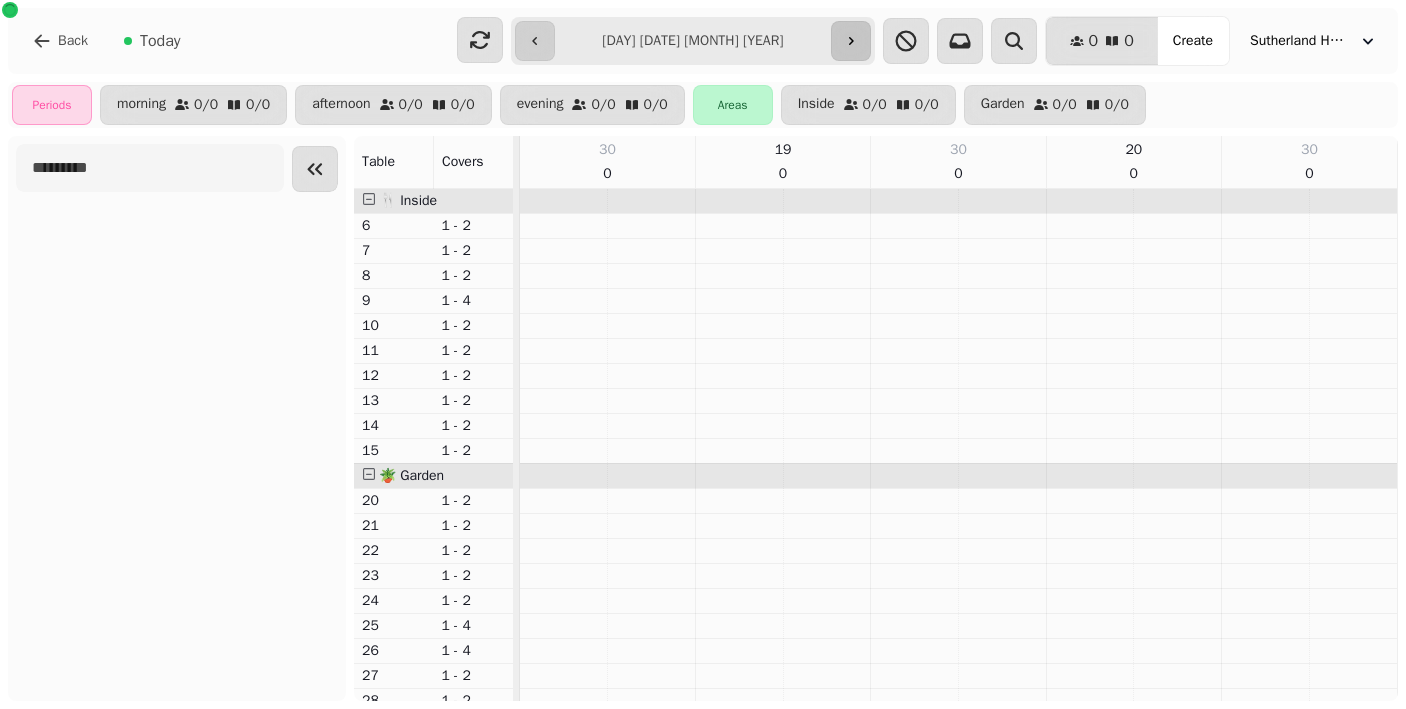 click 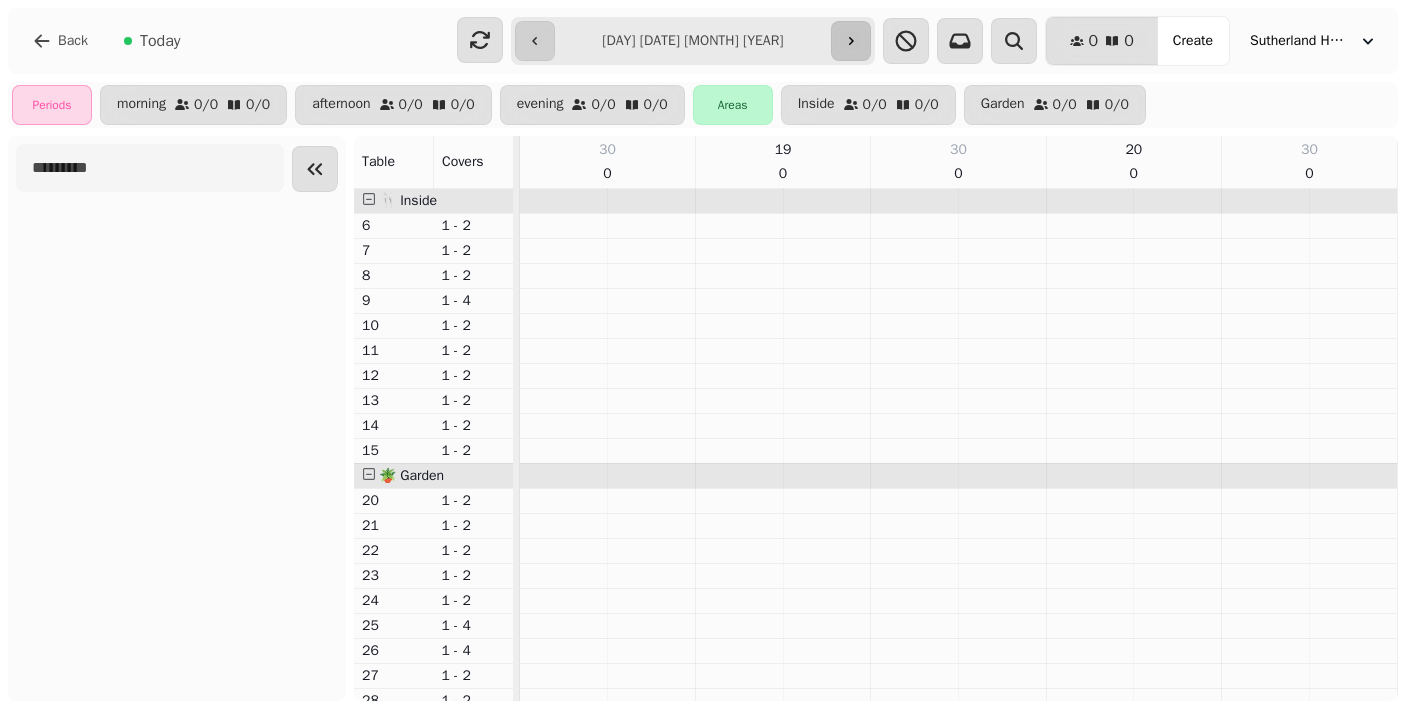 click 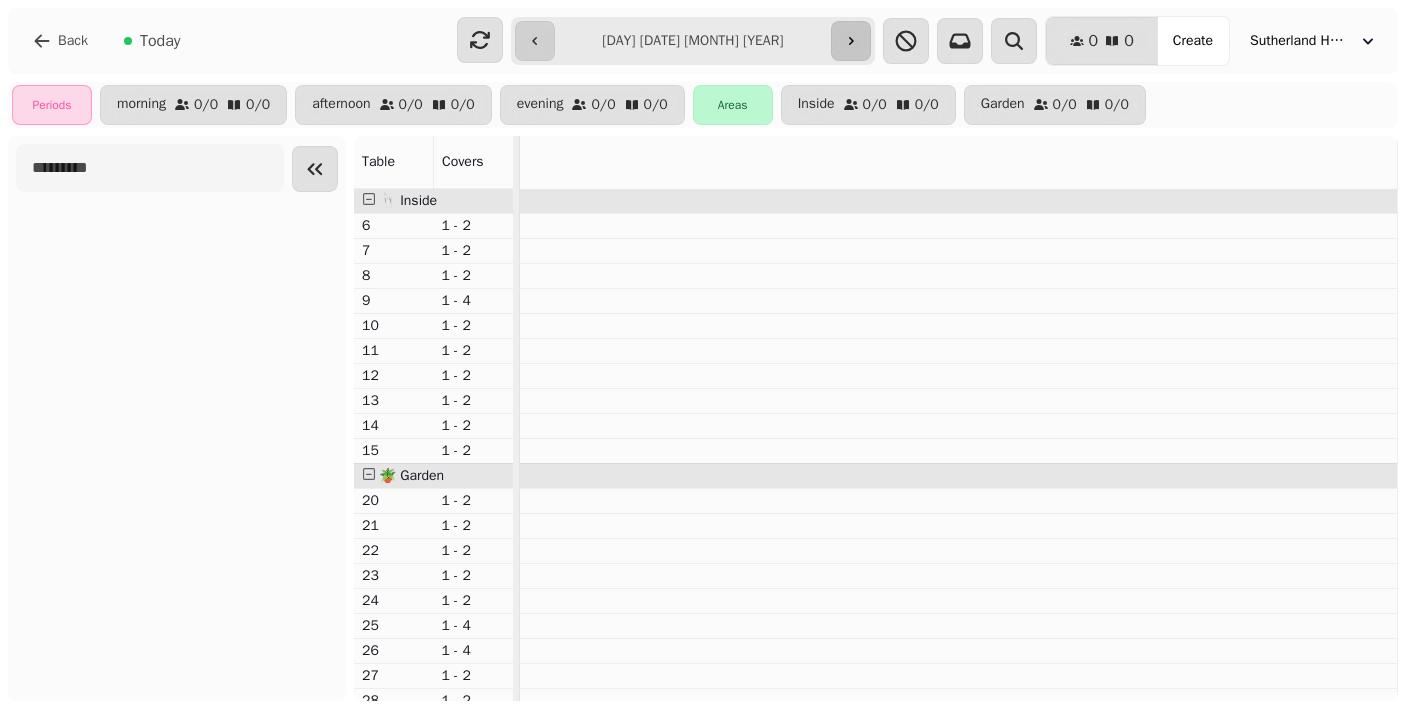 click 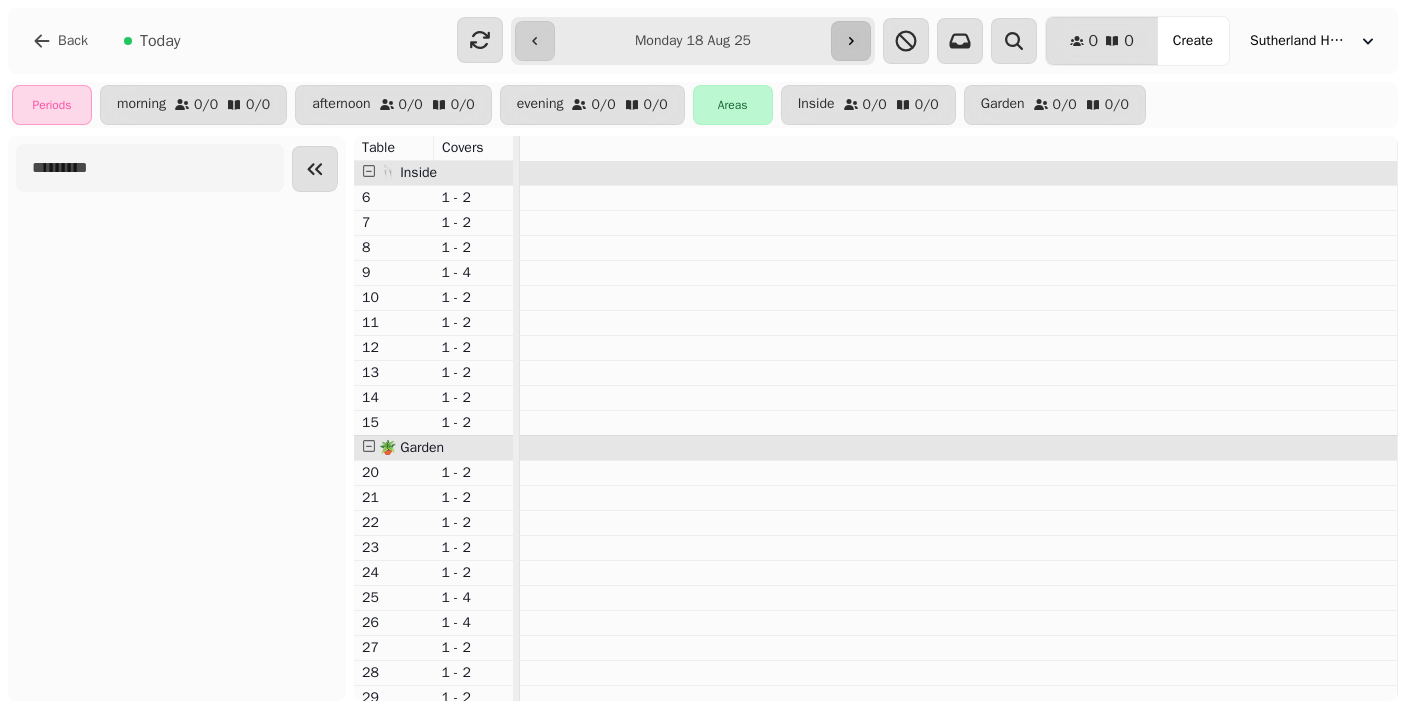 click 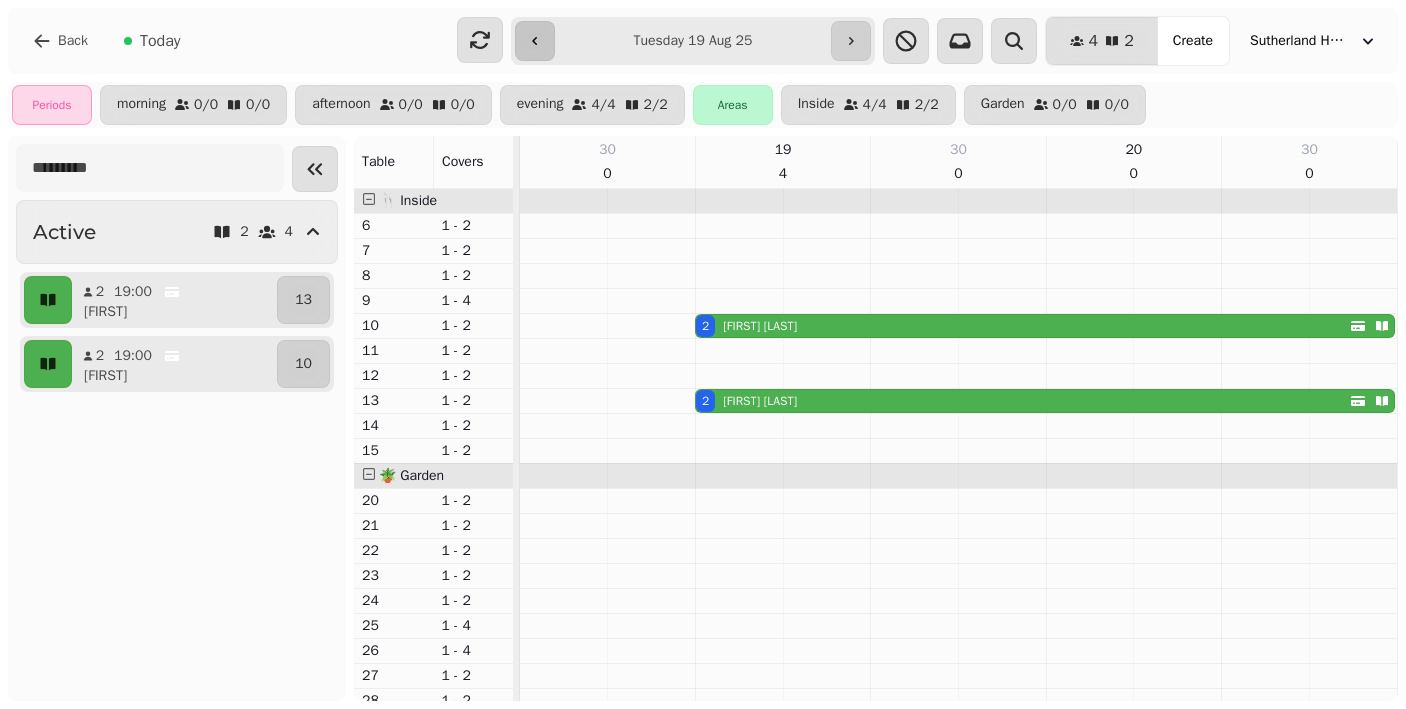 click 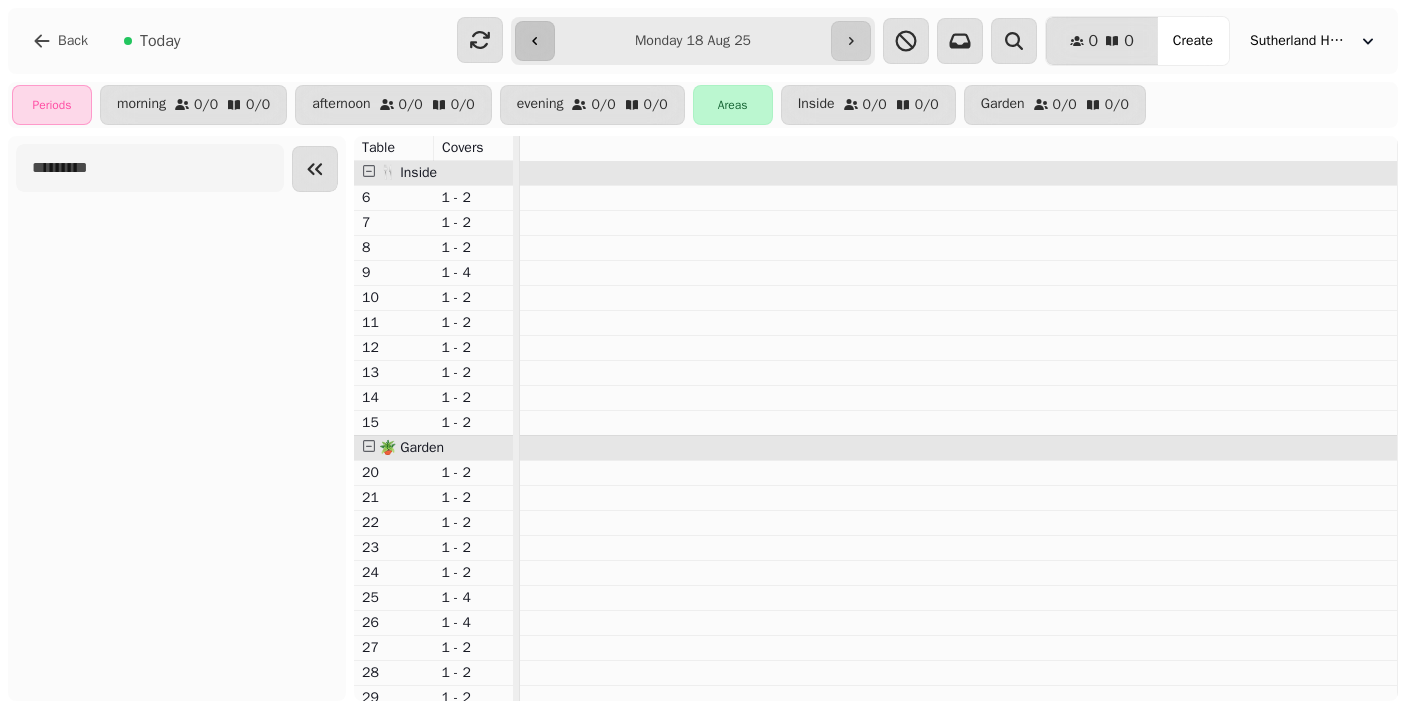 click 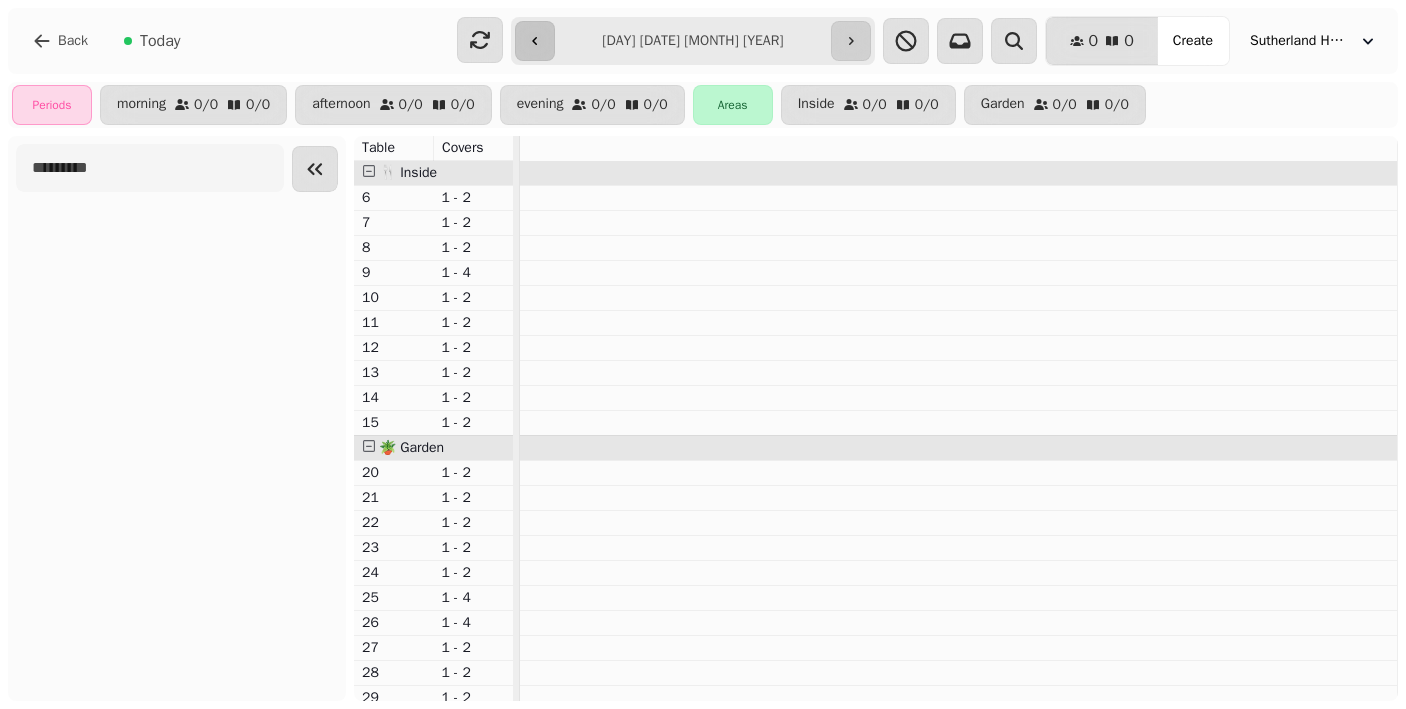 click 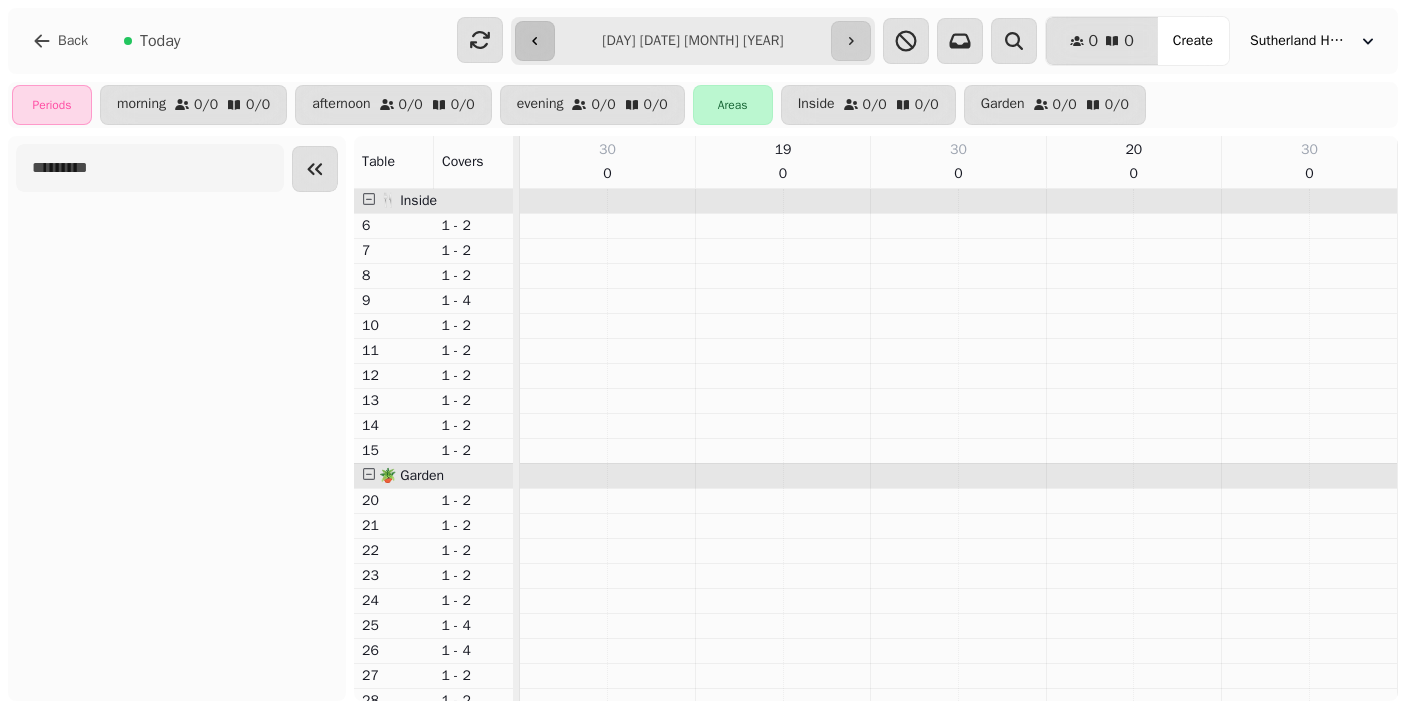 click 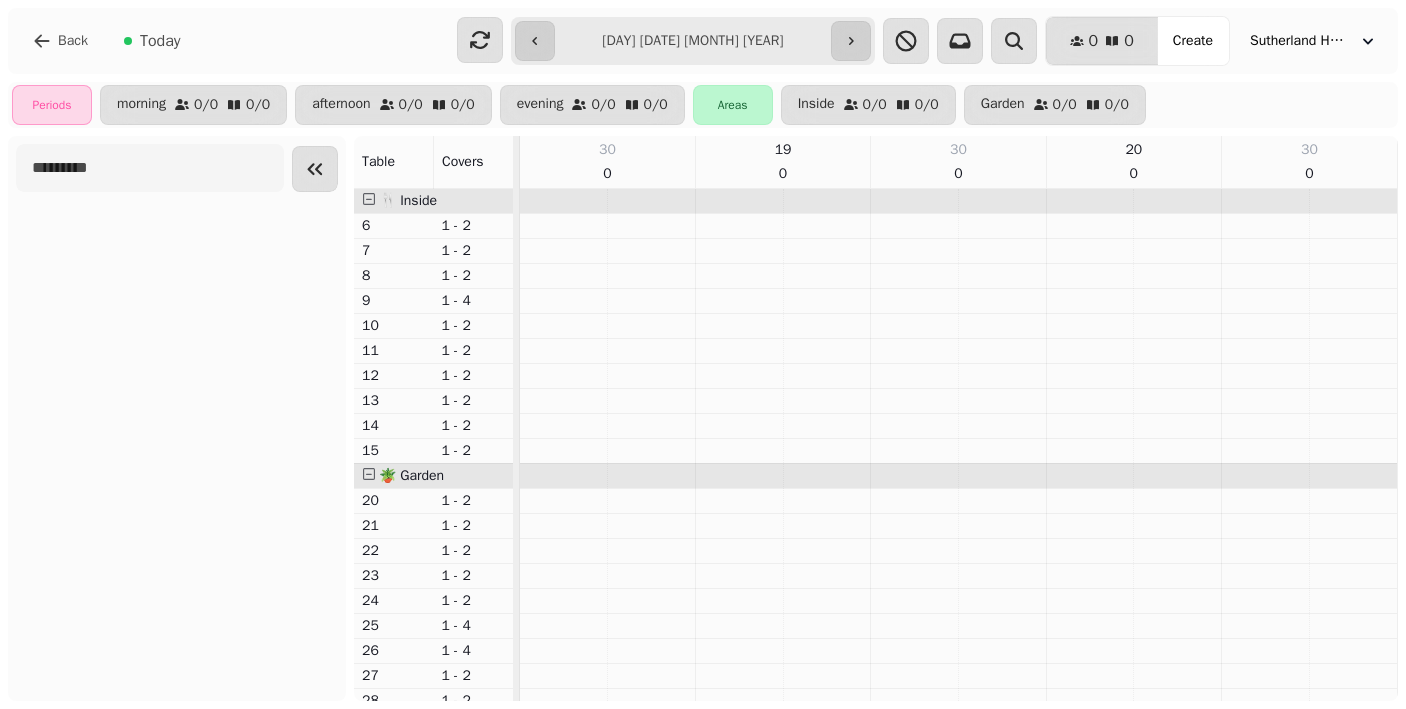 click on "**********" at bounding box center [692, 41] 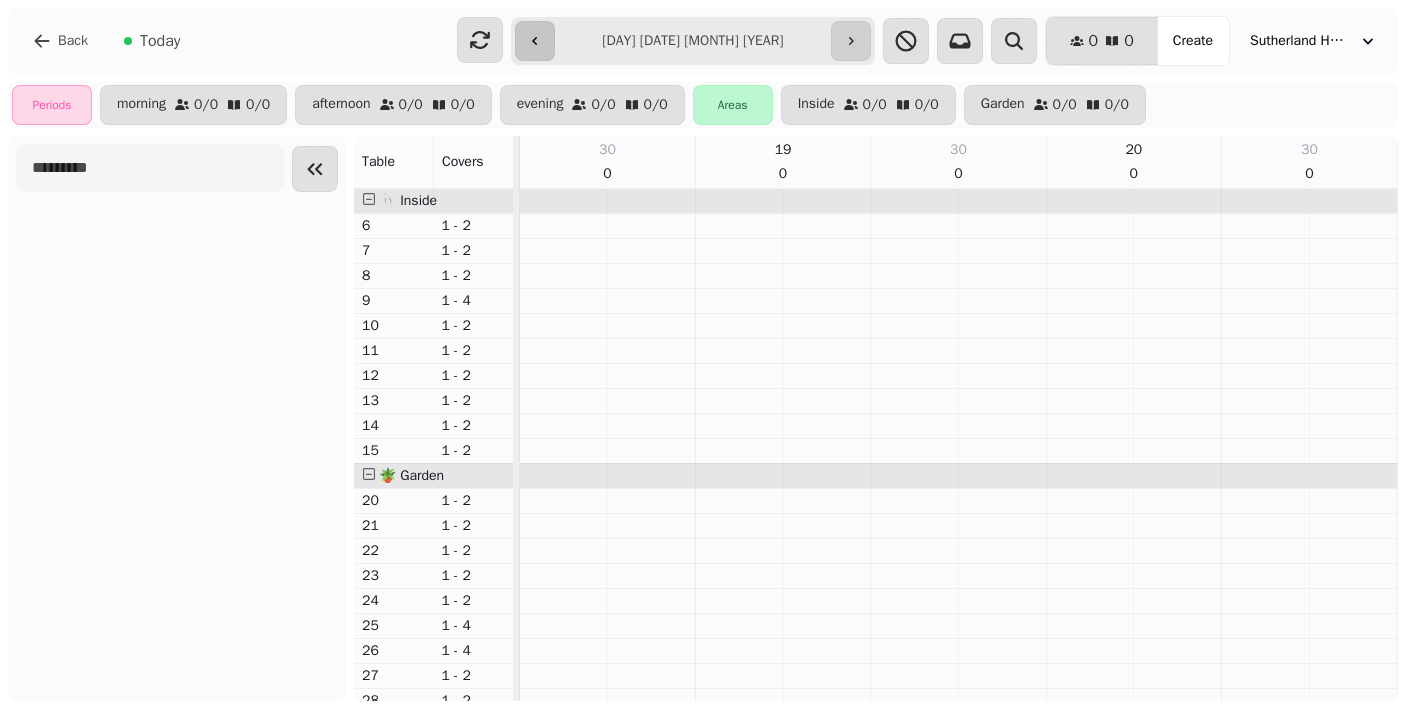 click 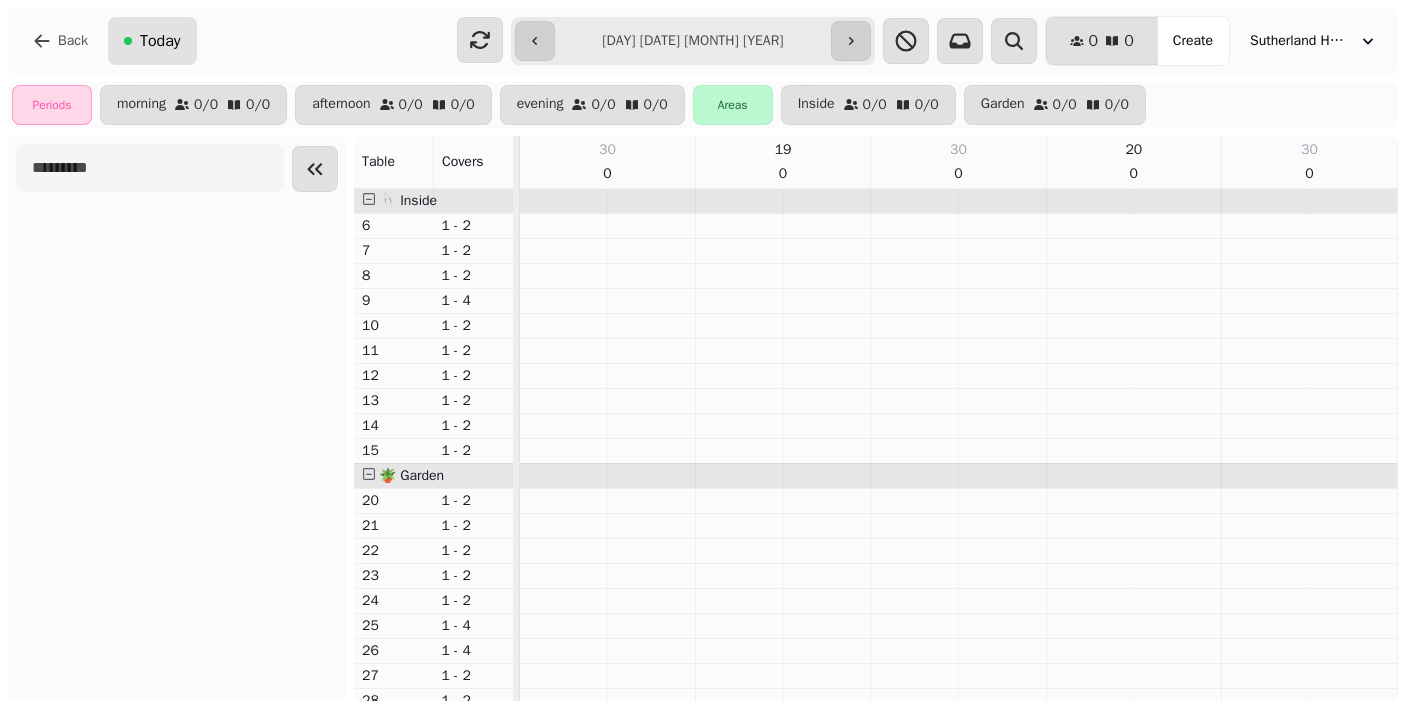 click on "Today" at bounding box center [160, 41] 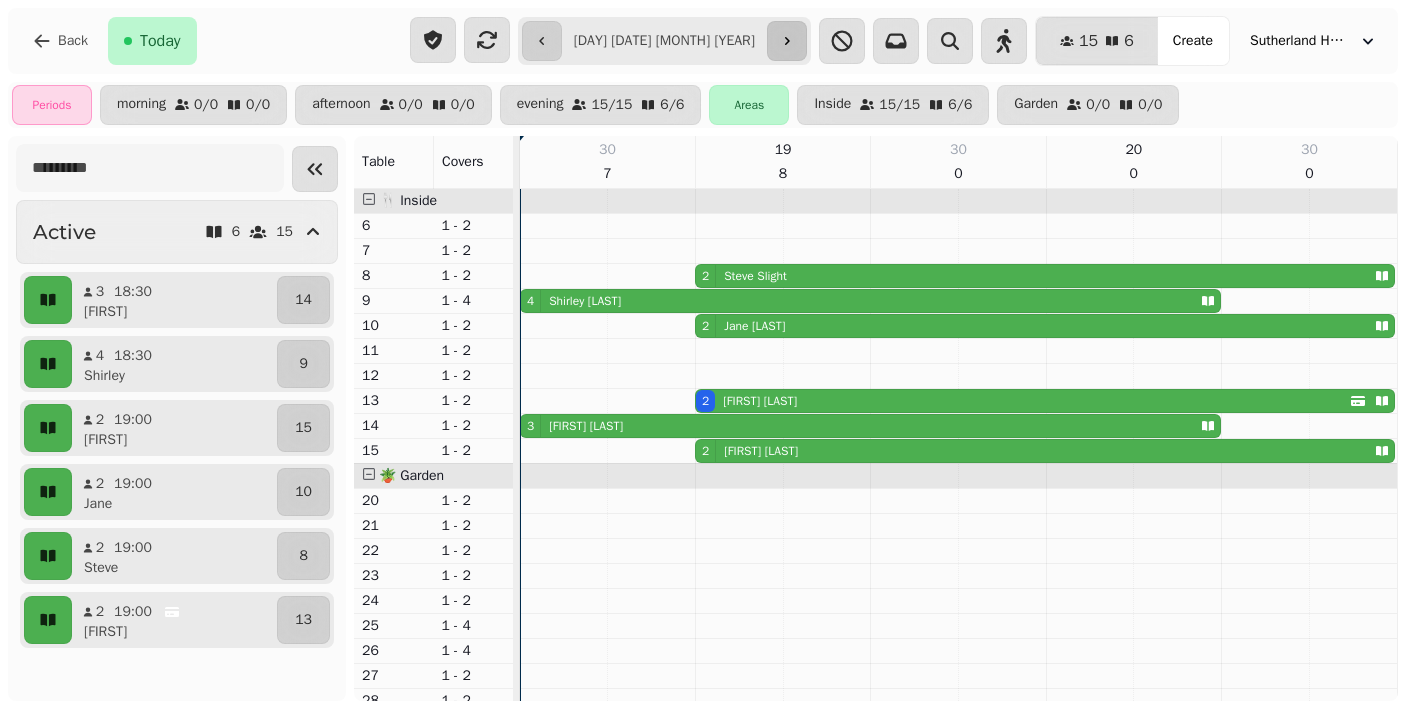 click 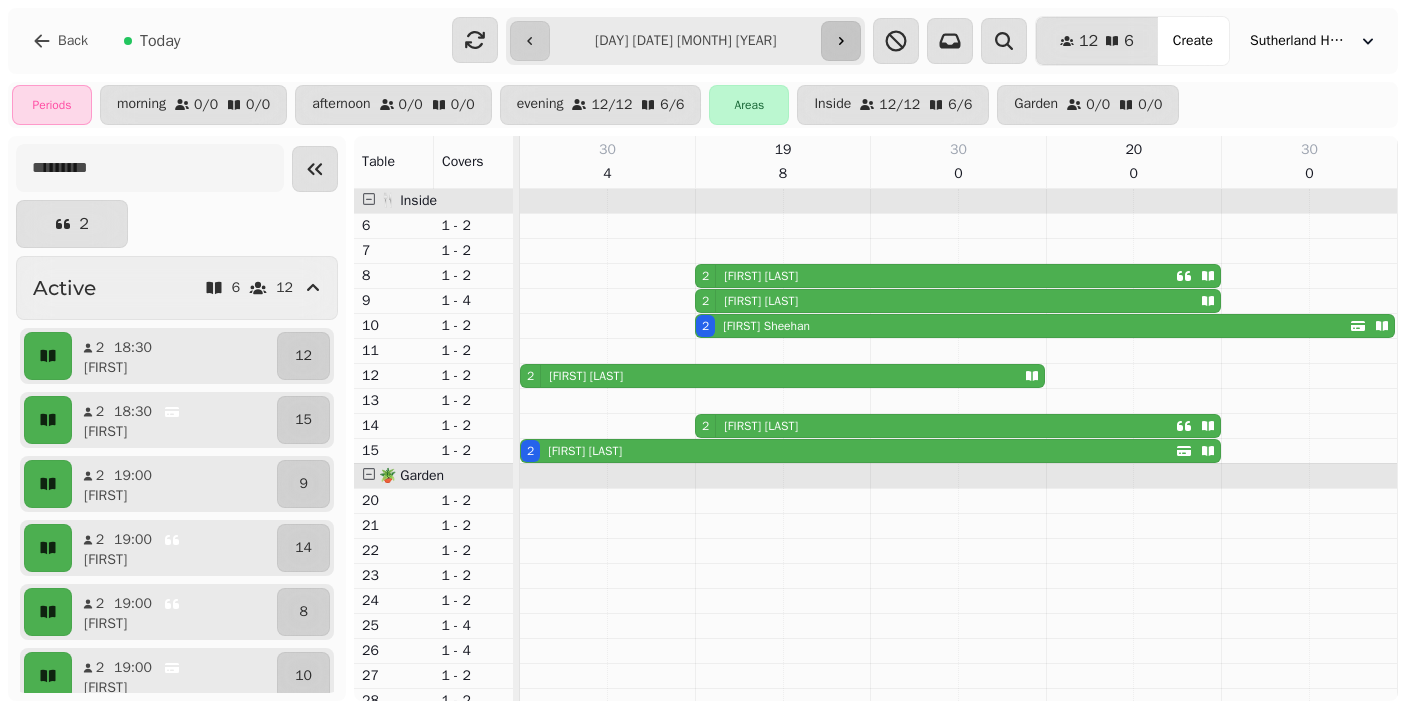 click 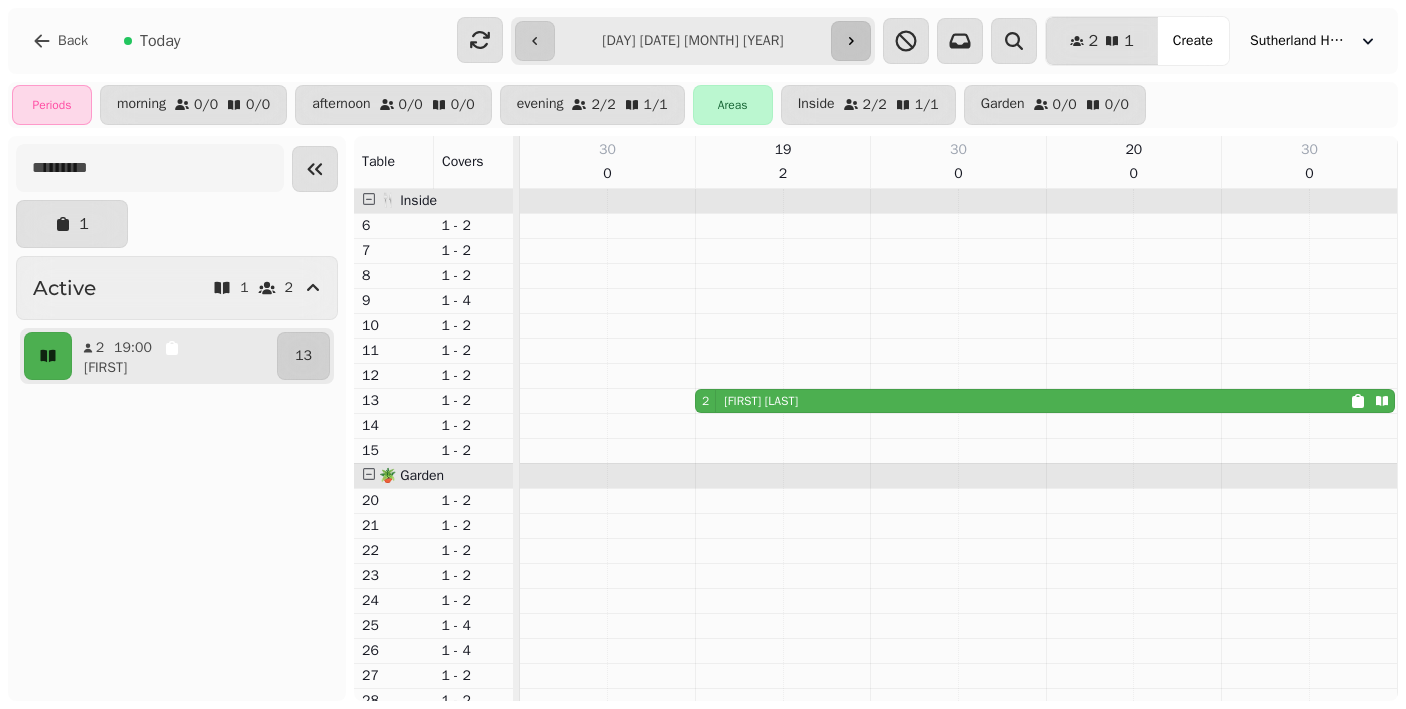 click 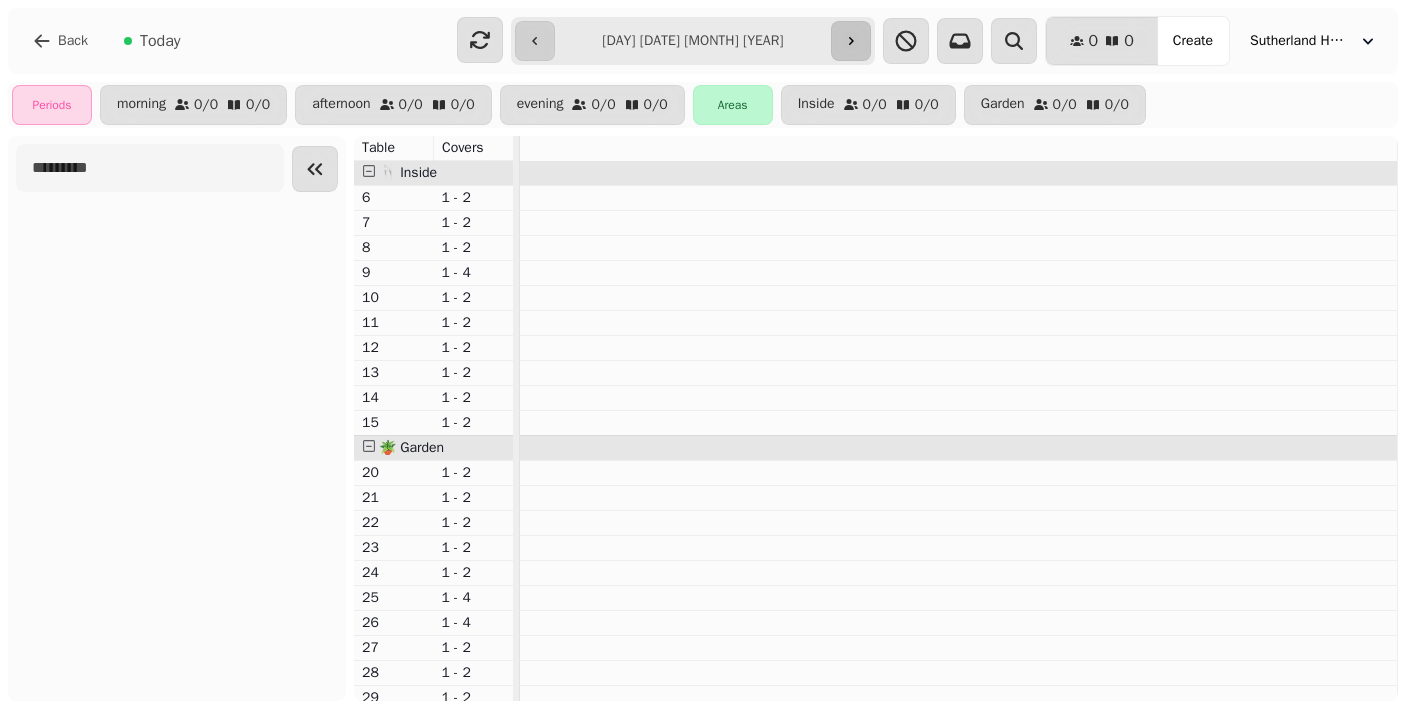 click 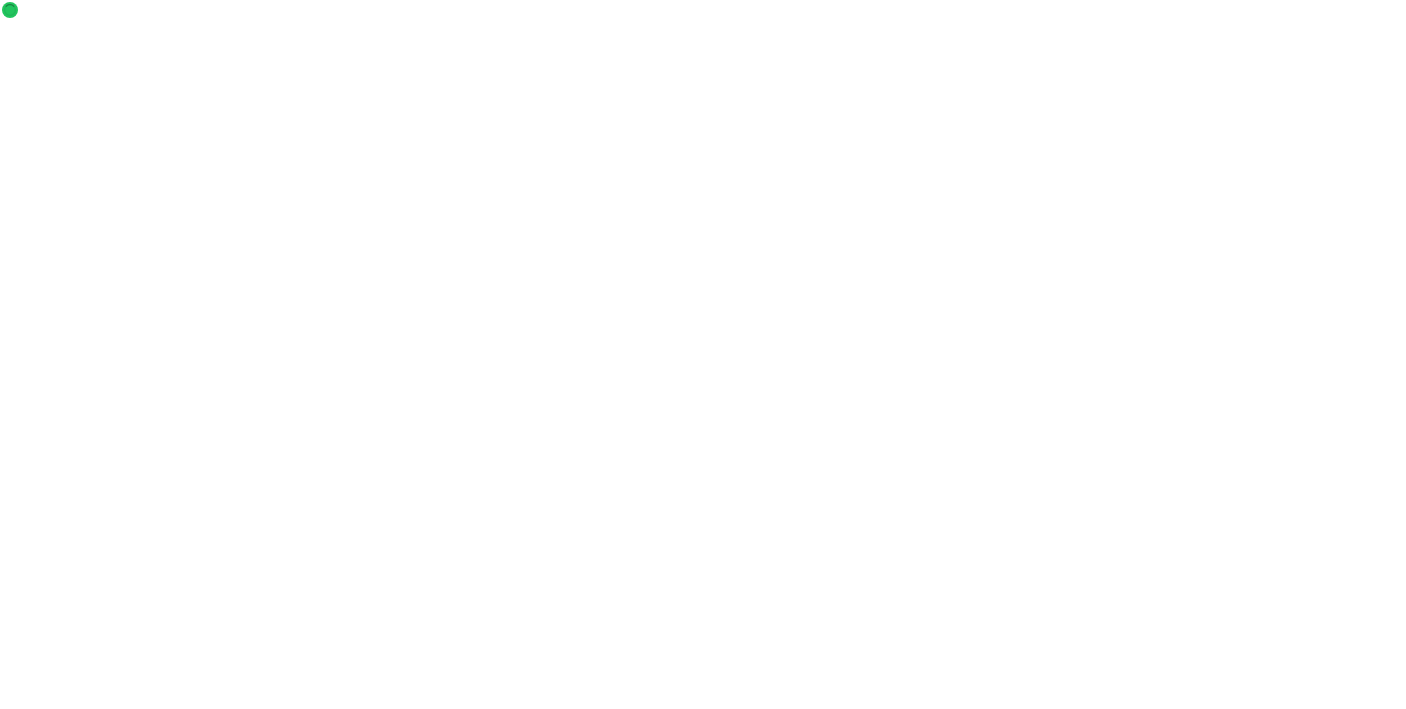 scroll, scrollTop: 0, scrollLeft: 0, axis: both 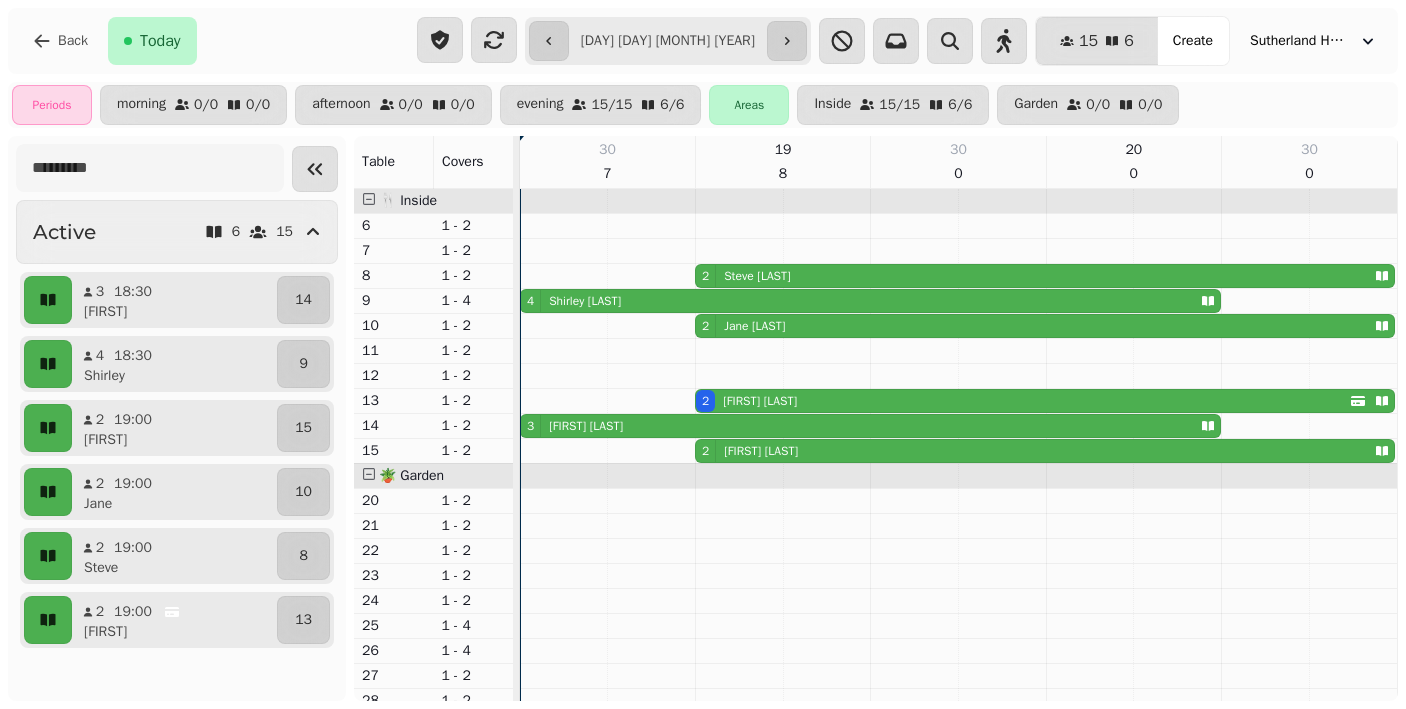 click on "**********" at bounding box center (668, 41) 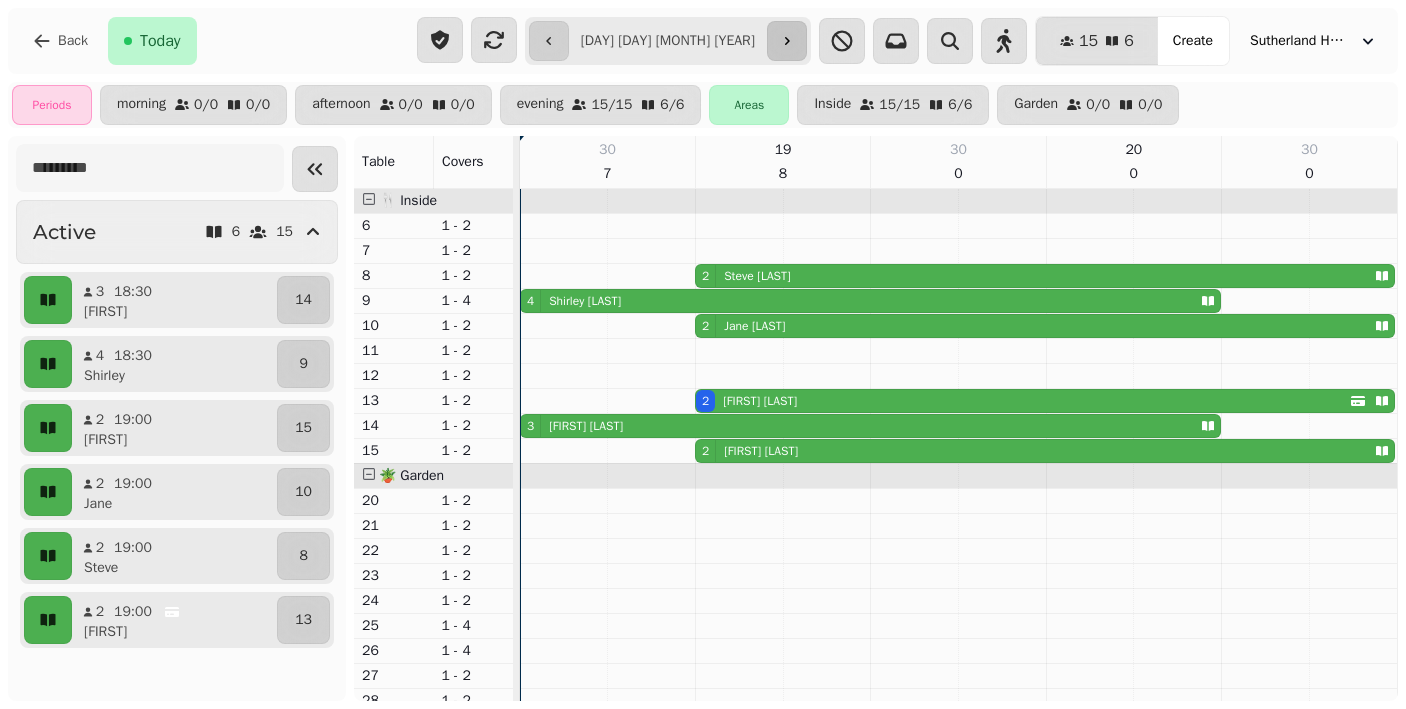 click 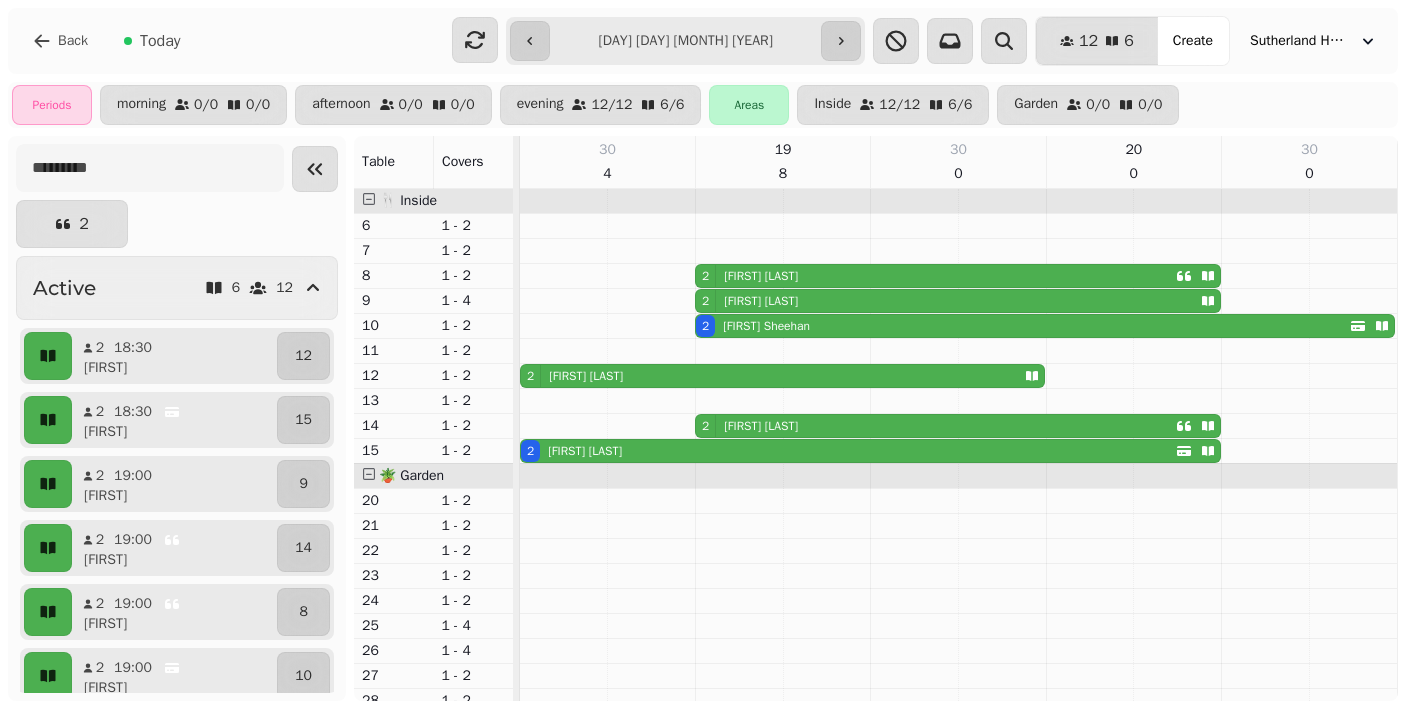 scroll, scrollTop: 62, scrollLeft: 0, axis: vertical 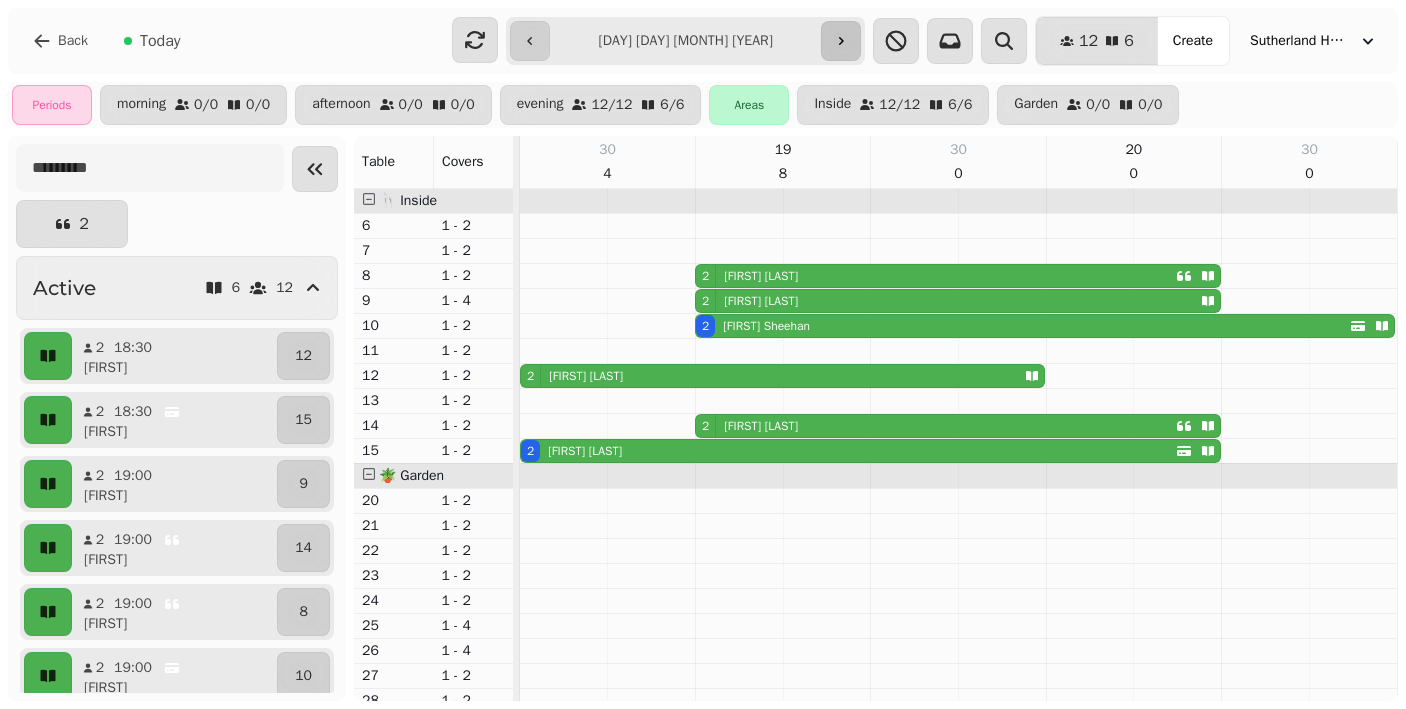 click 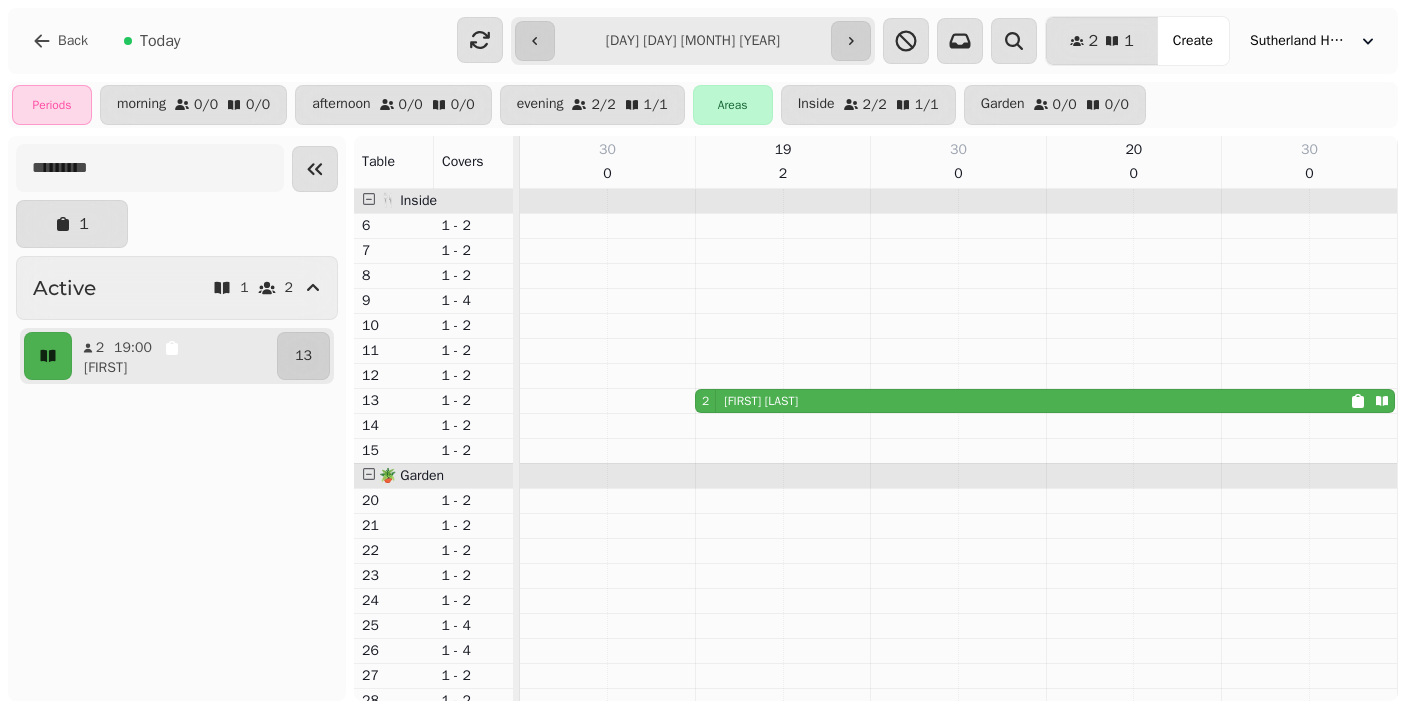 scroll, scrollTop: 62, scrollLeft: 0, axis: vertical 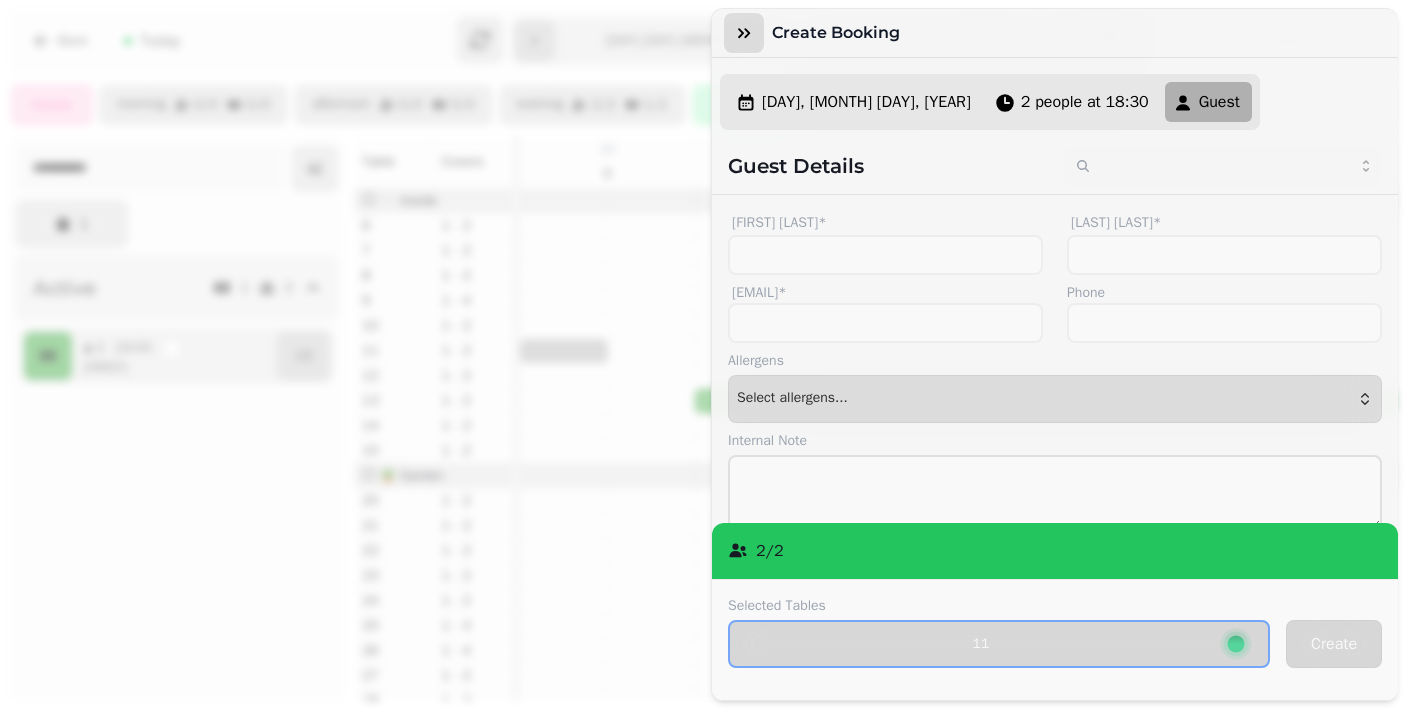 click 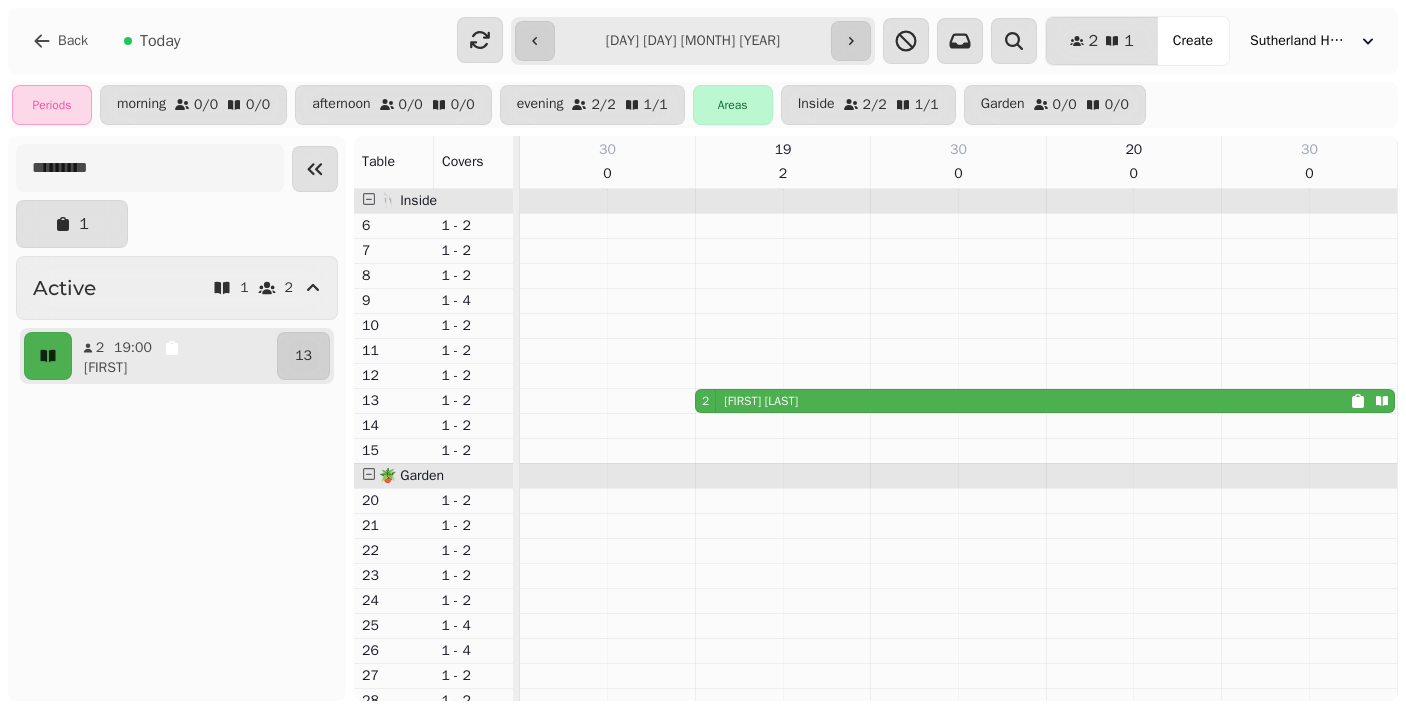 scroll, scrollTop: 62, scrollLeft: 0, axis: vertical 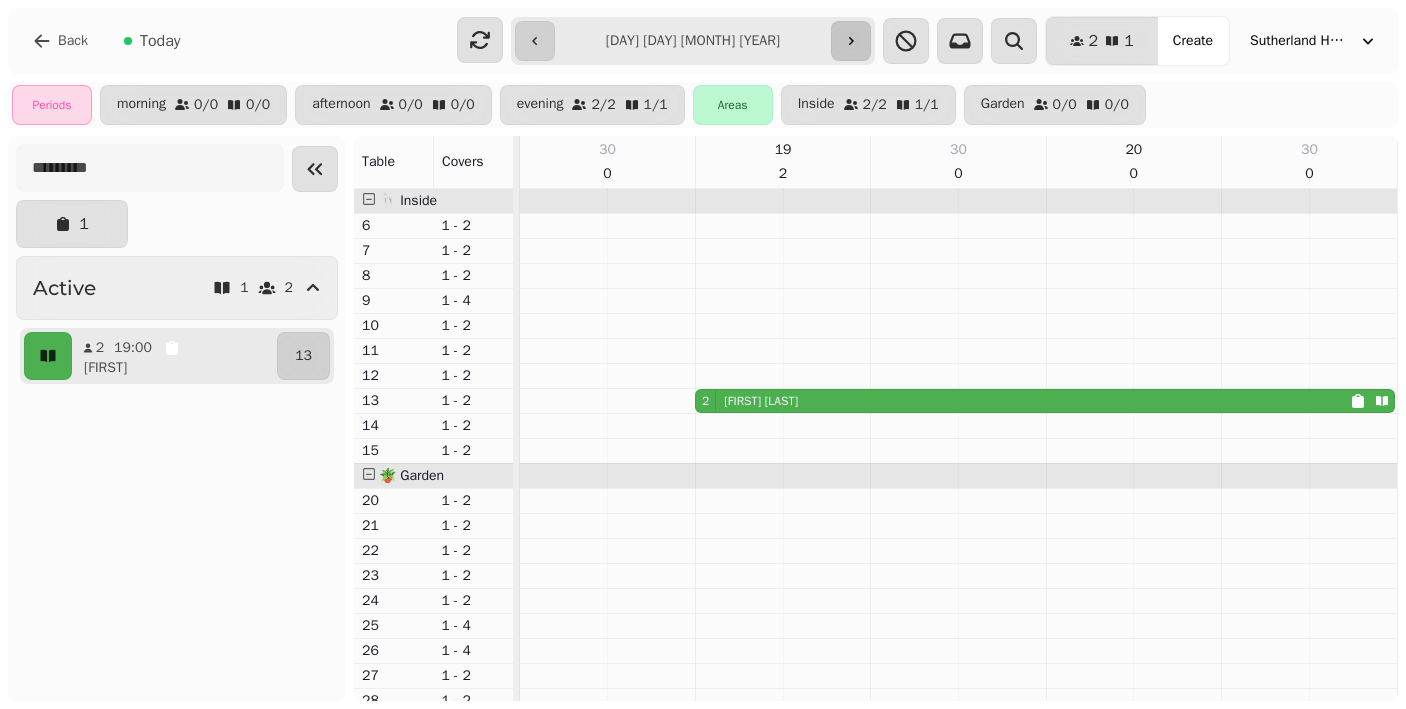 click 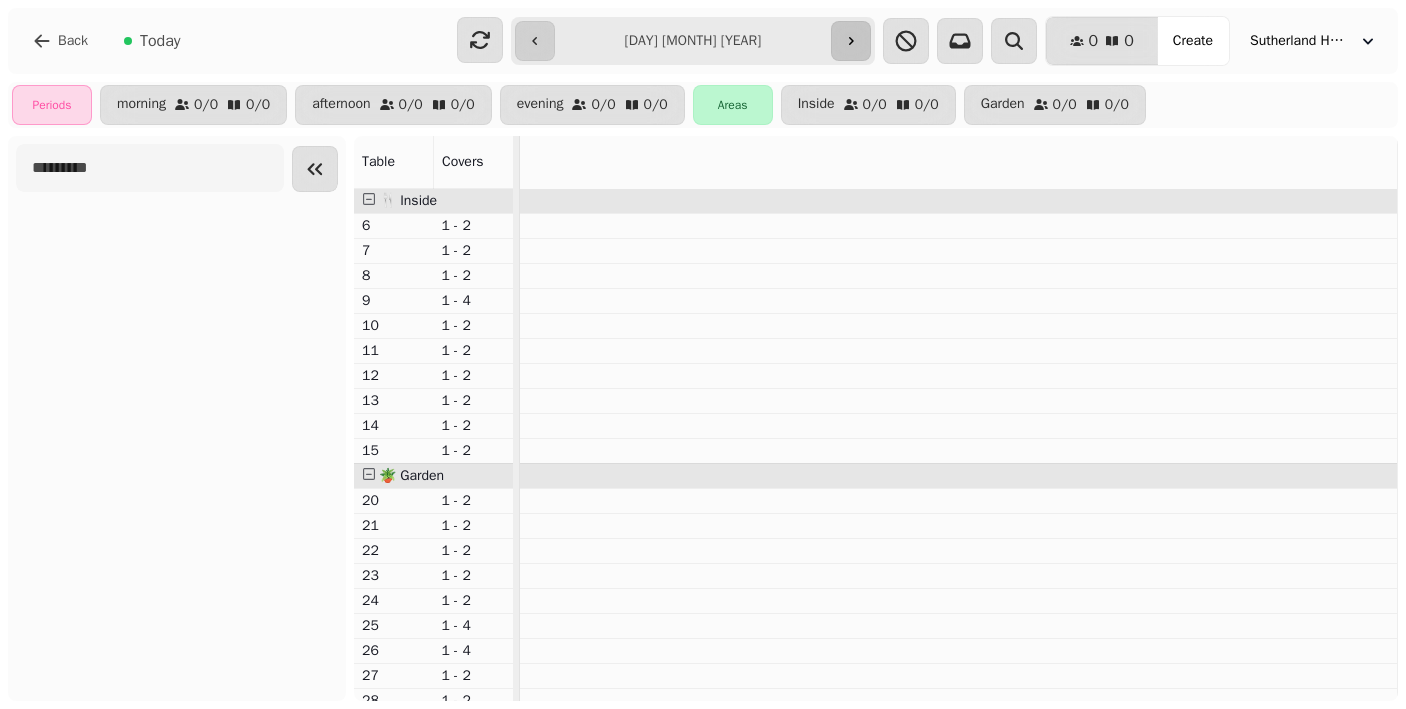 click 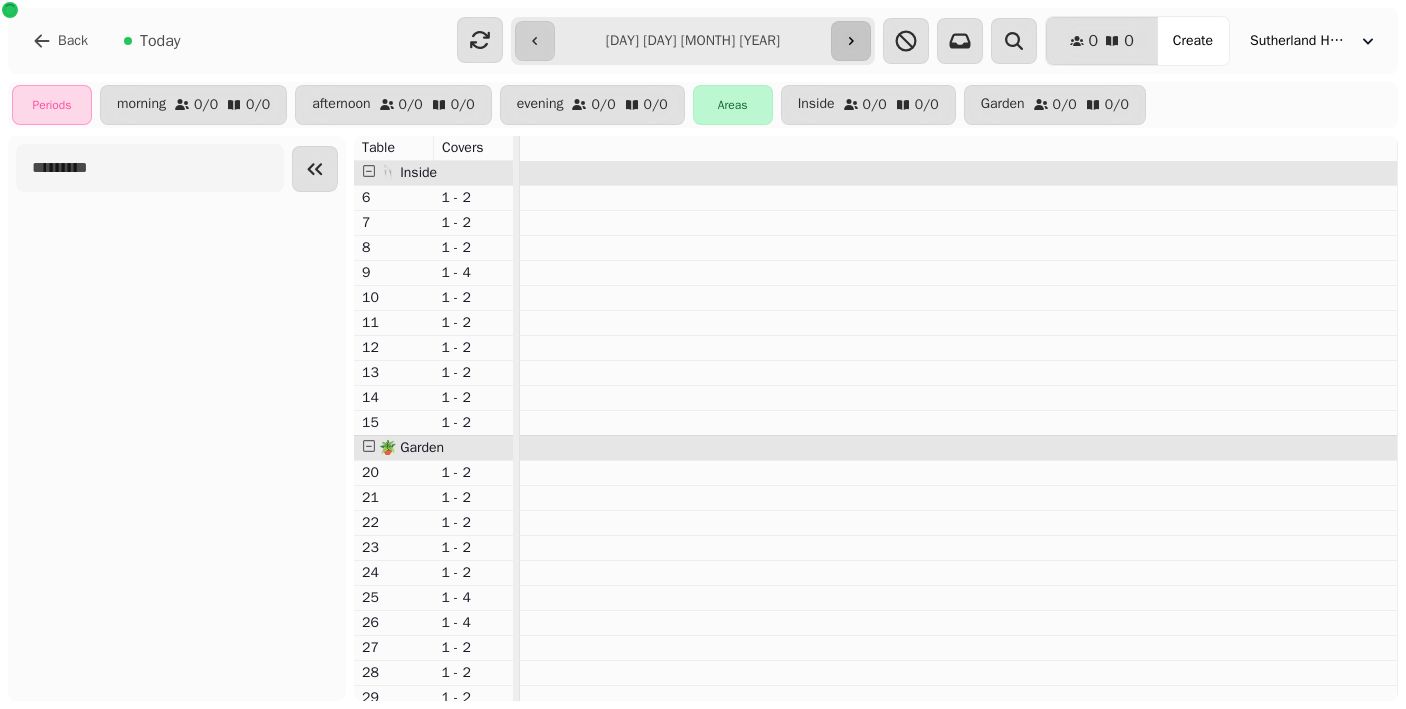 click 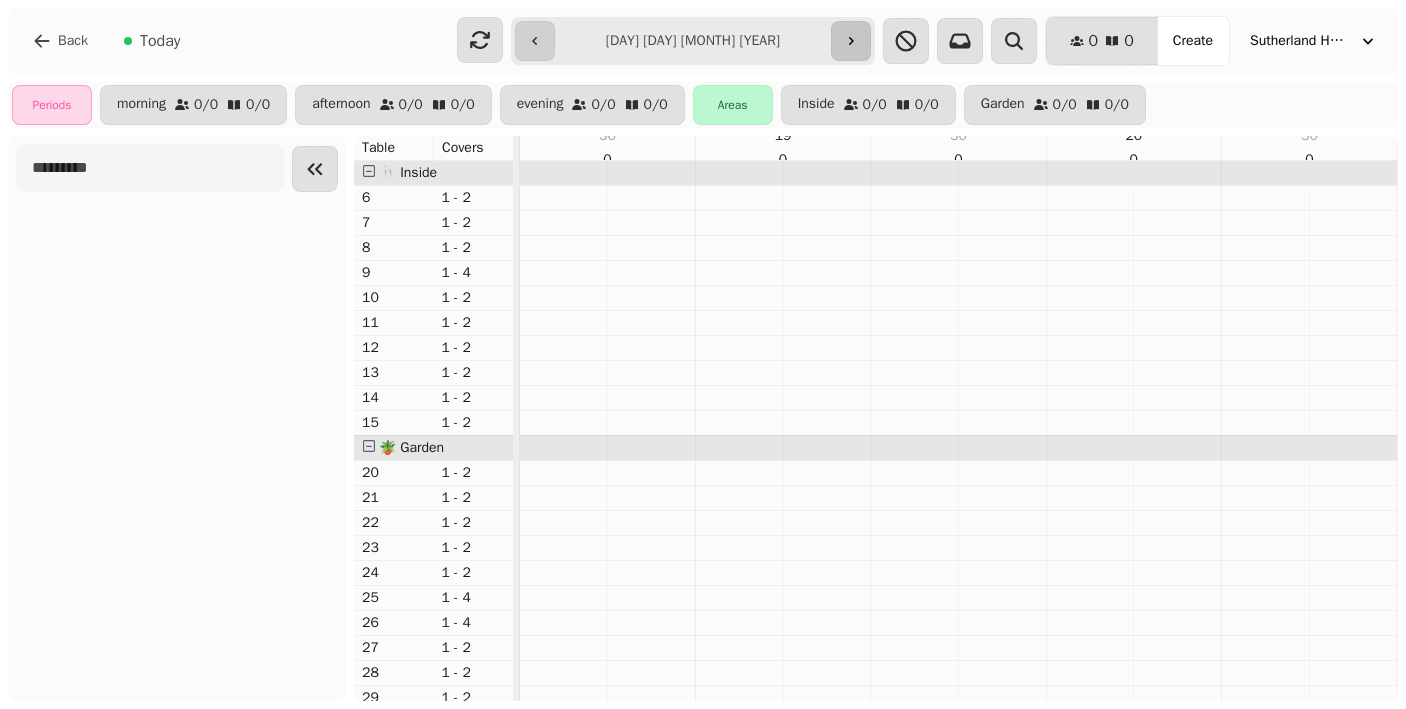 click 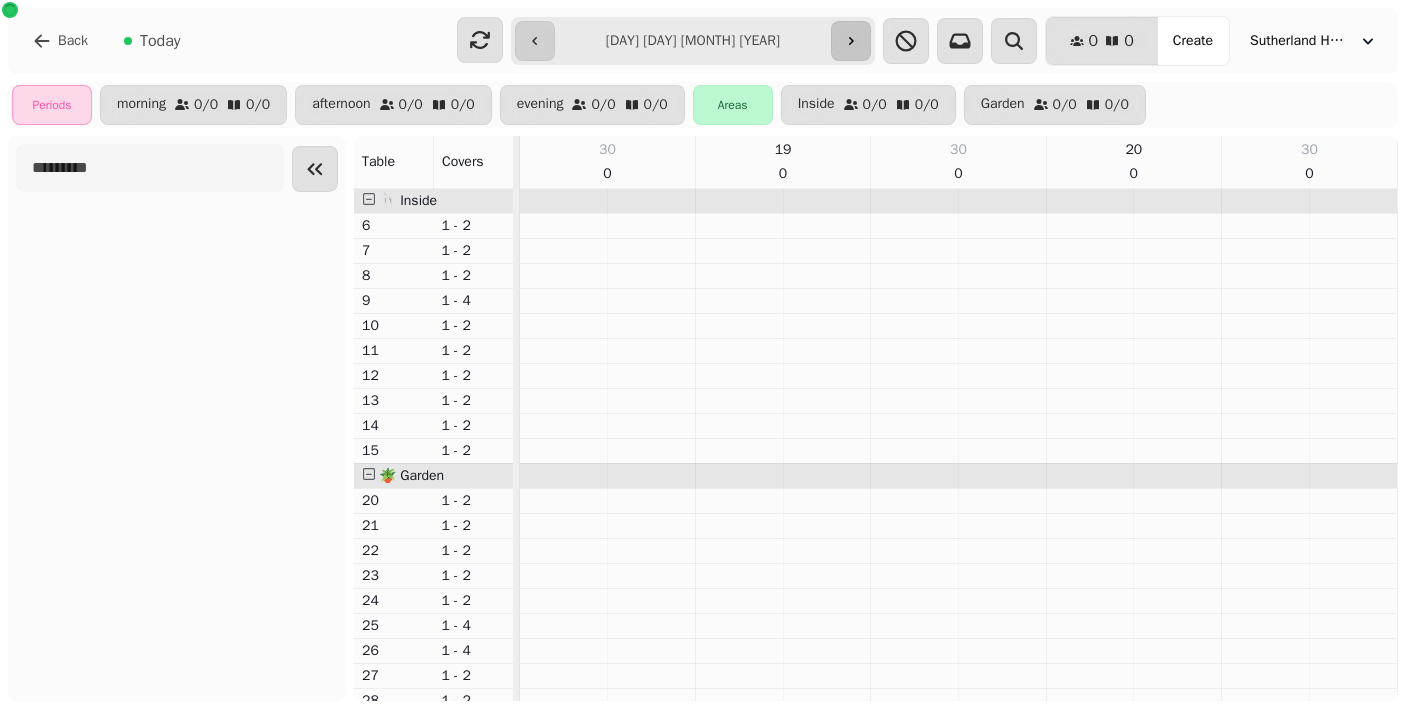 click 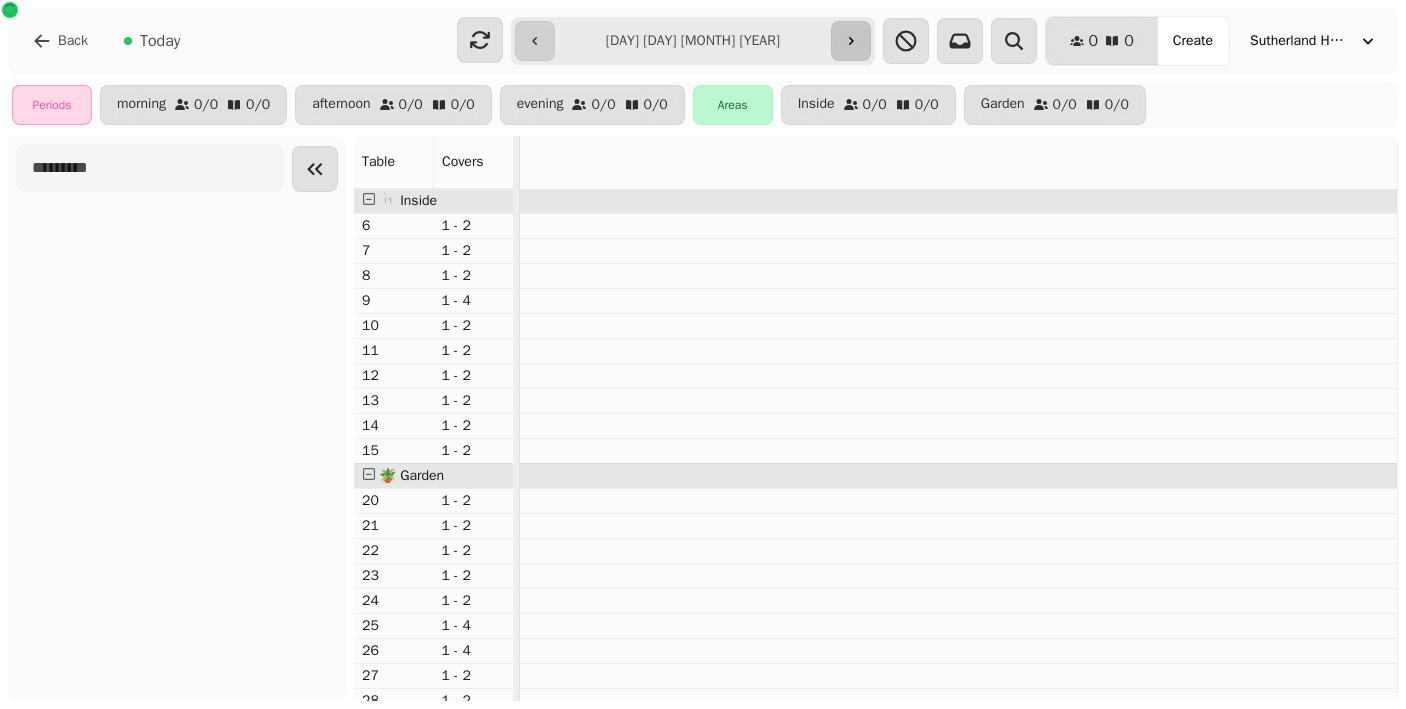 click 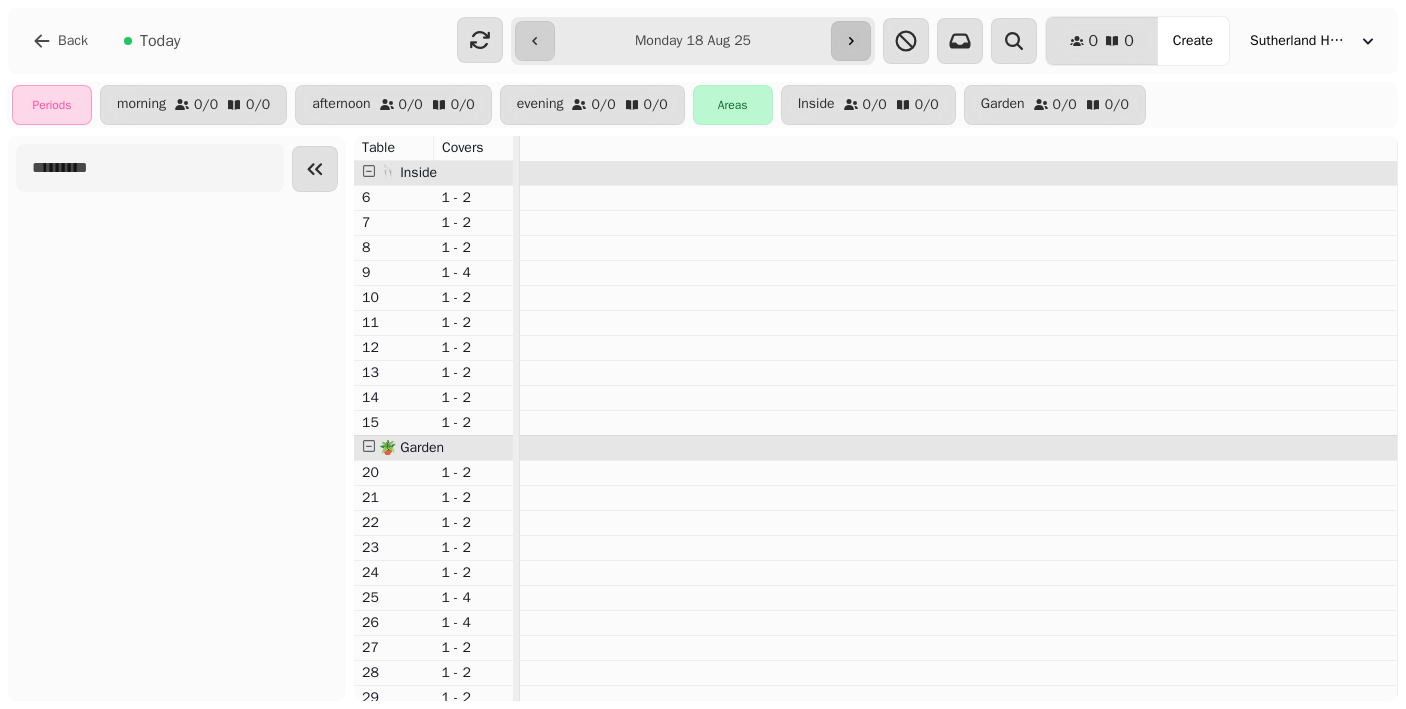 click 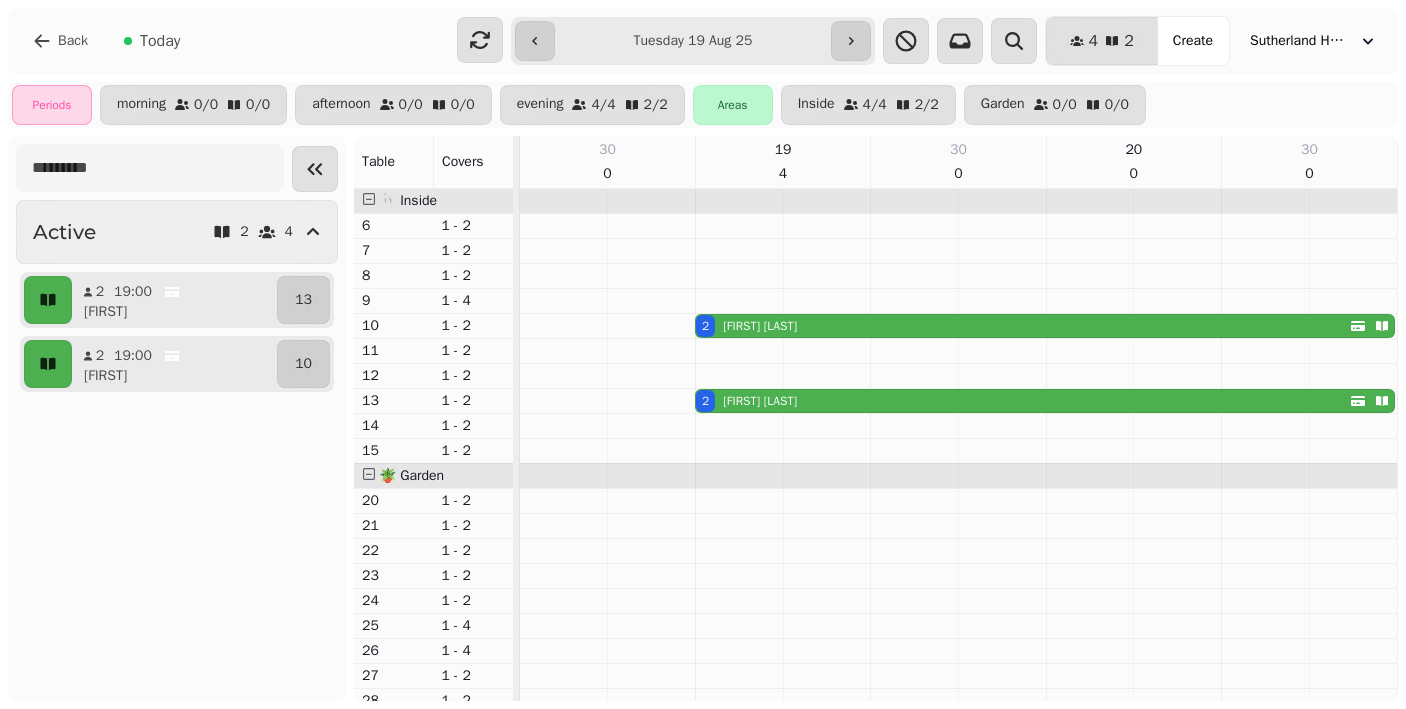 click on "**********" at bounding box center (692, 41) 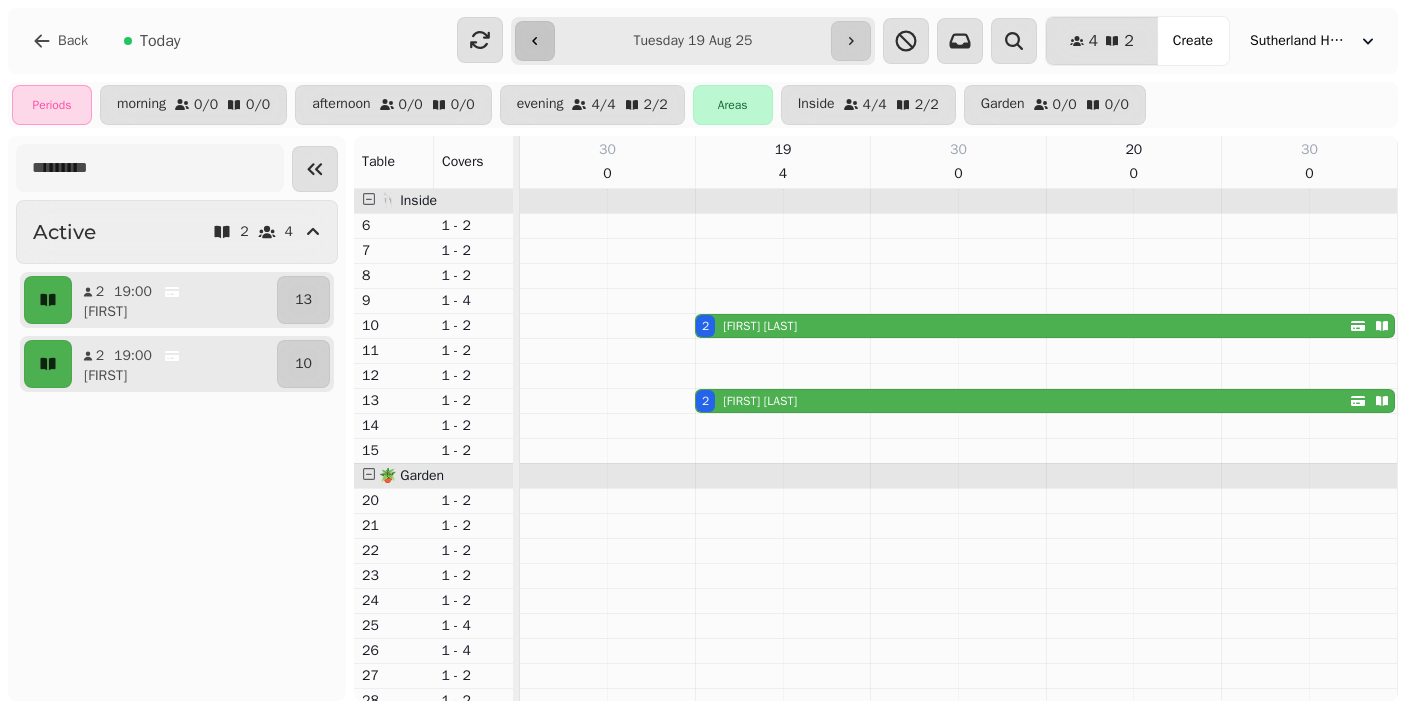click 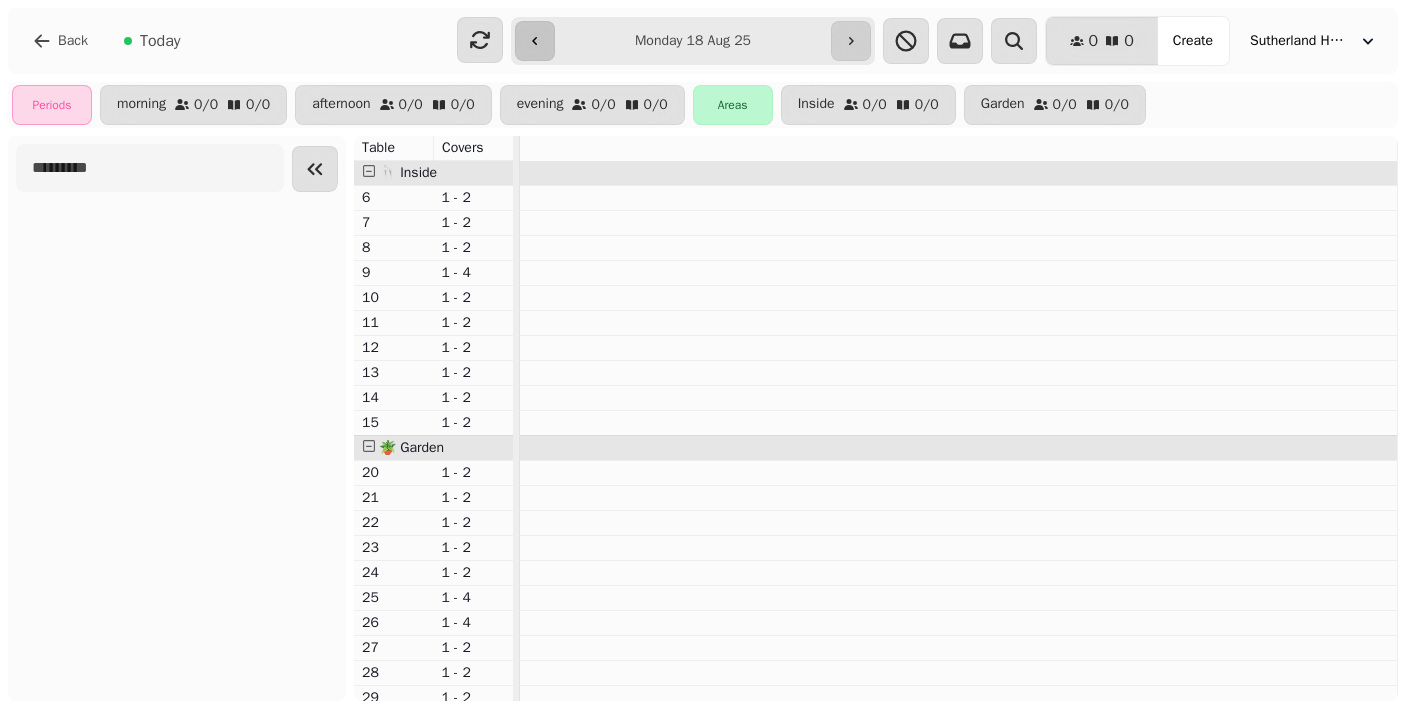 click 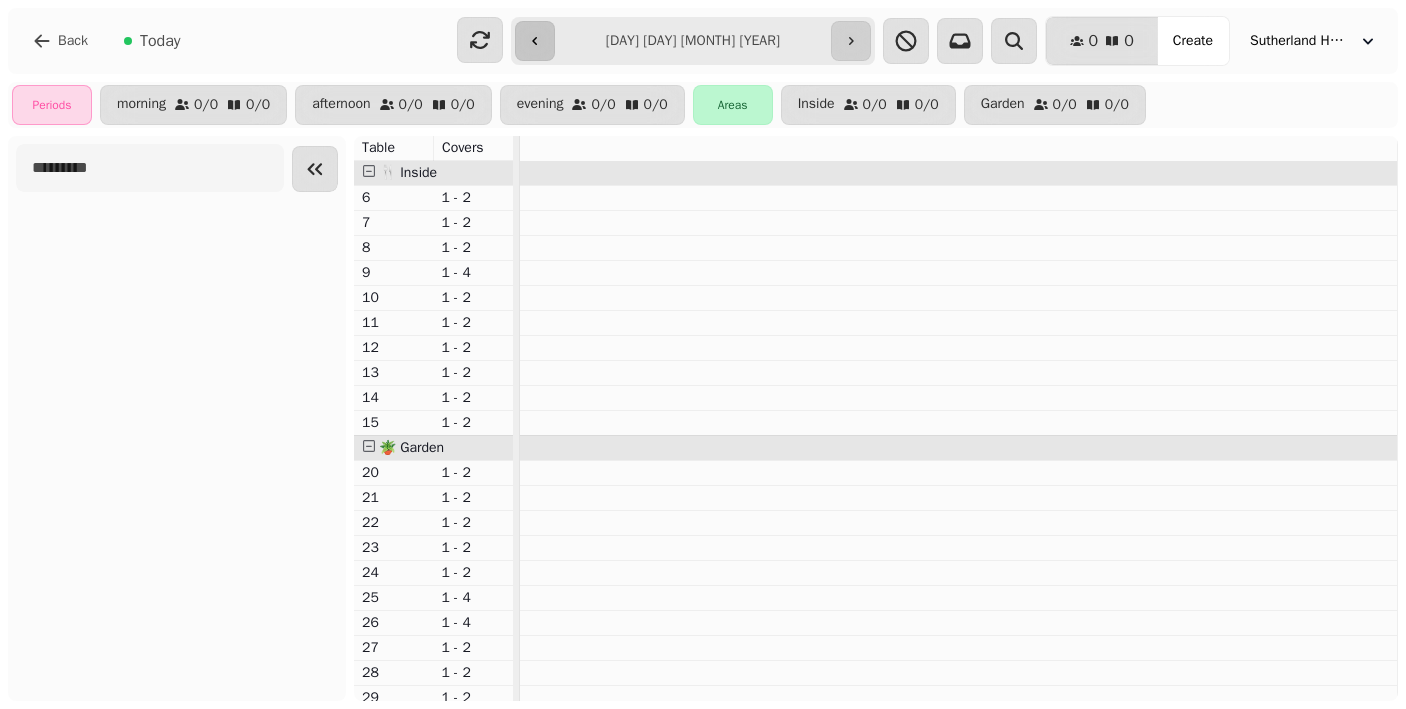 click 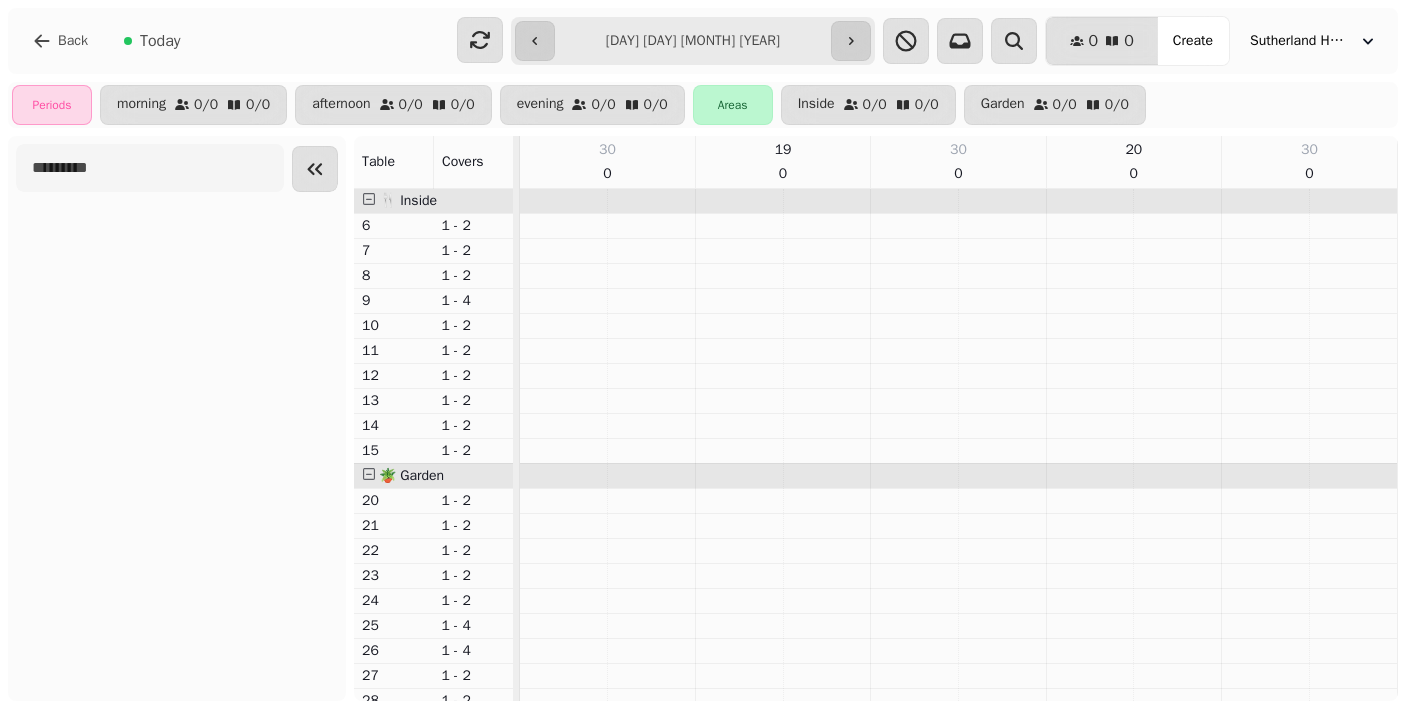 click on "**********" at bounding box center (692, 41) 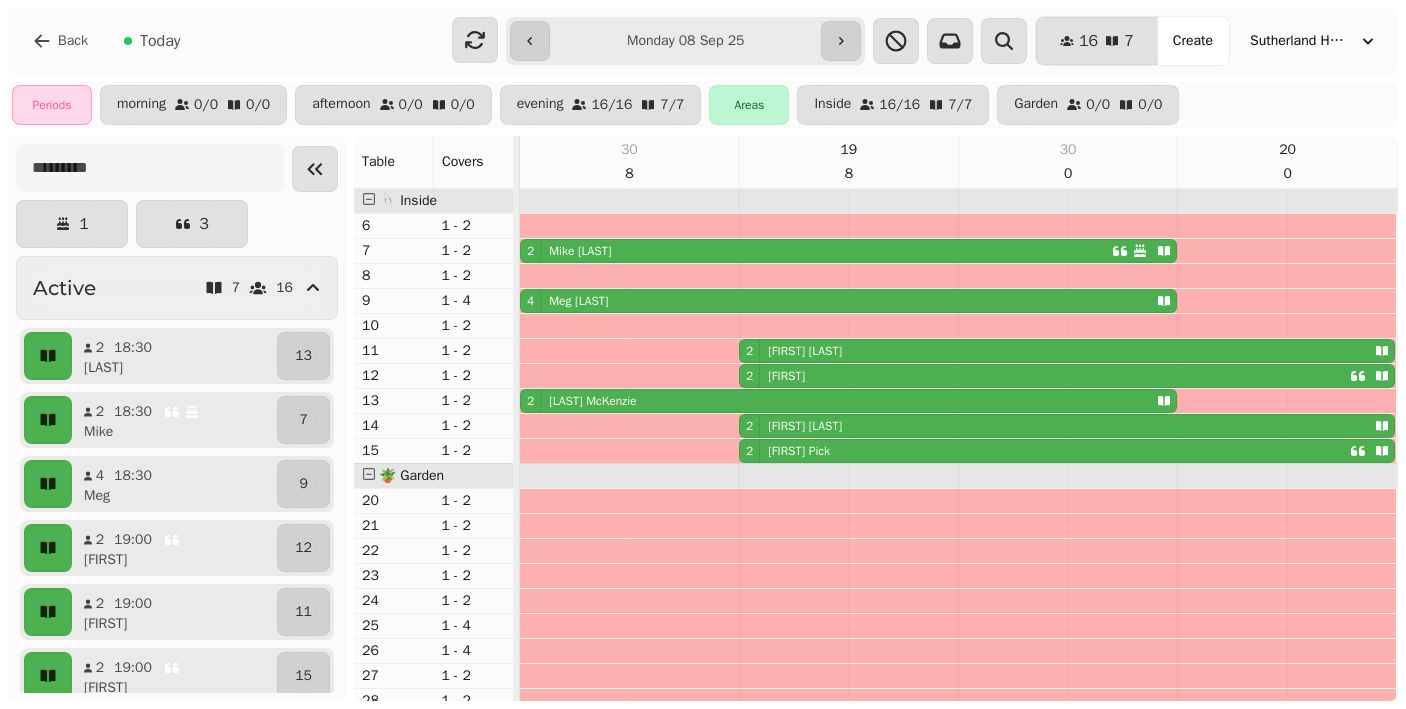 click on "30 8" at bounding box center [629, 162] 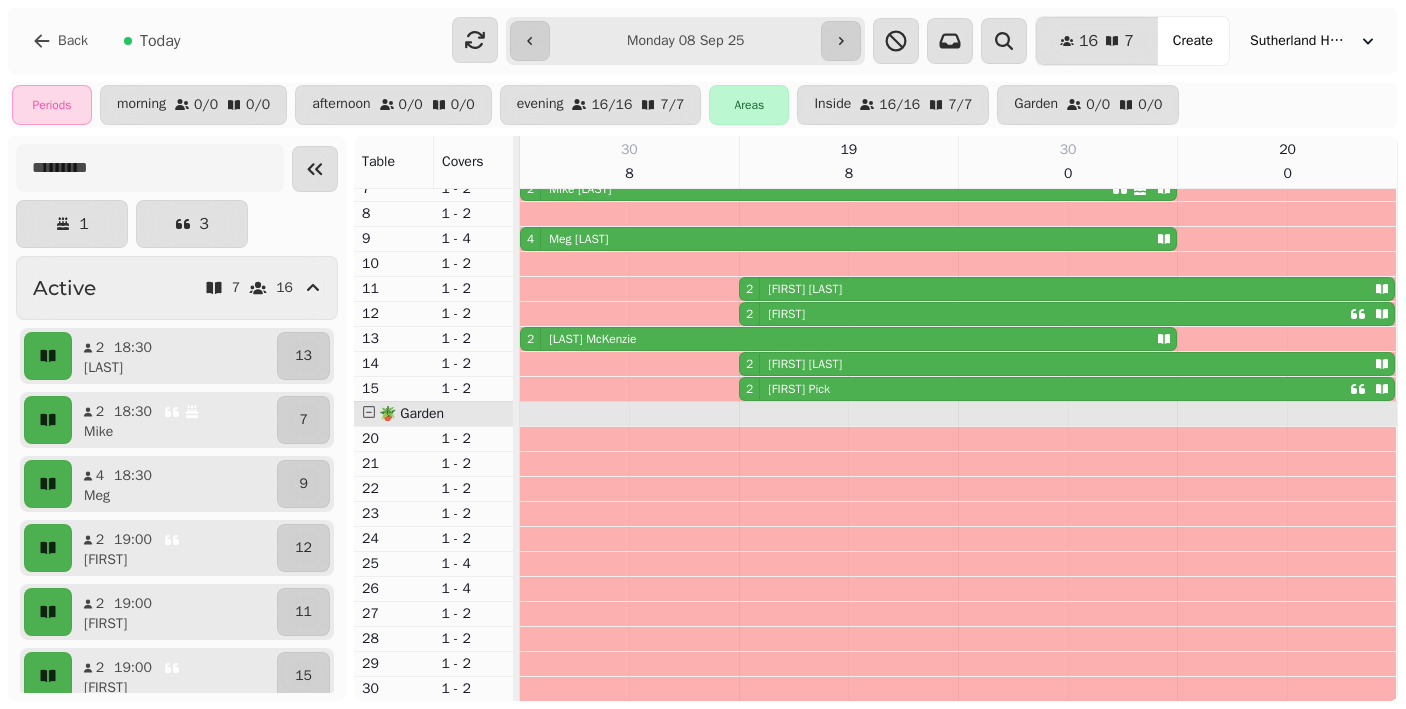 scroll, scrollTop: 62, scrollLeft: 0, axis: vertical 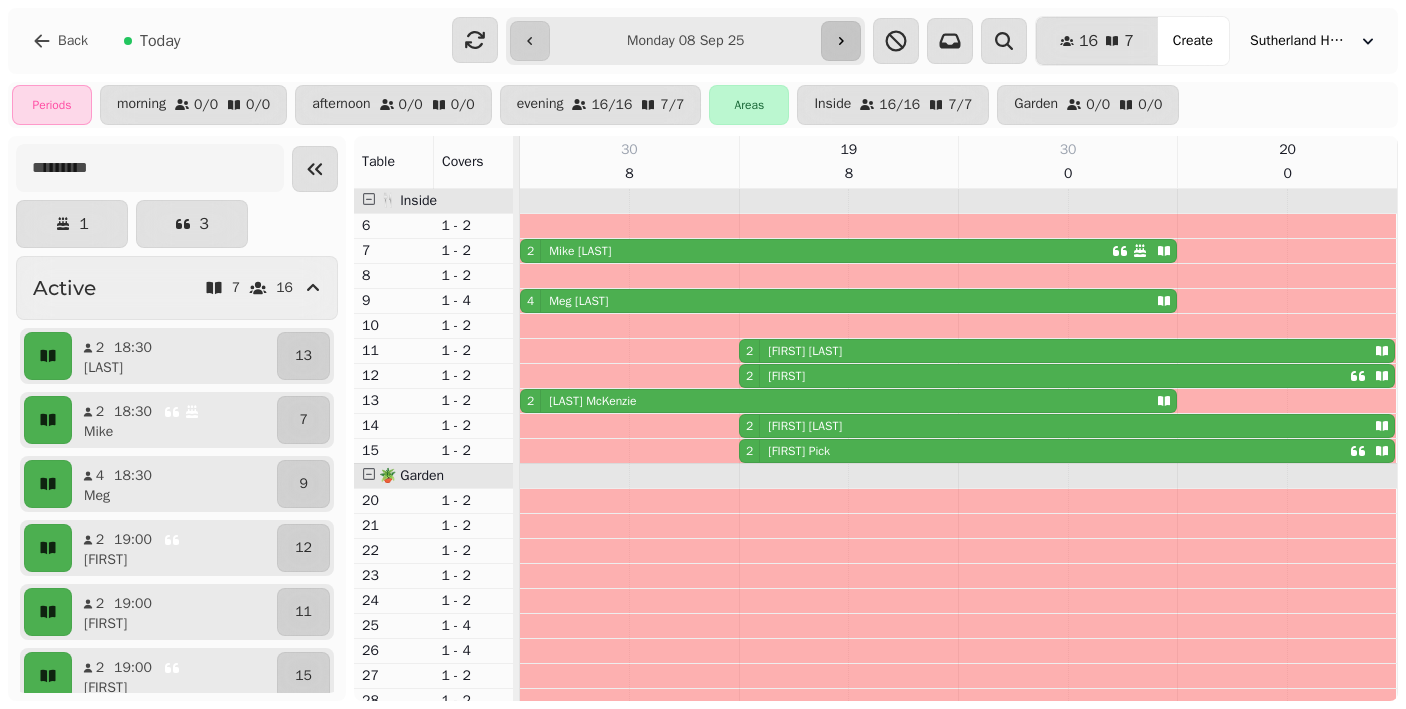 click 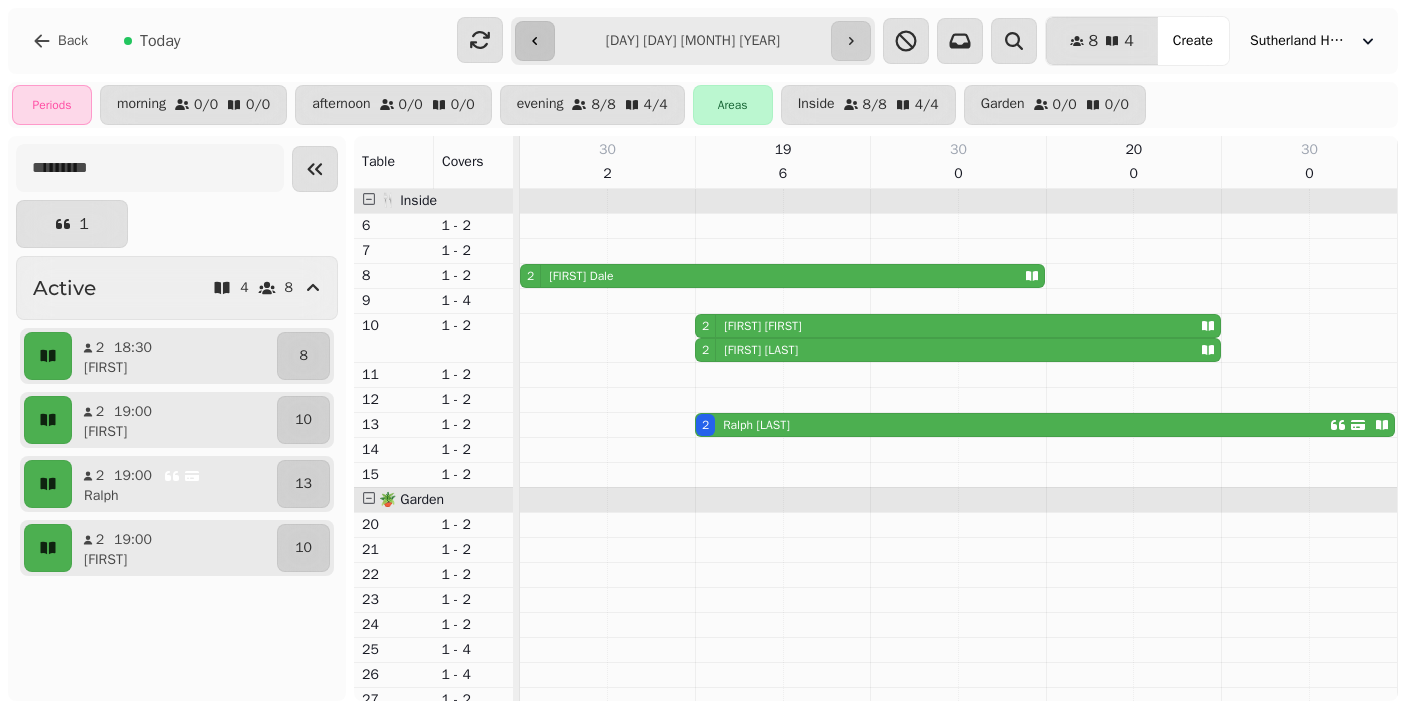 click 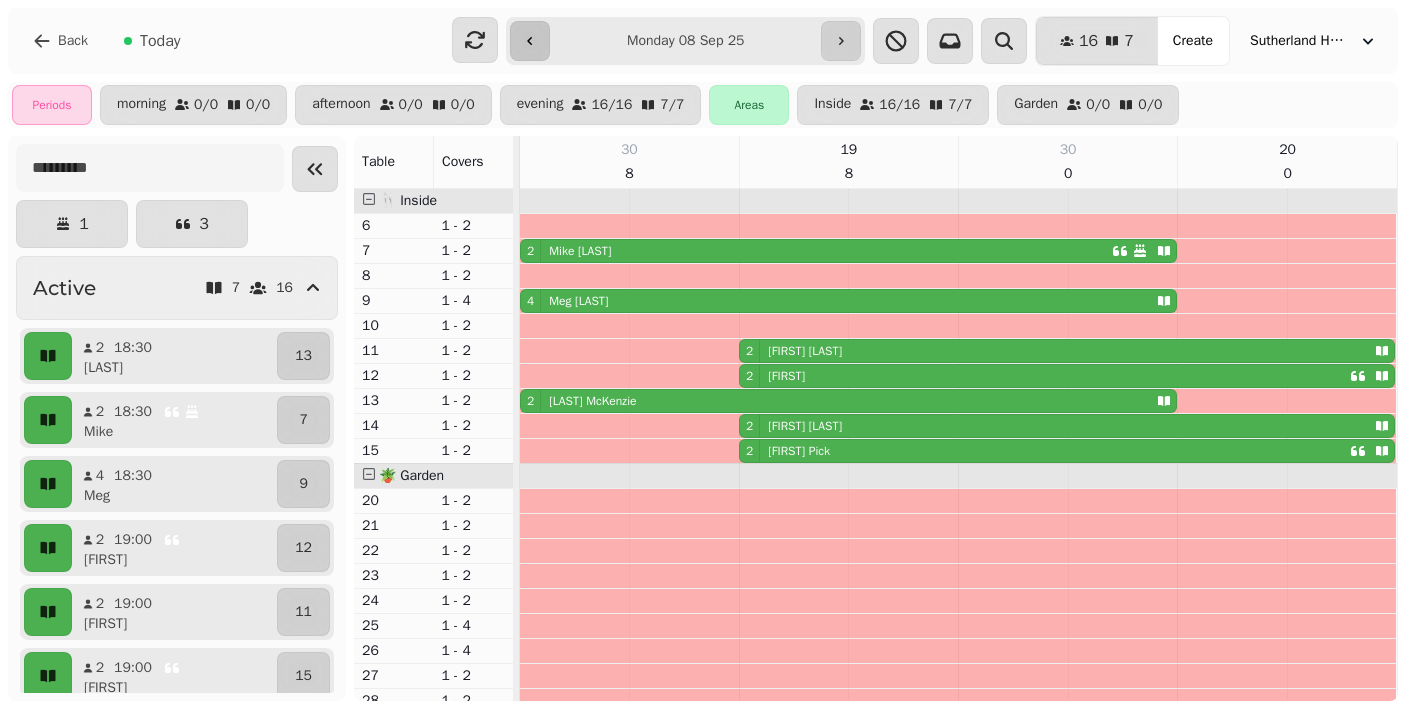 click 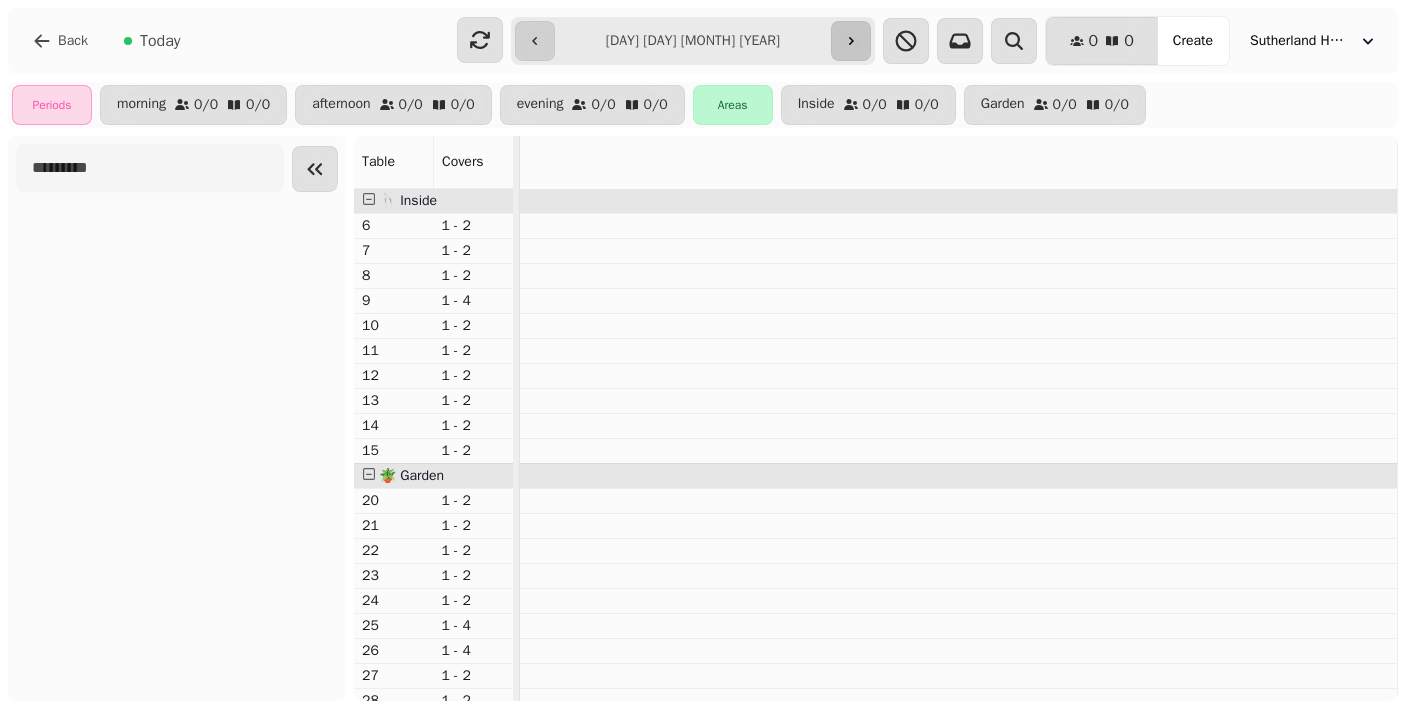 click 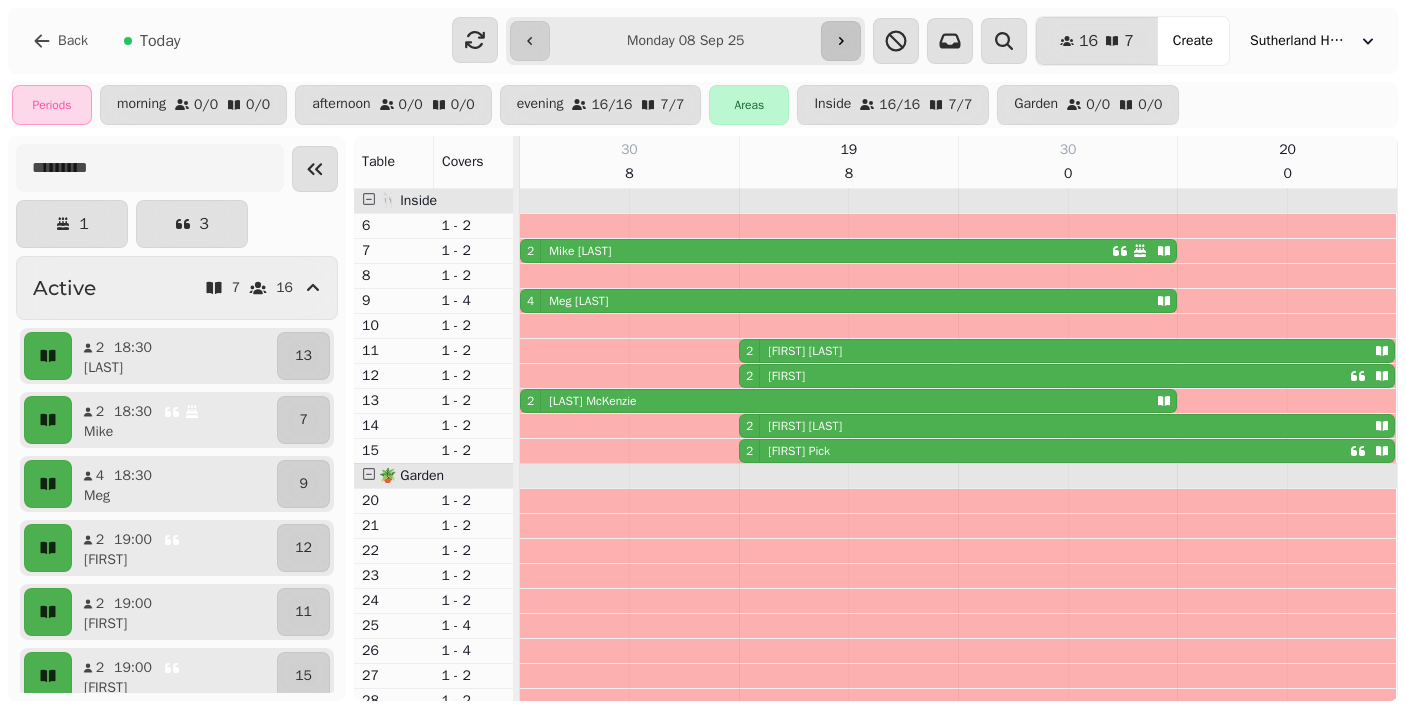 click 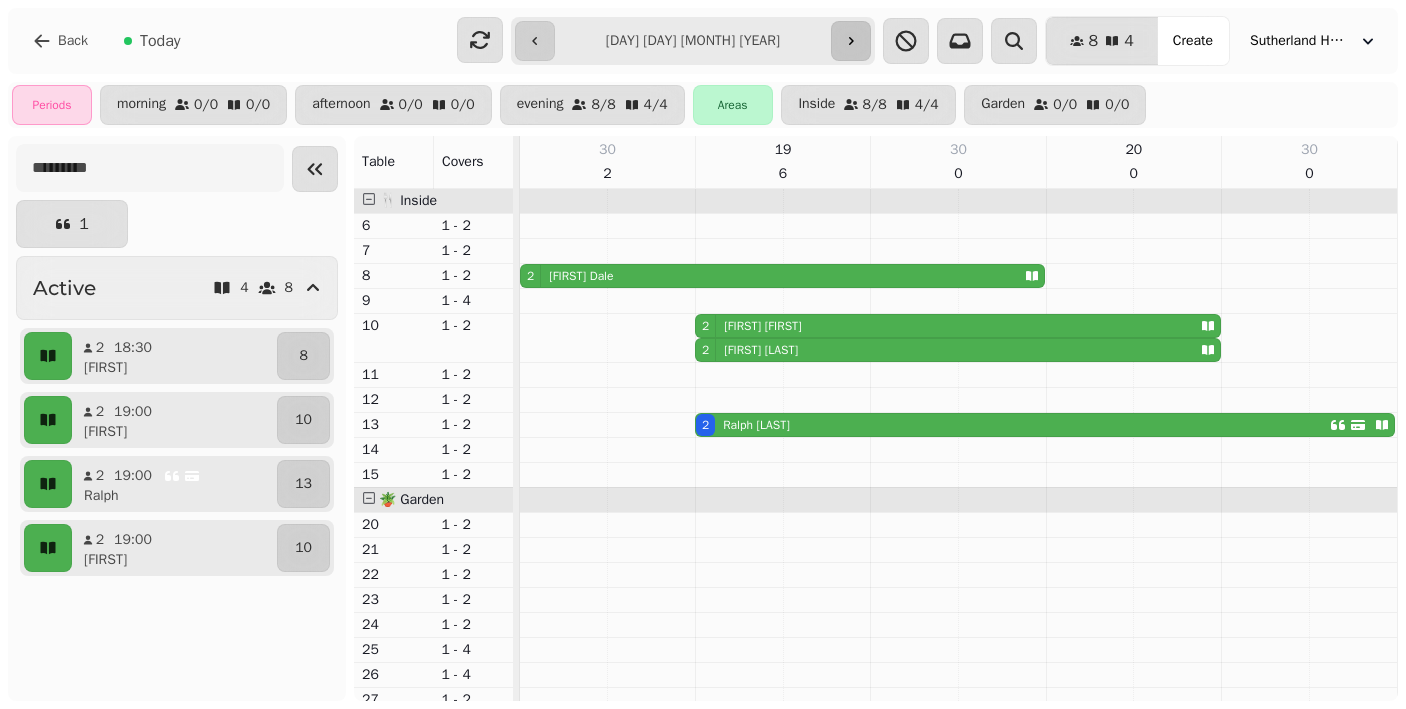 click 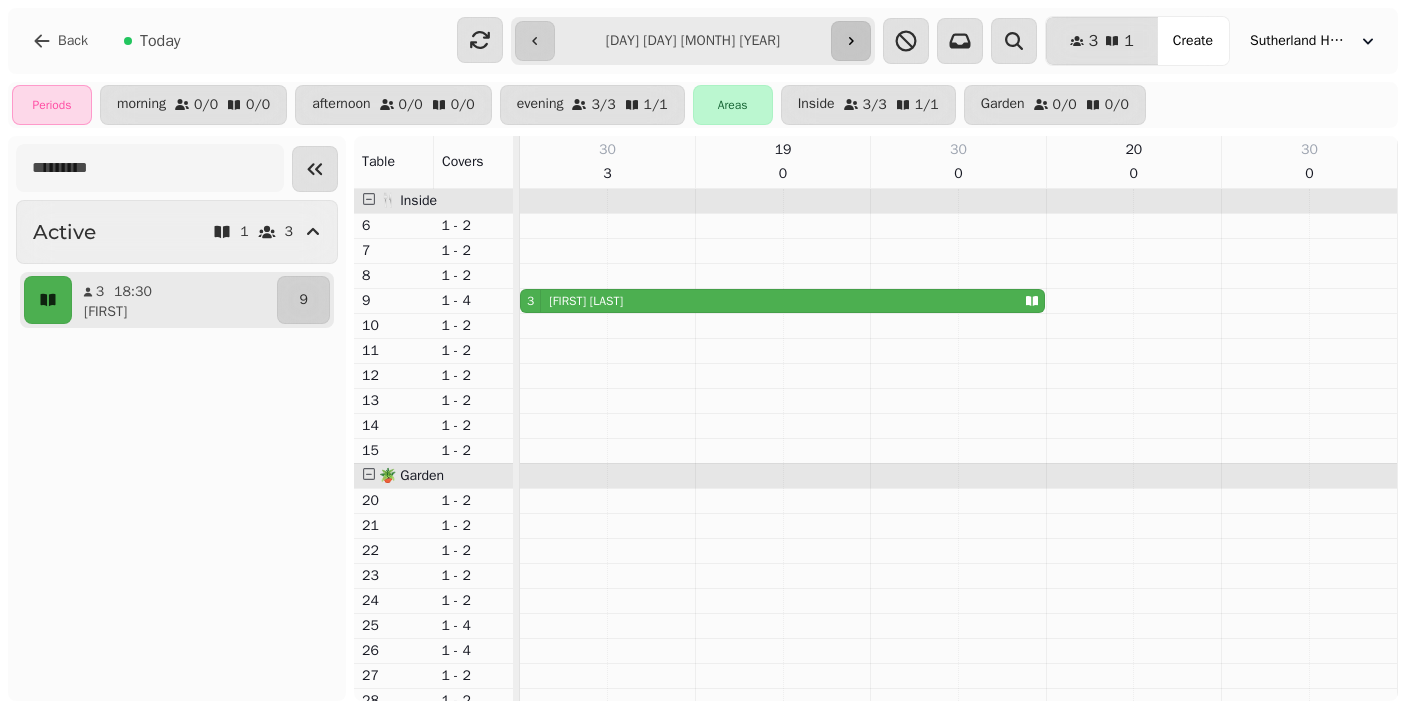 click 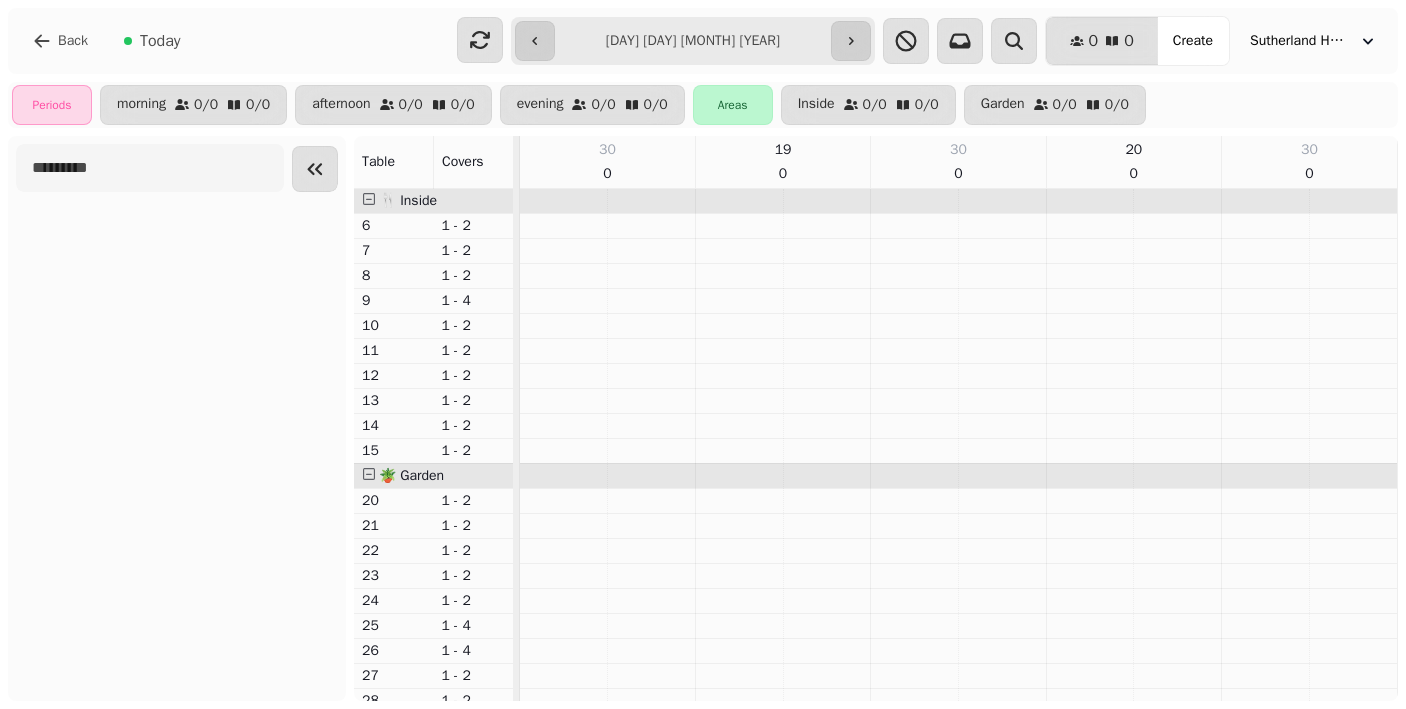 click on "**********" at bounding box center (692, 41) 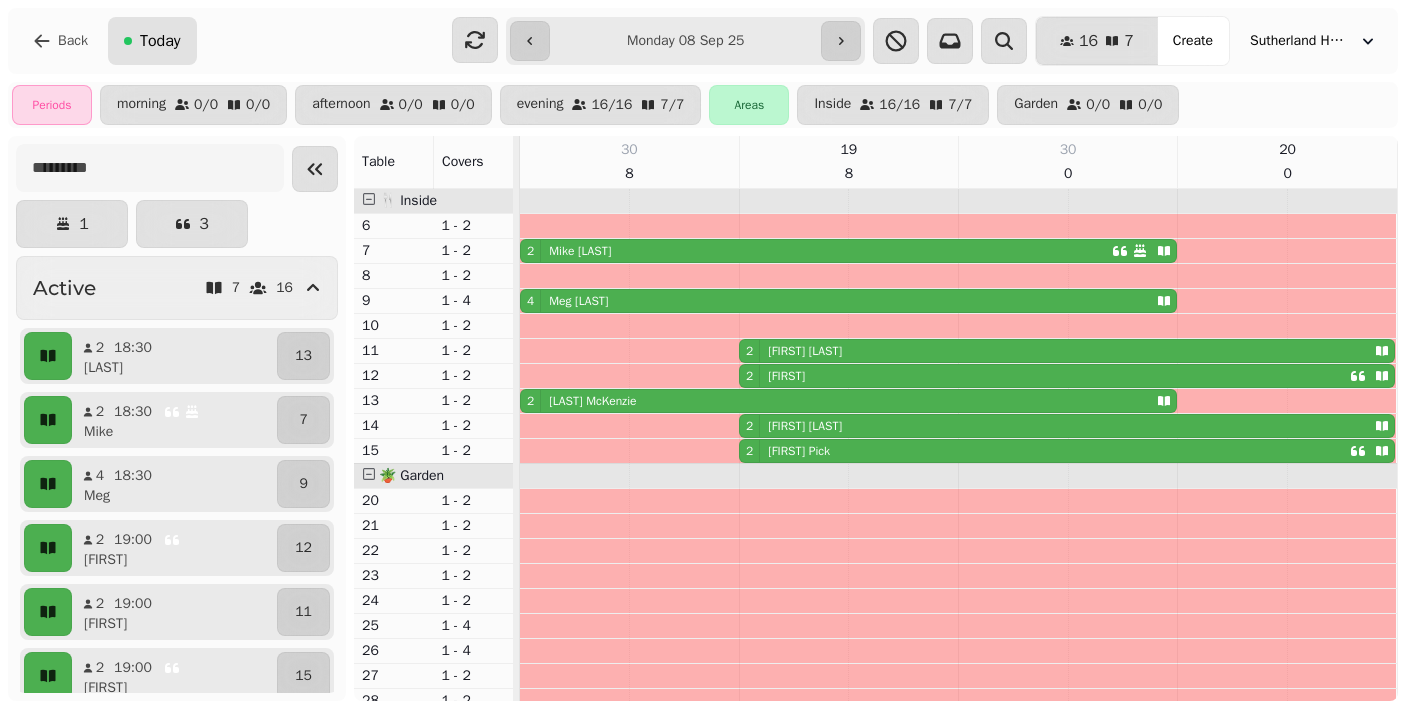 click on "Today" at bounding box center (160, 41) 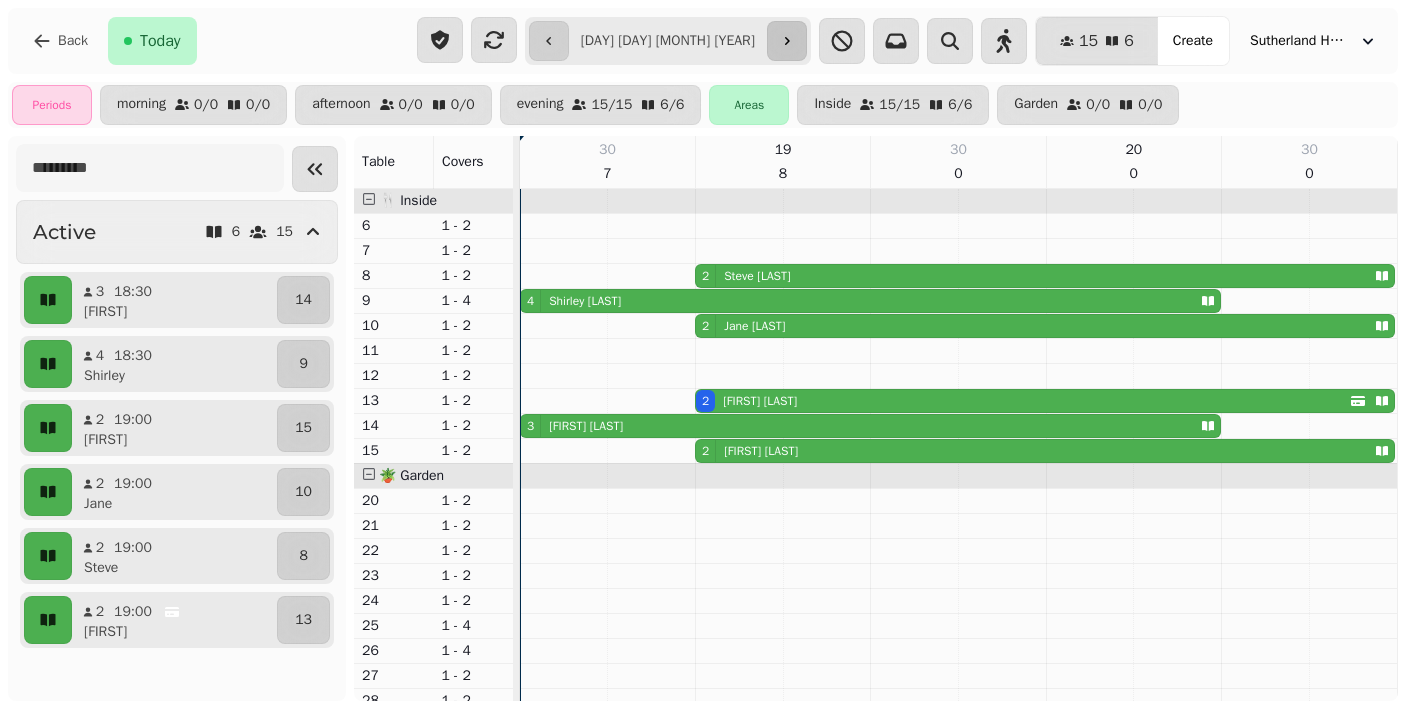 click at bounding box center (787, 41) 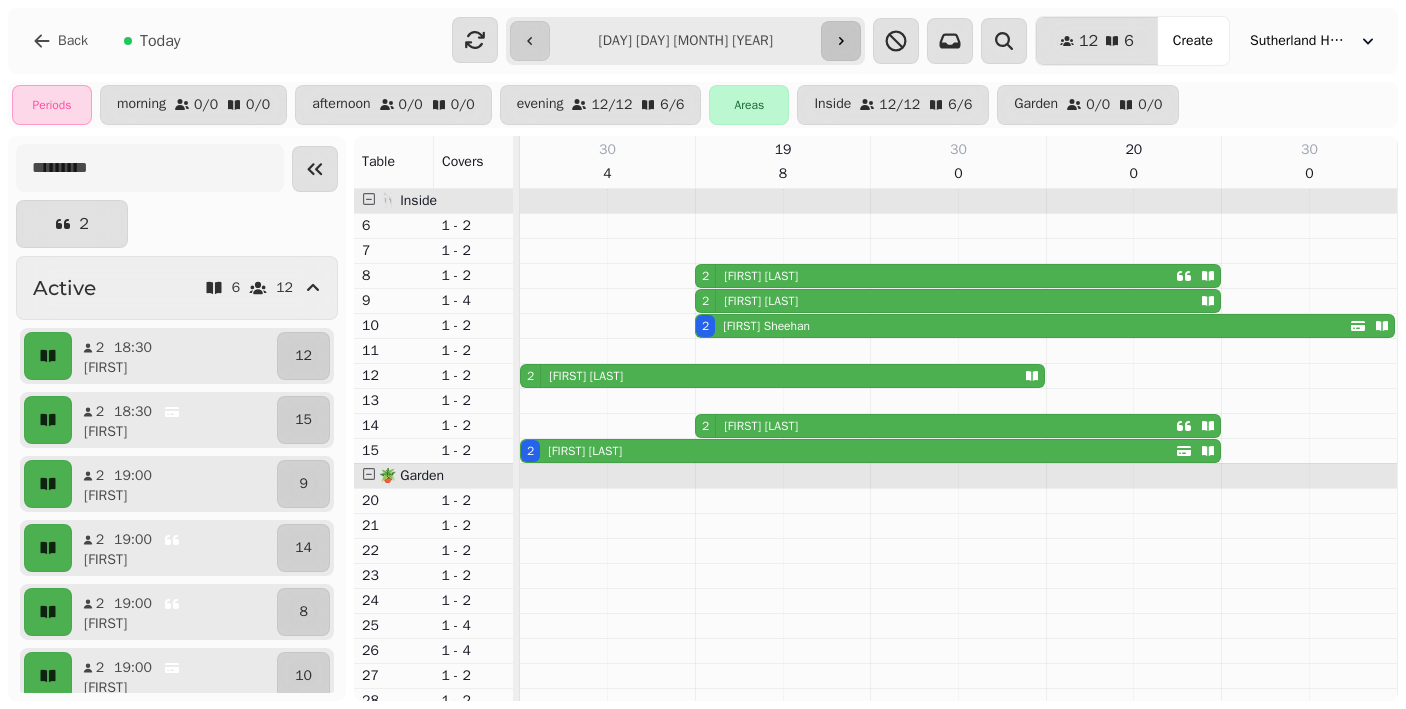 click 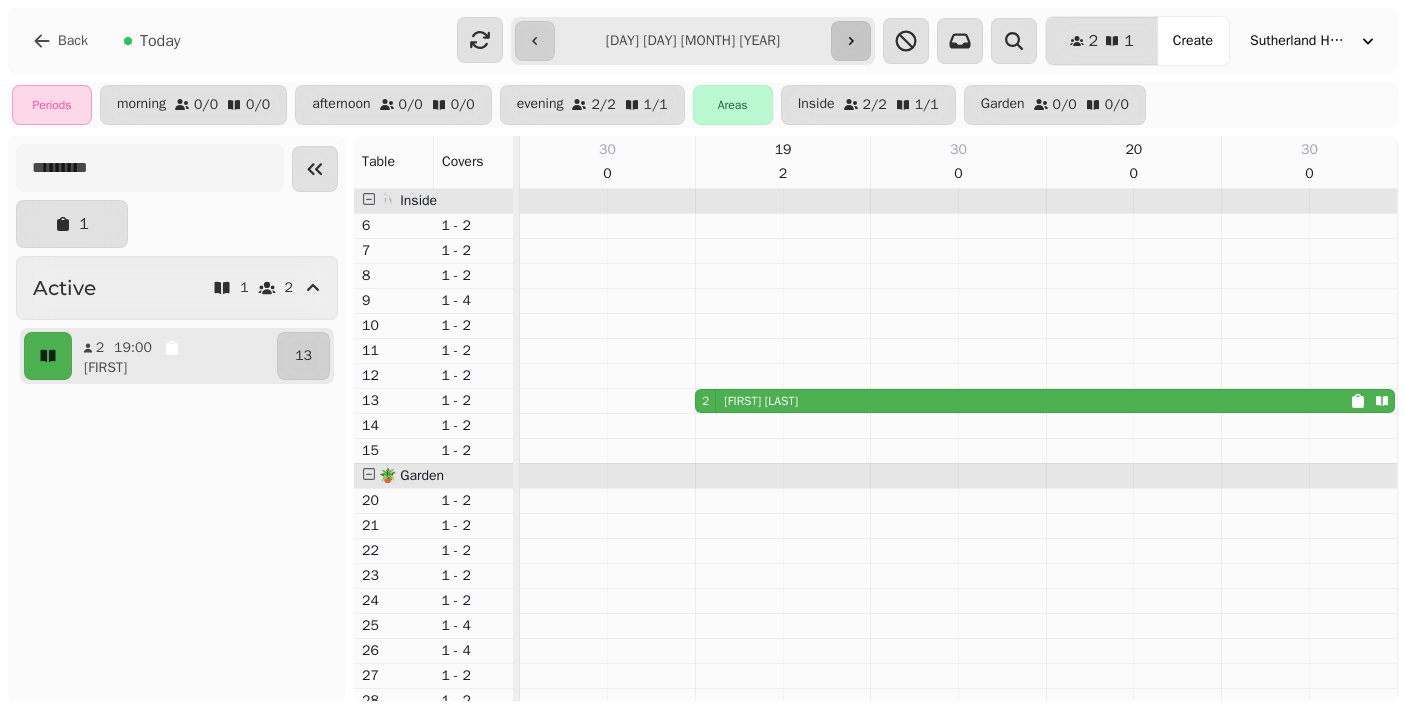 click 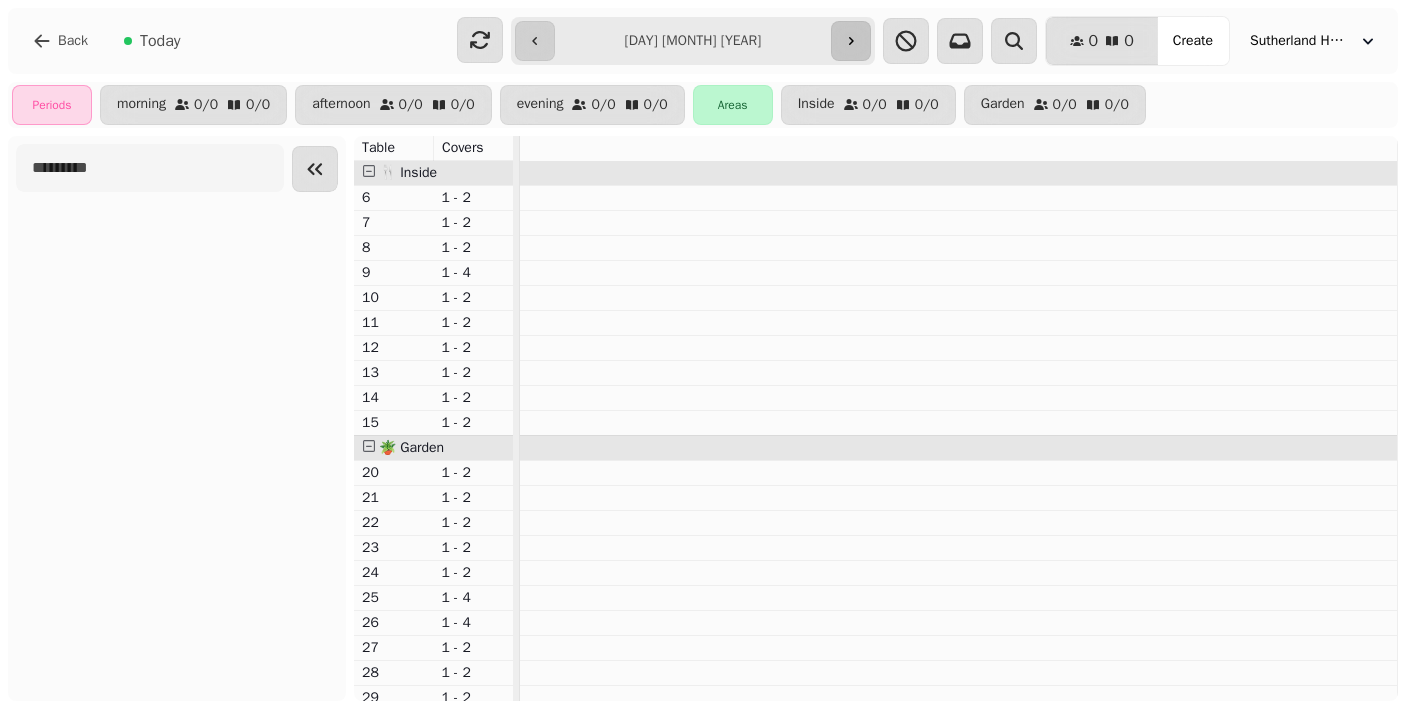 click 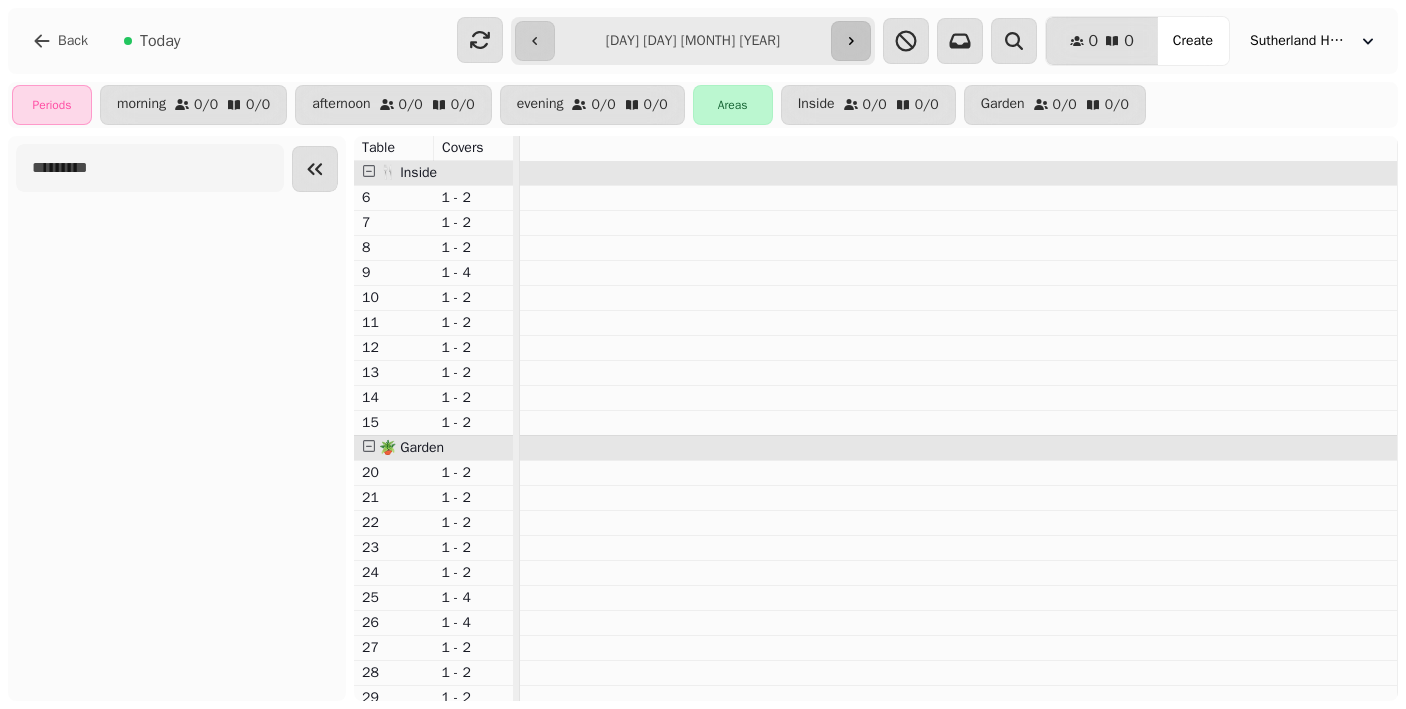 click 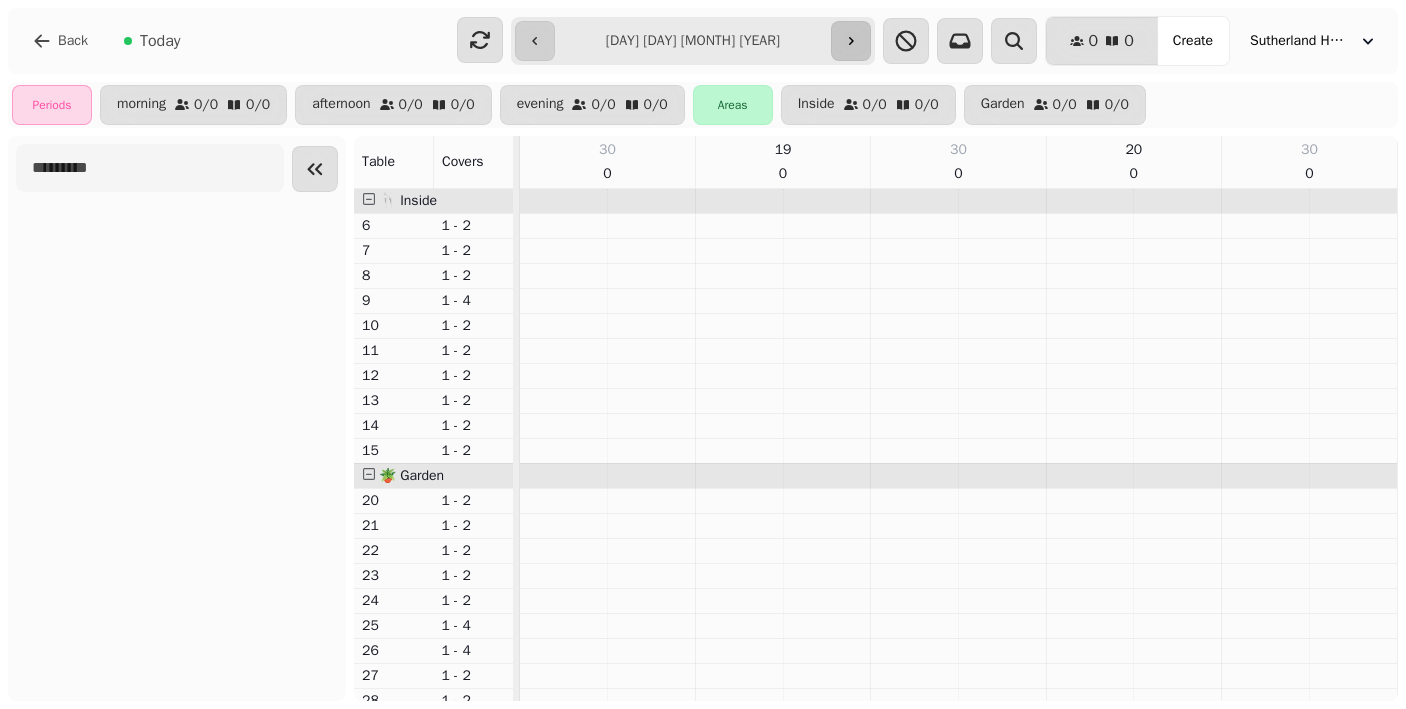click 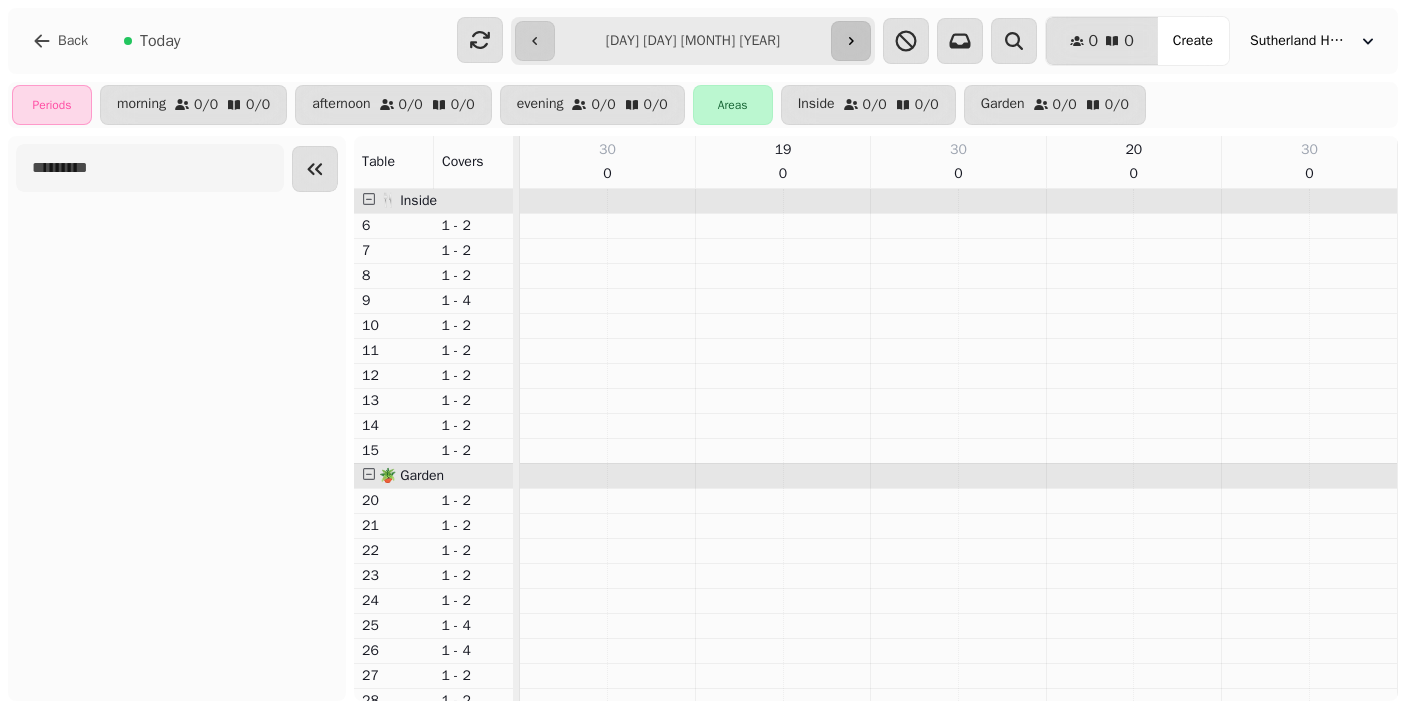 click 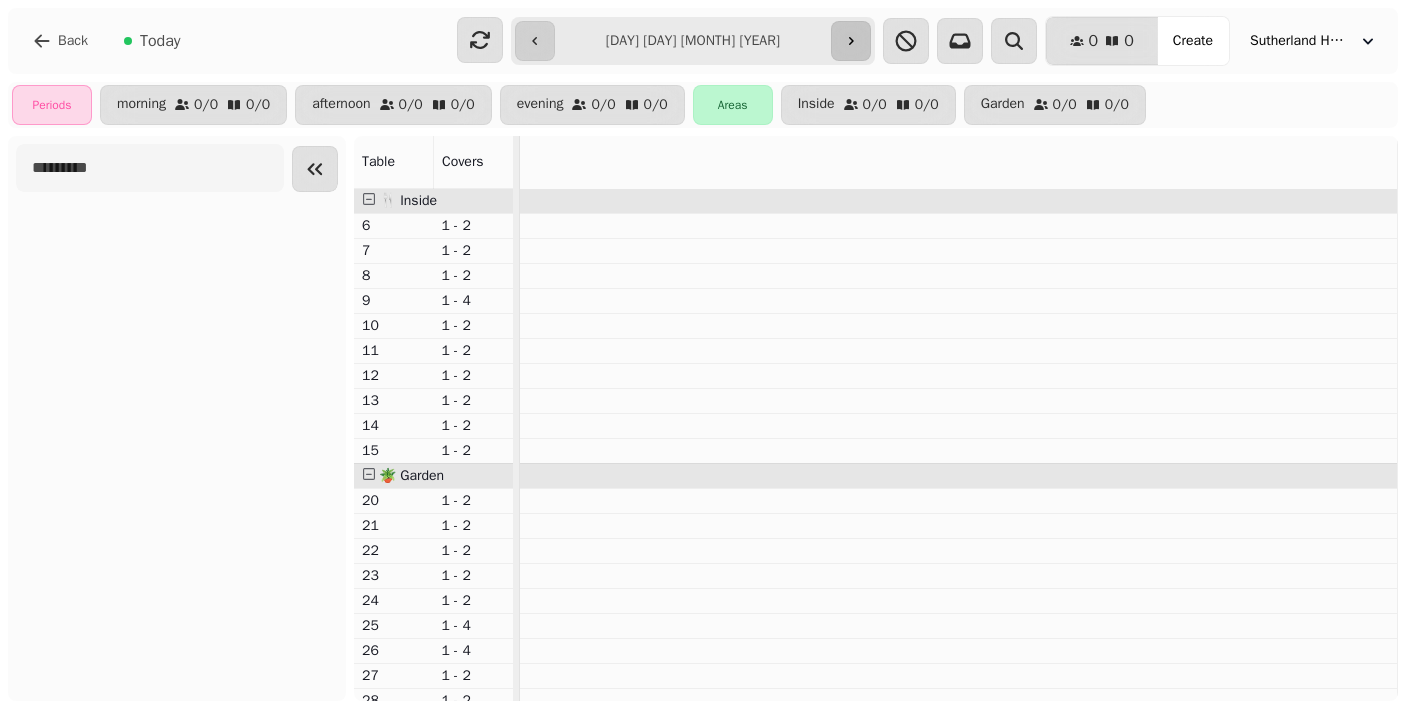 click 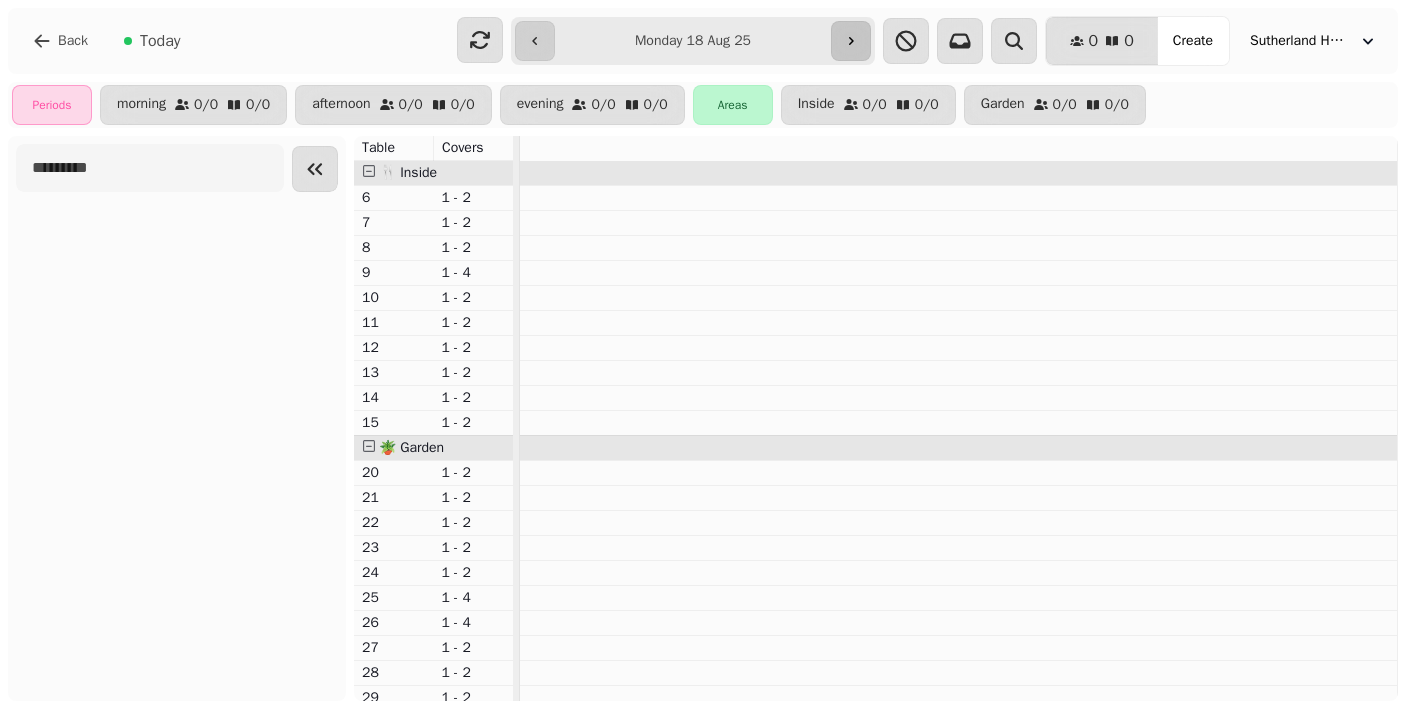 click 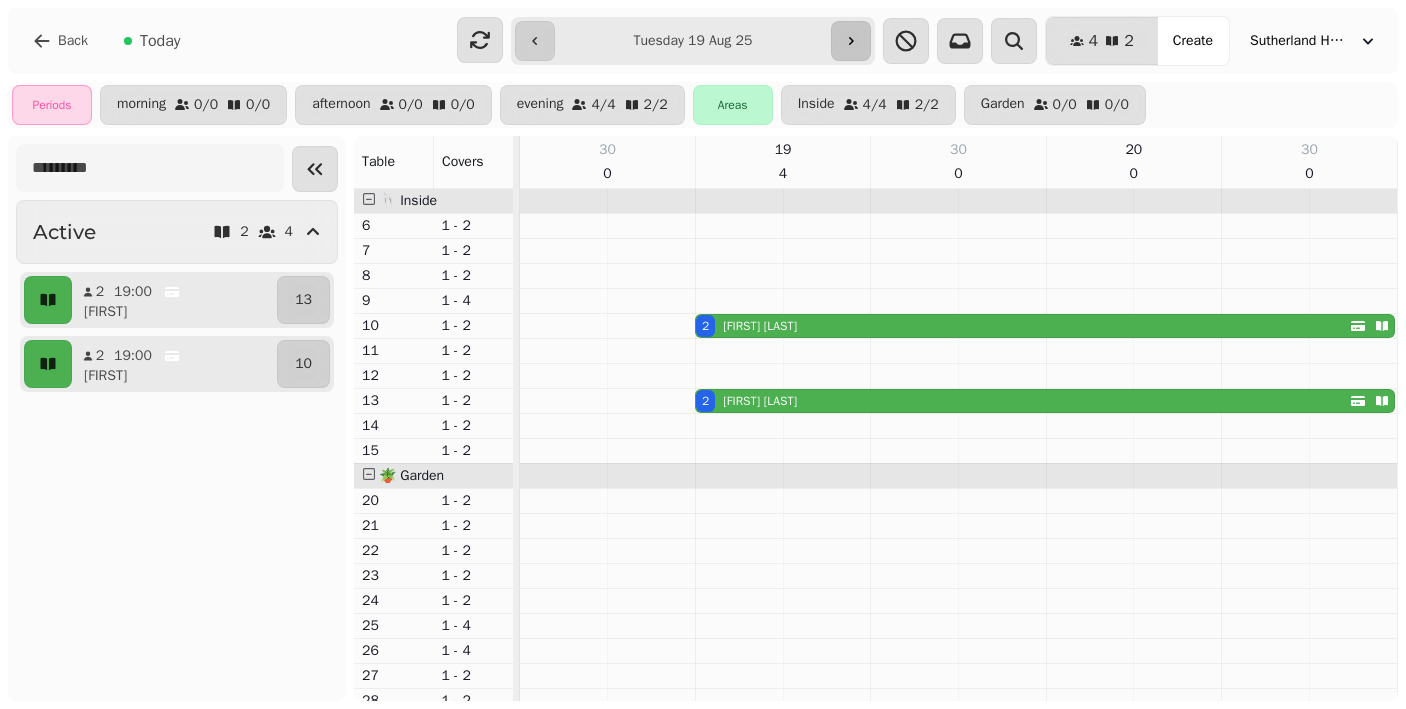 click 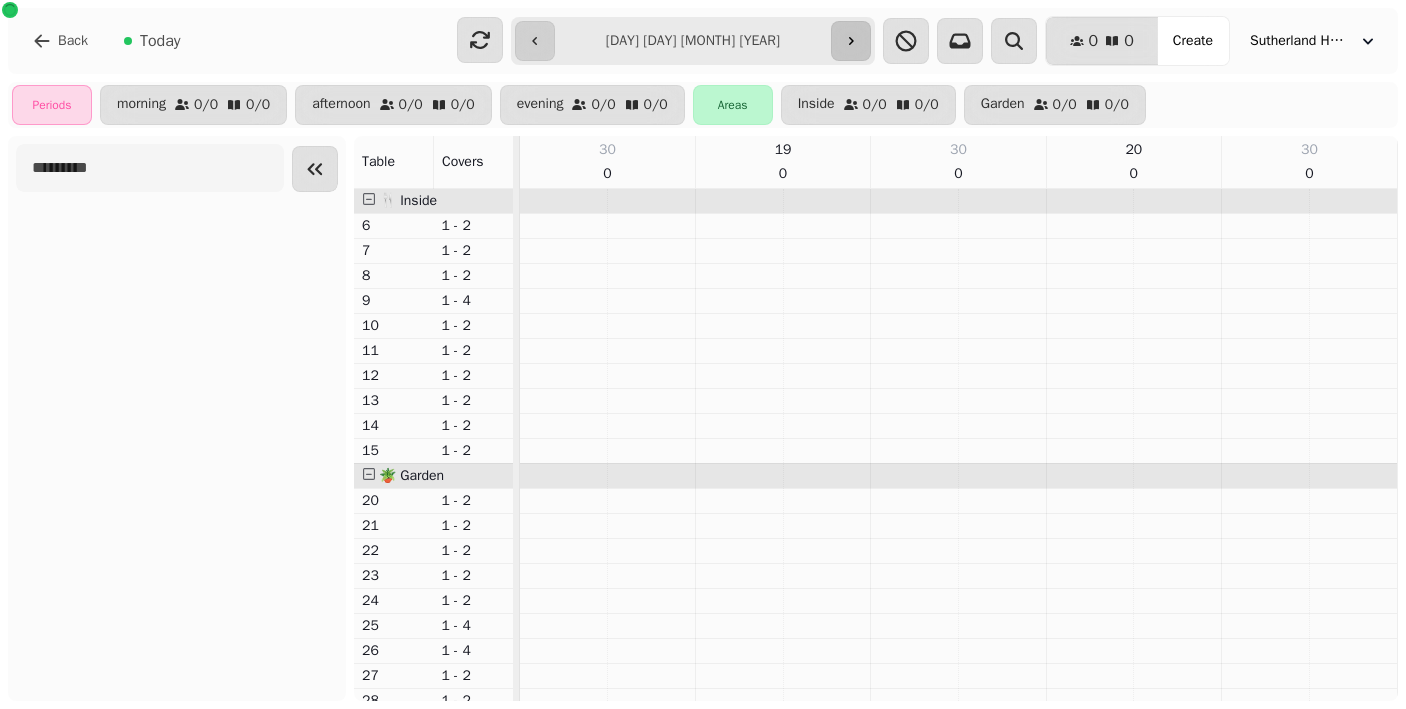 click 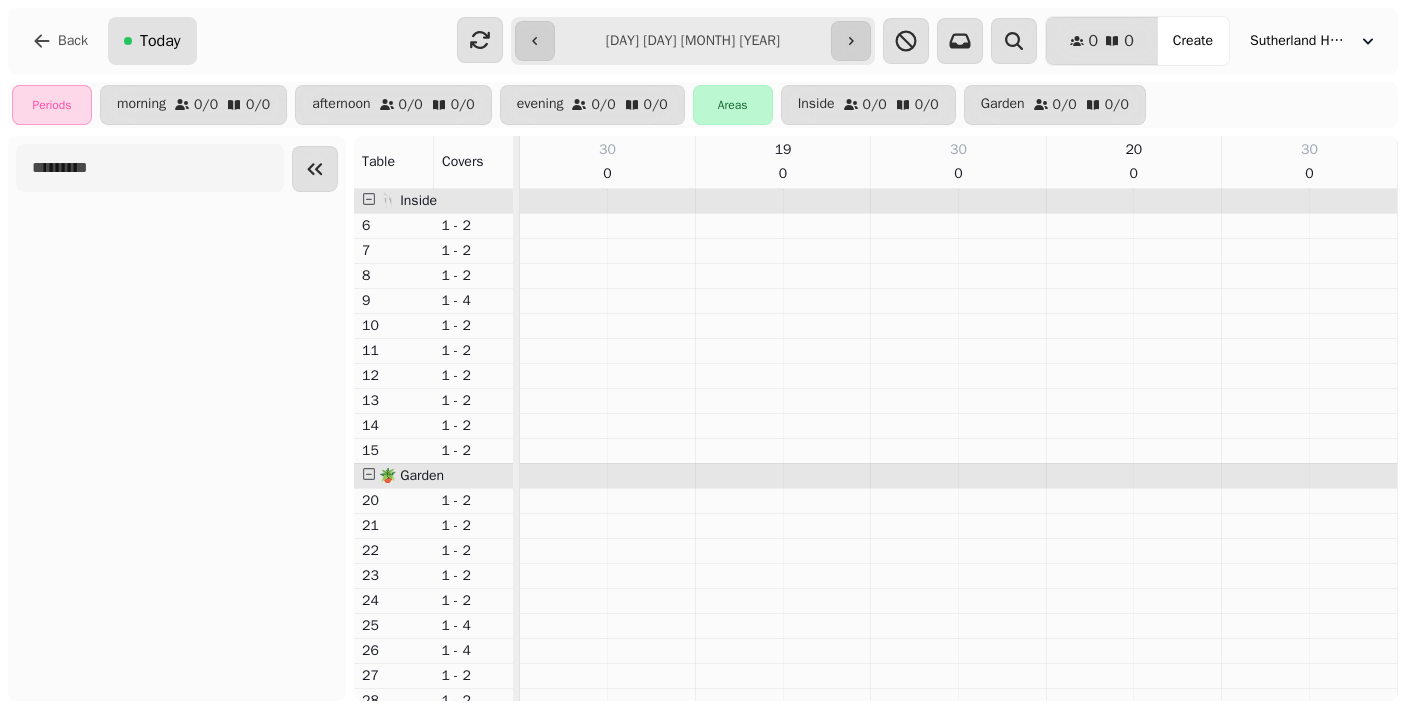 click on "Today" at bounding box center [160, 41] 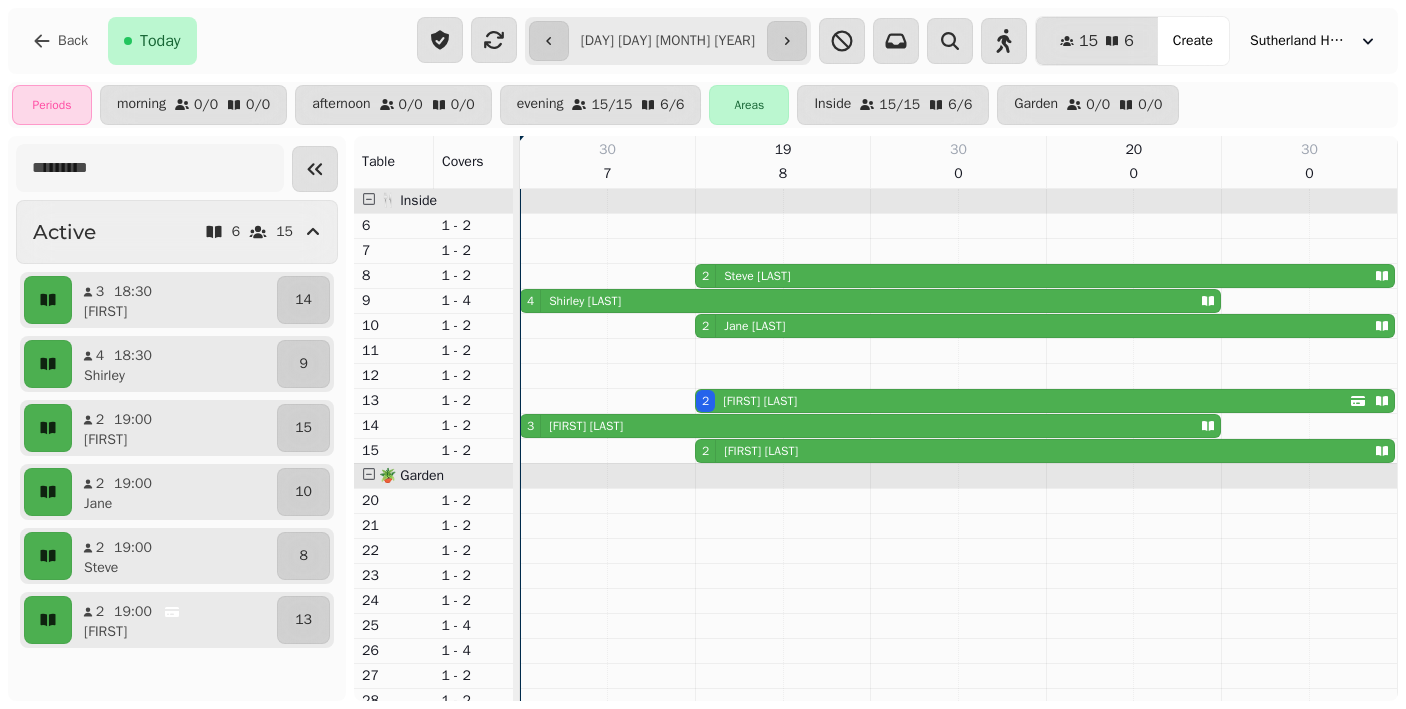 click on "**********" at bounding box center [668, 41] 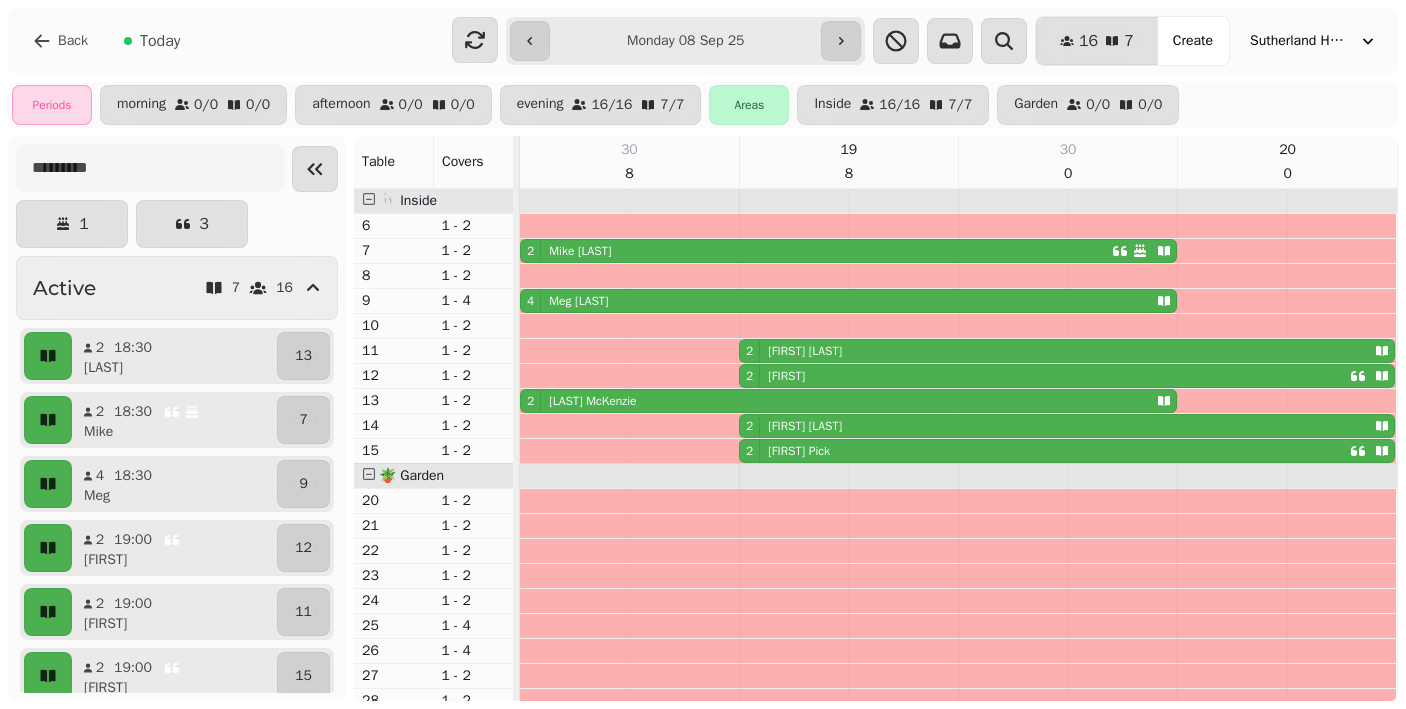 click on "2 Mike   Smith" at bounding box center (816, 251) 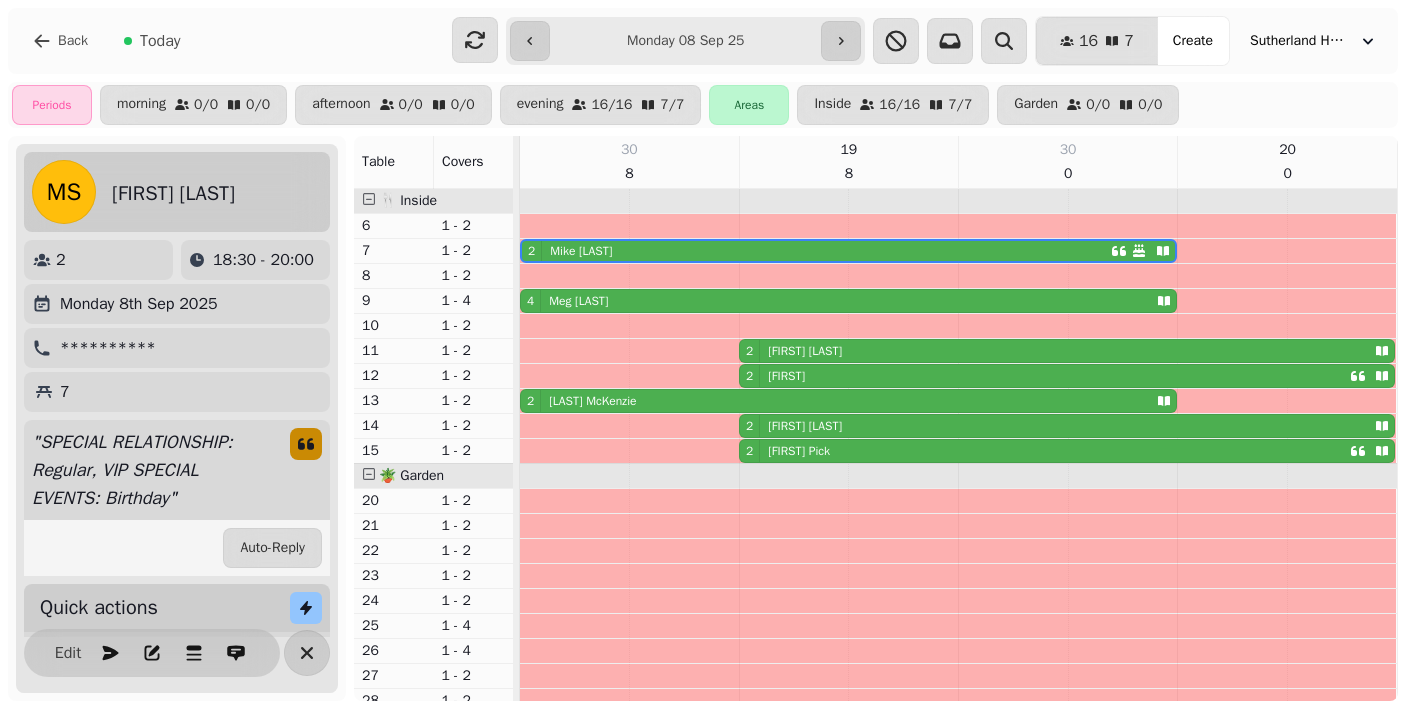 scroll, scrollTop: 0, scrollLeft: 0, axis: both 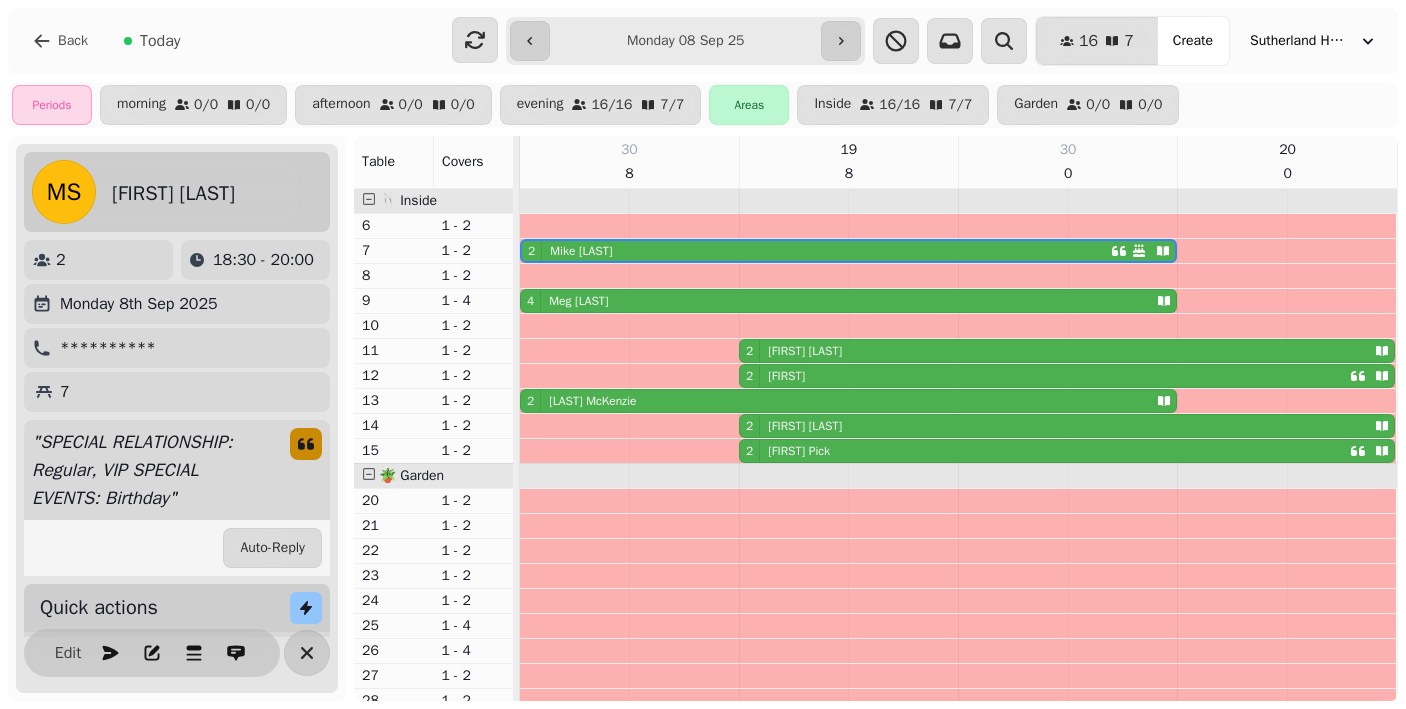 click on "**********" at bounding box center [108, 348] 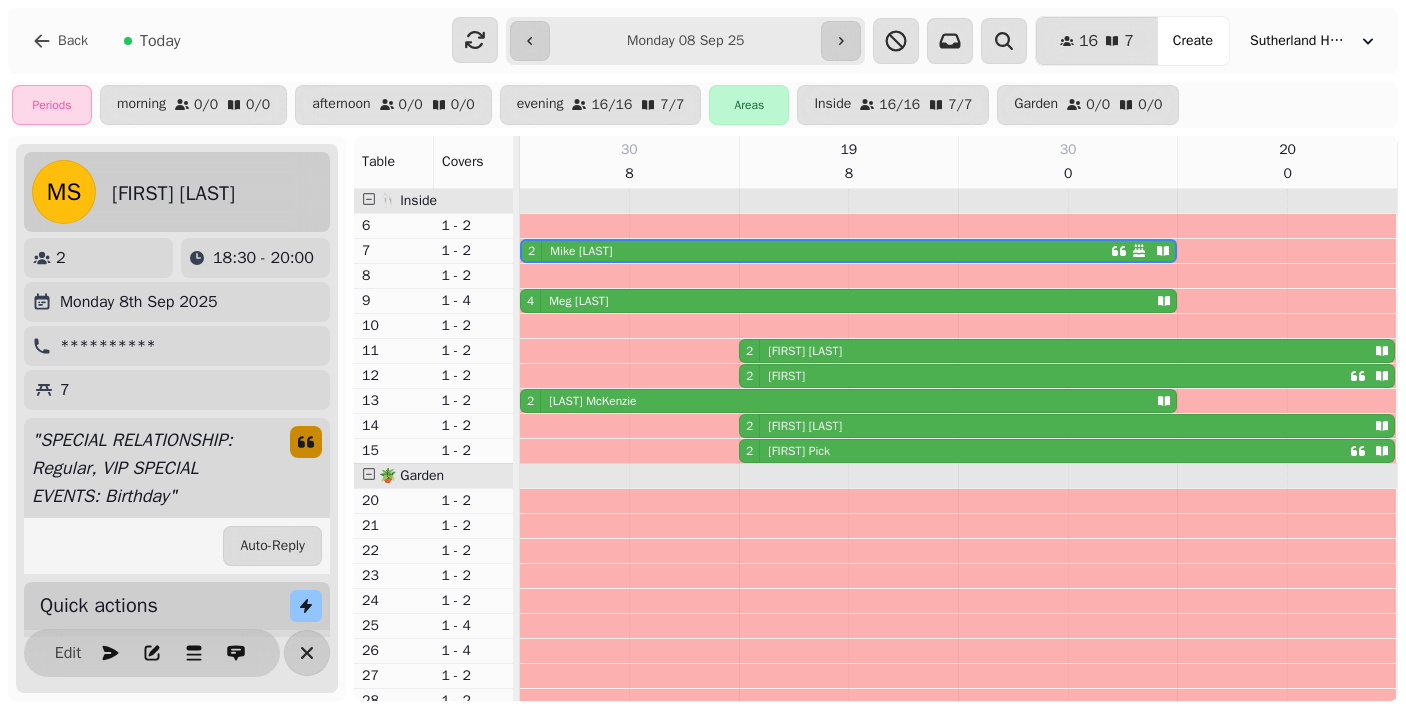 click 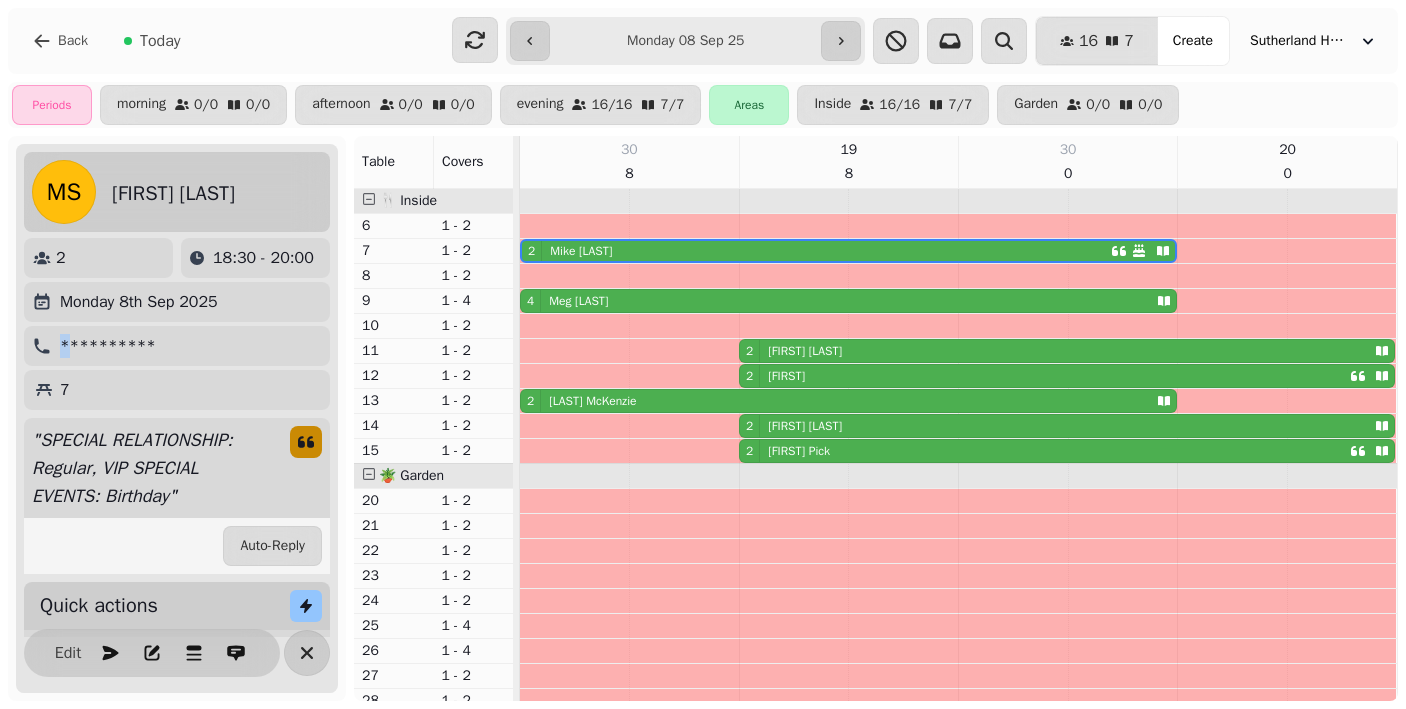 click 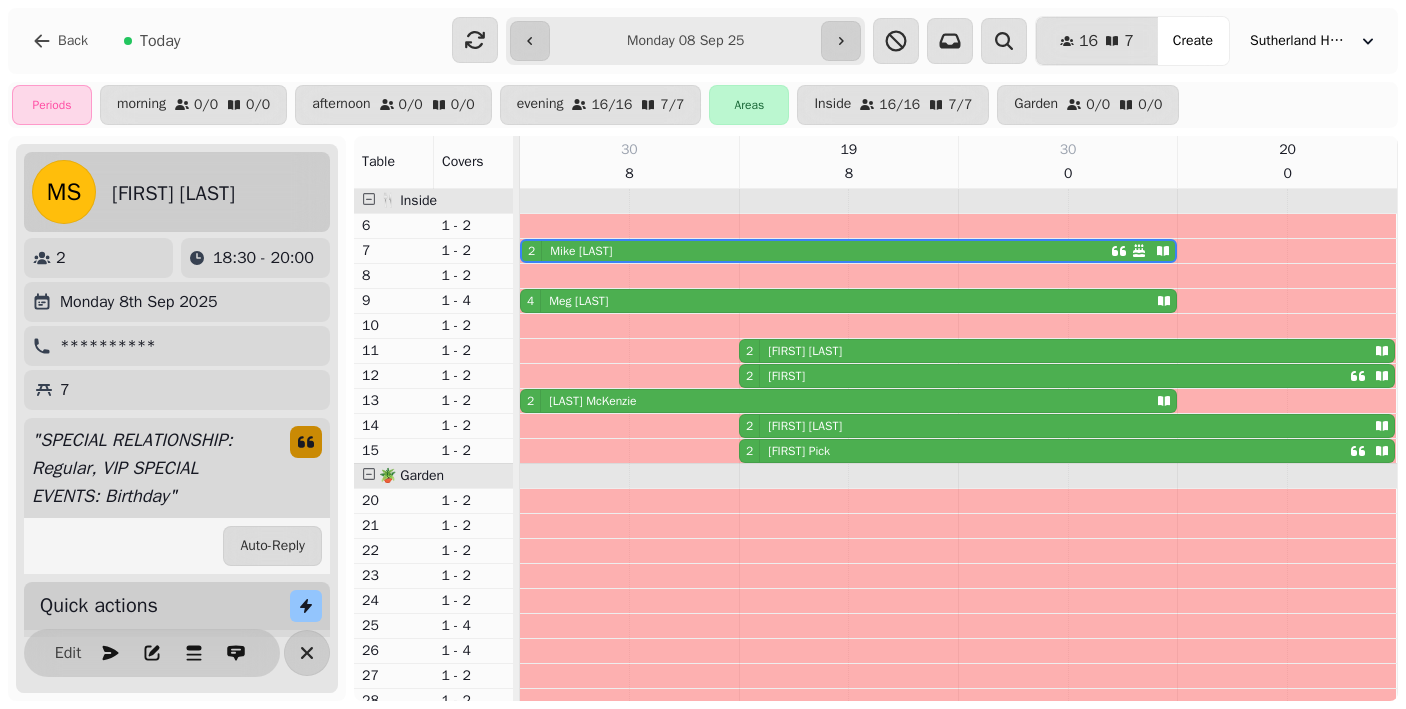 click on "Mike Smith" at bounding box center [173, 194] 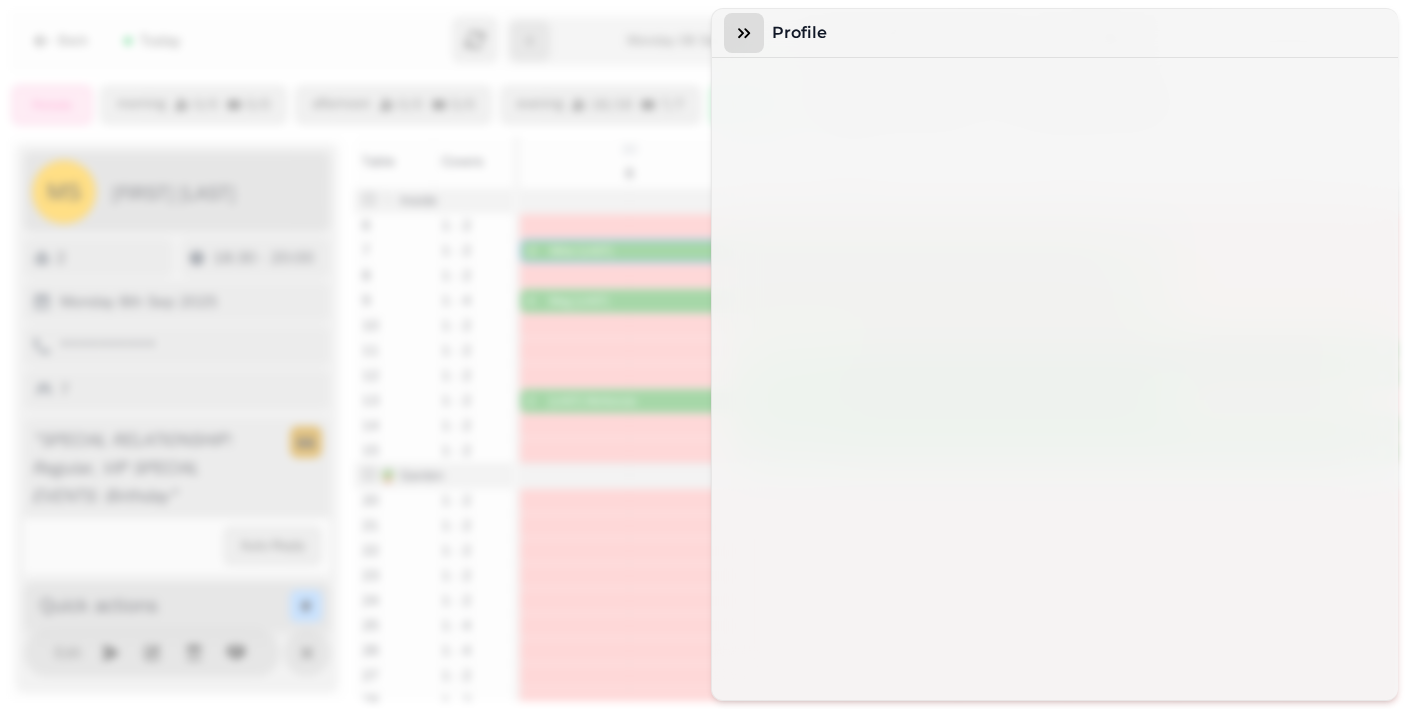 click 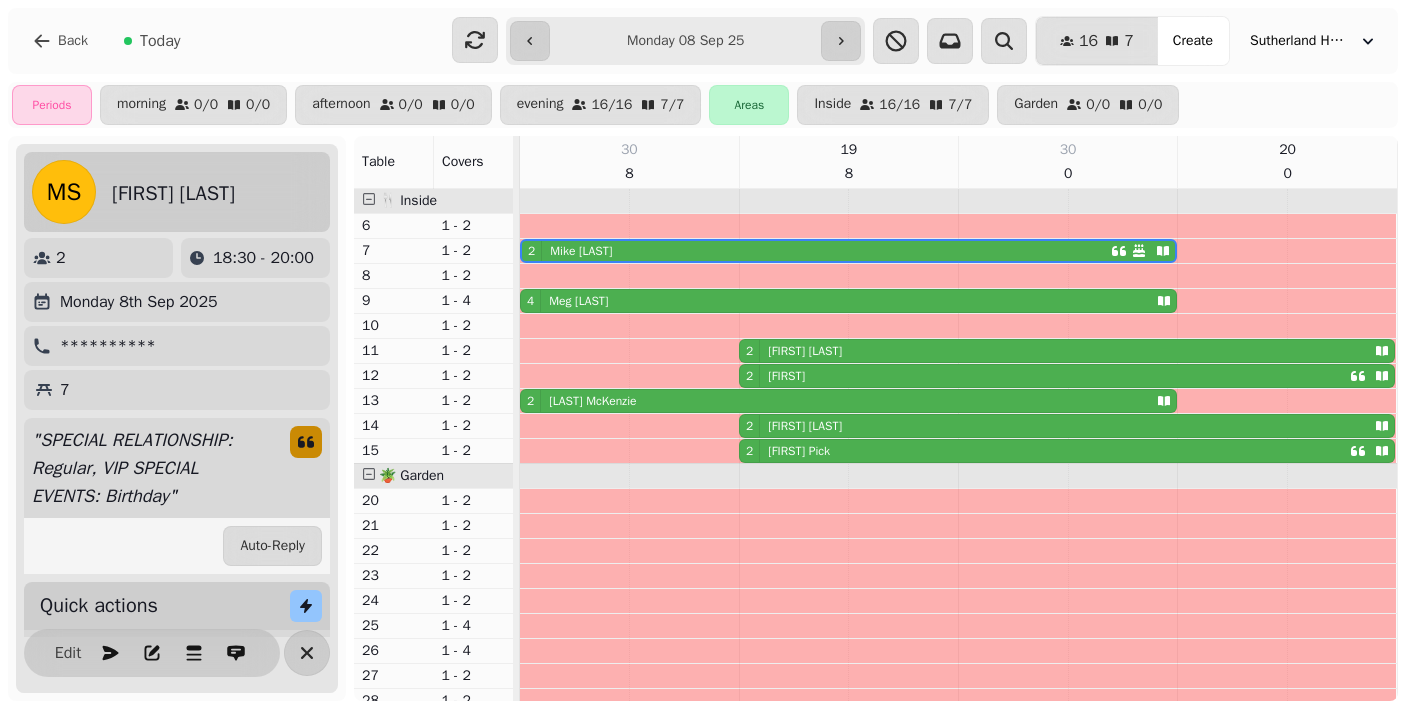 click on "**********" at bounding box center (177, 346) 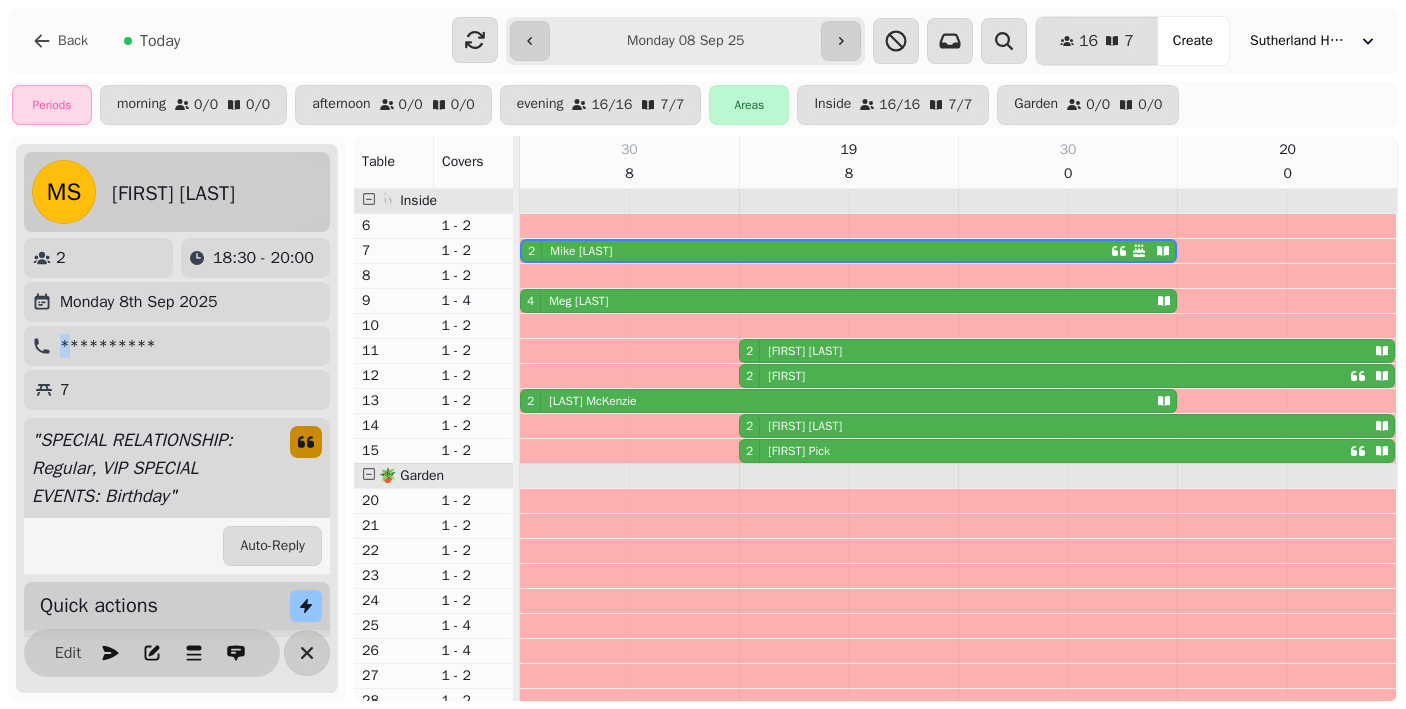 drag, startPoint x: 122, startPoint y: 333, endPoint x: 99, endPoint y: 338, distance: 23.537205 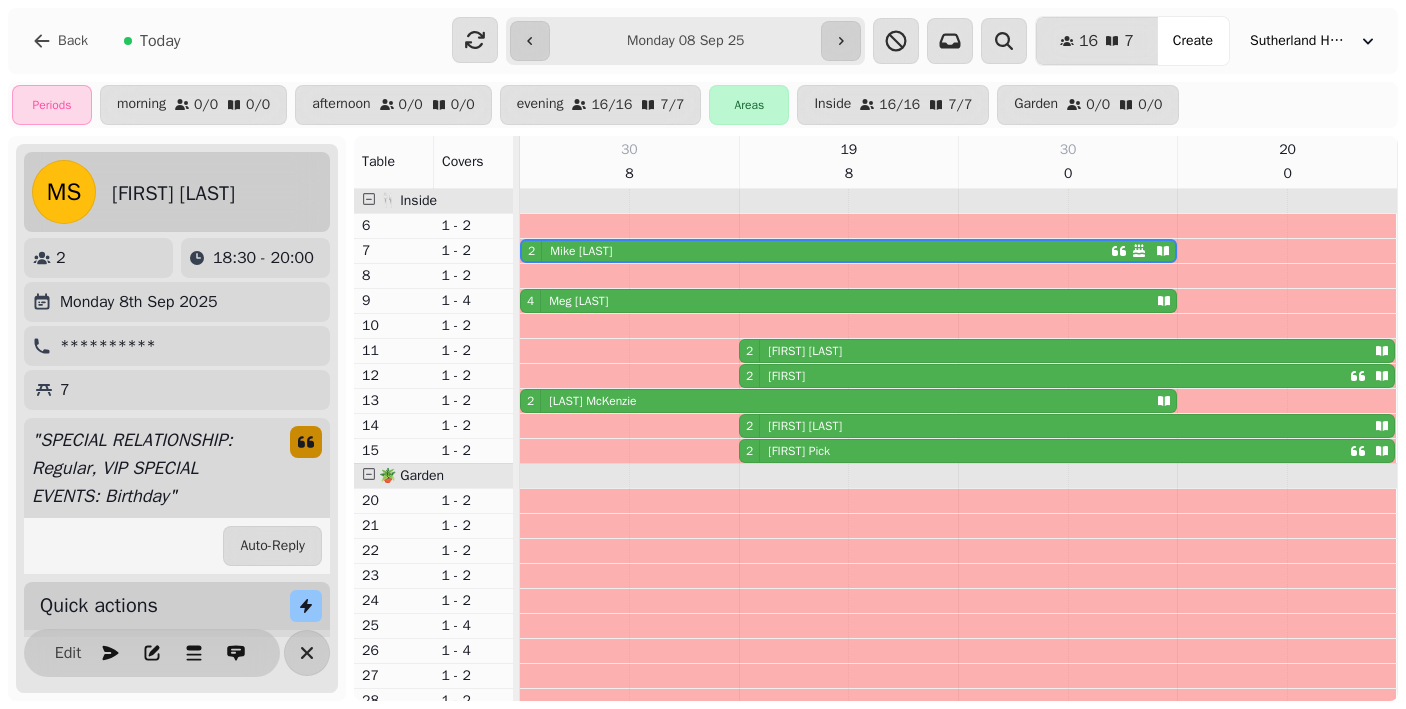 click on "**********" at bounding box center (108, 346) 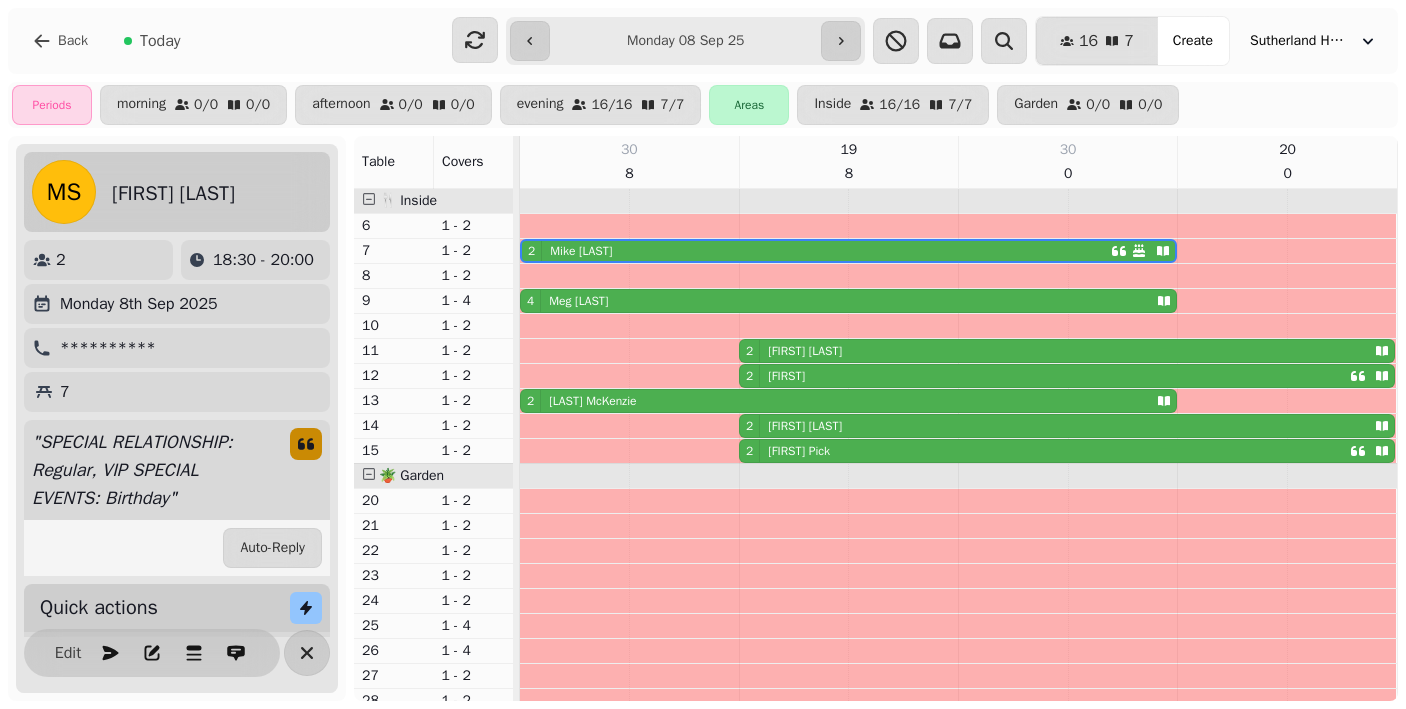 scroll, scrollTop: 0, scrollLeft: 0, axis: both 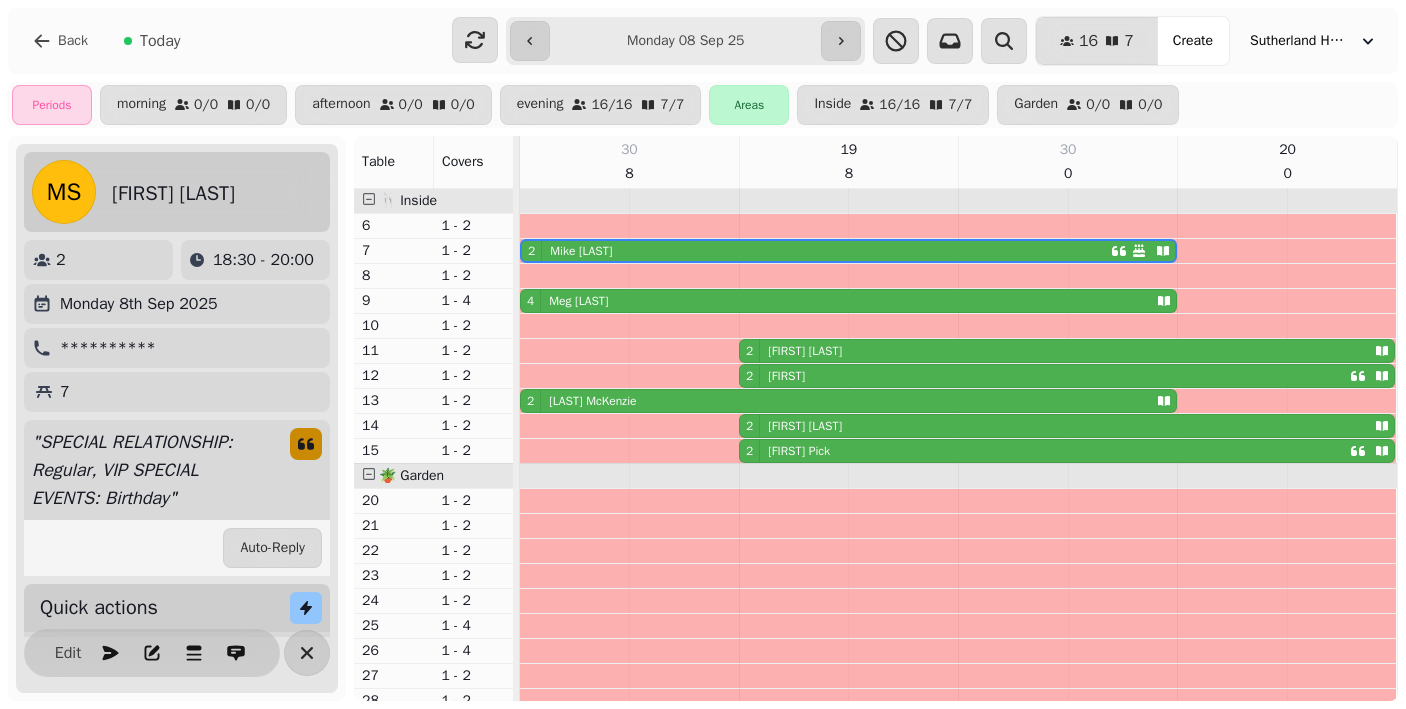 click on "**********" at bounding box center (685, 41) 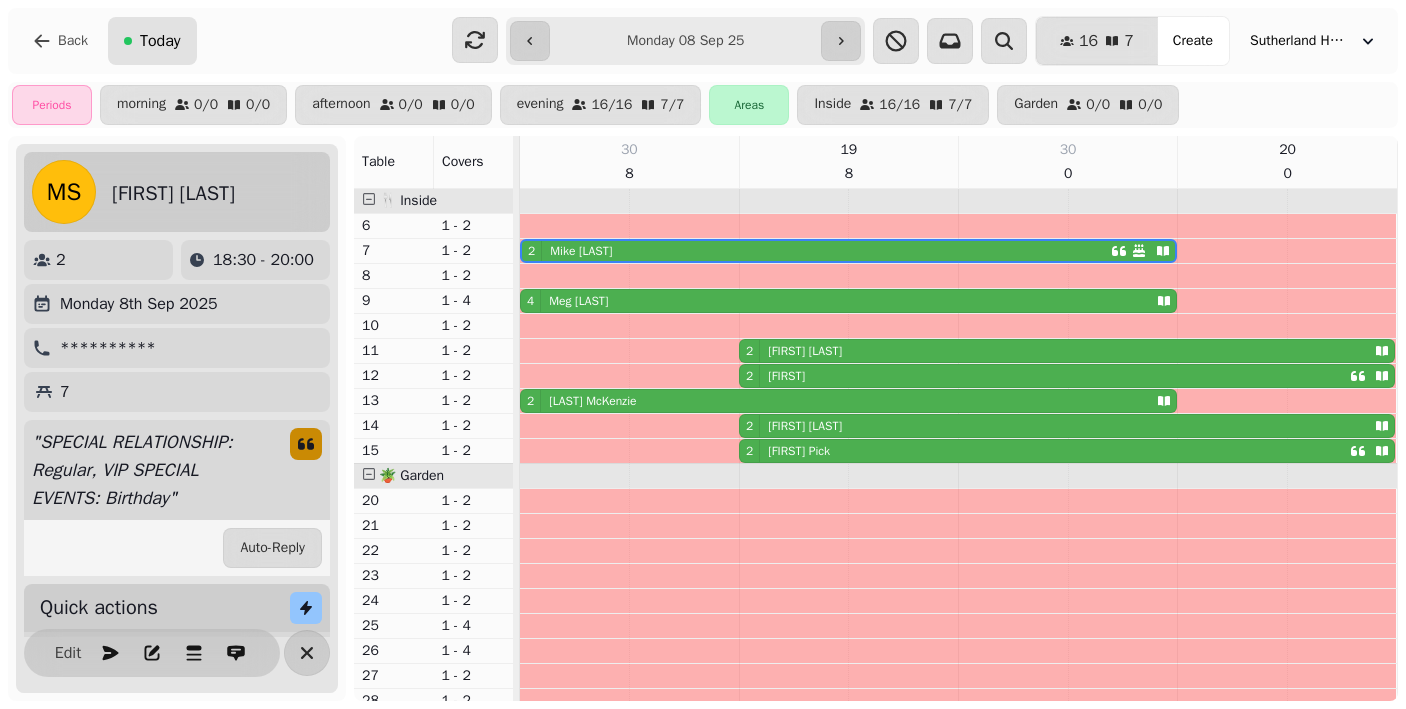 click on "Today" at bounding box center [160, 41] 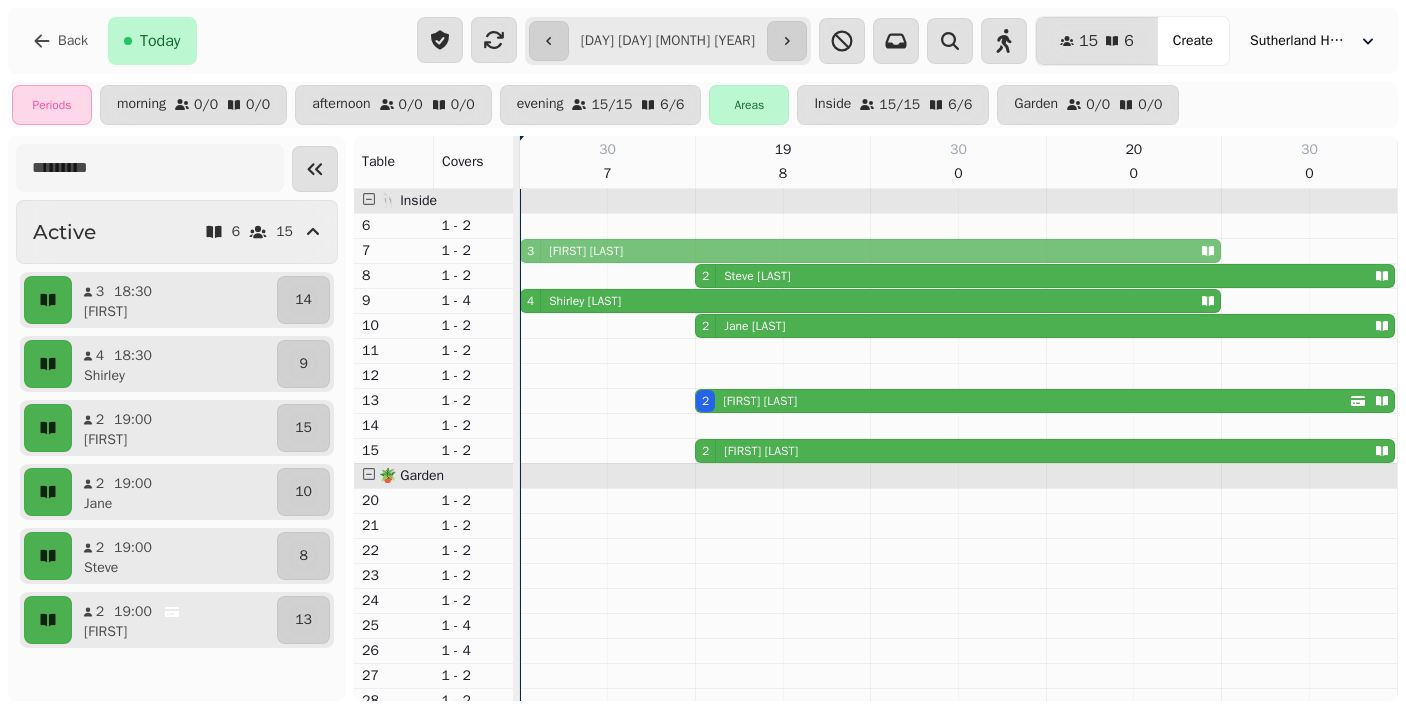 drag, startPoint x: 622, startPoint y: 425, endPoint x: 599, endPoint y: 261, distance: 165.60495 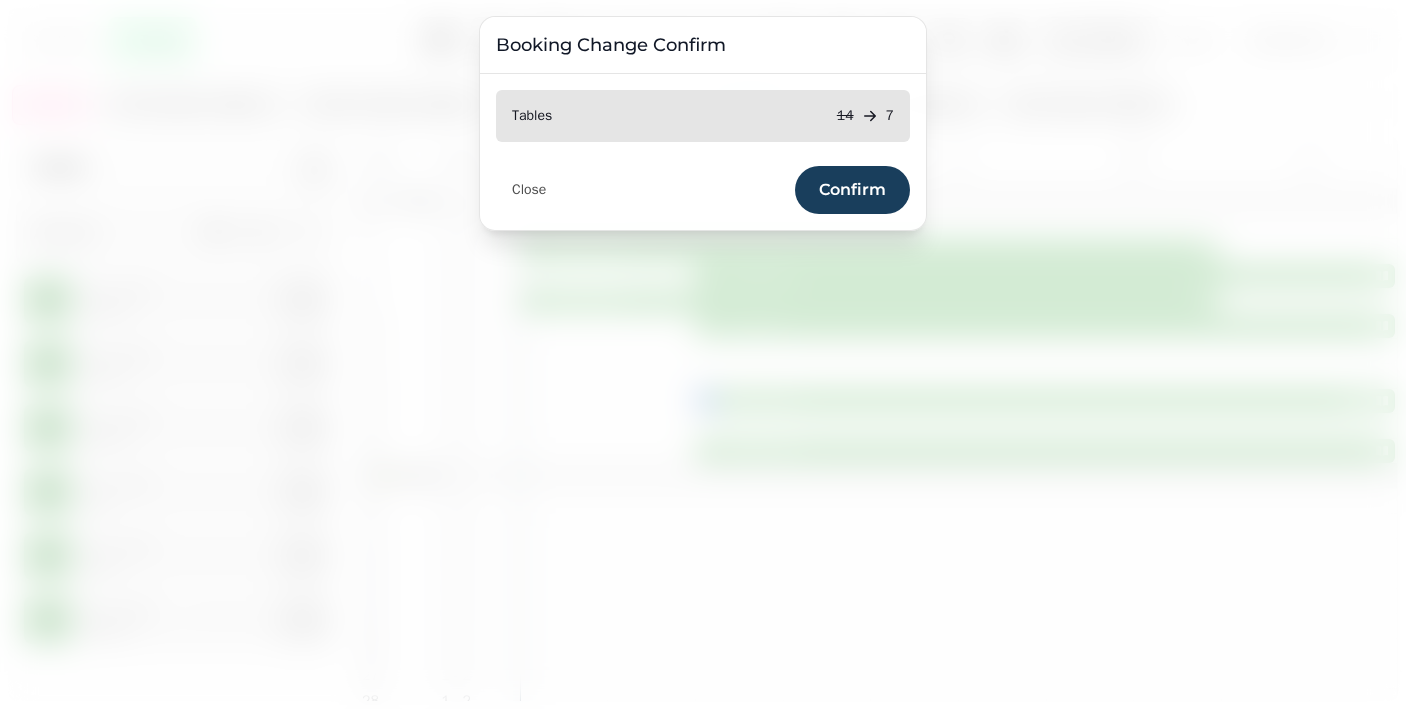 click on "Confirm" at bounding box center (852, 190) 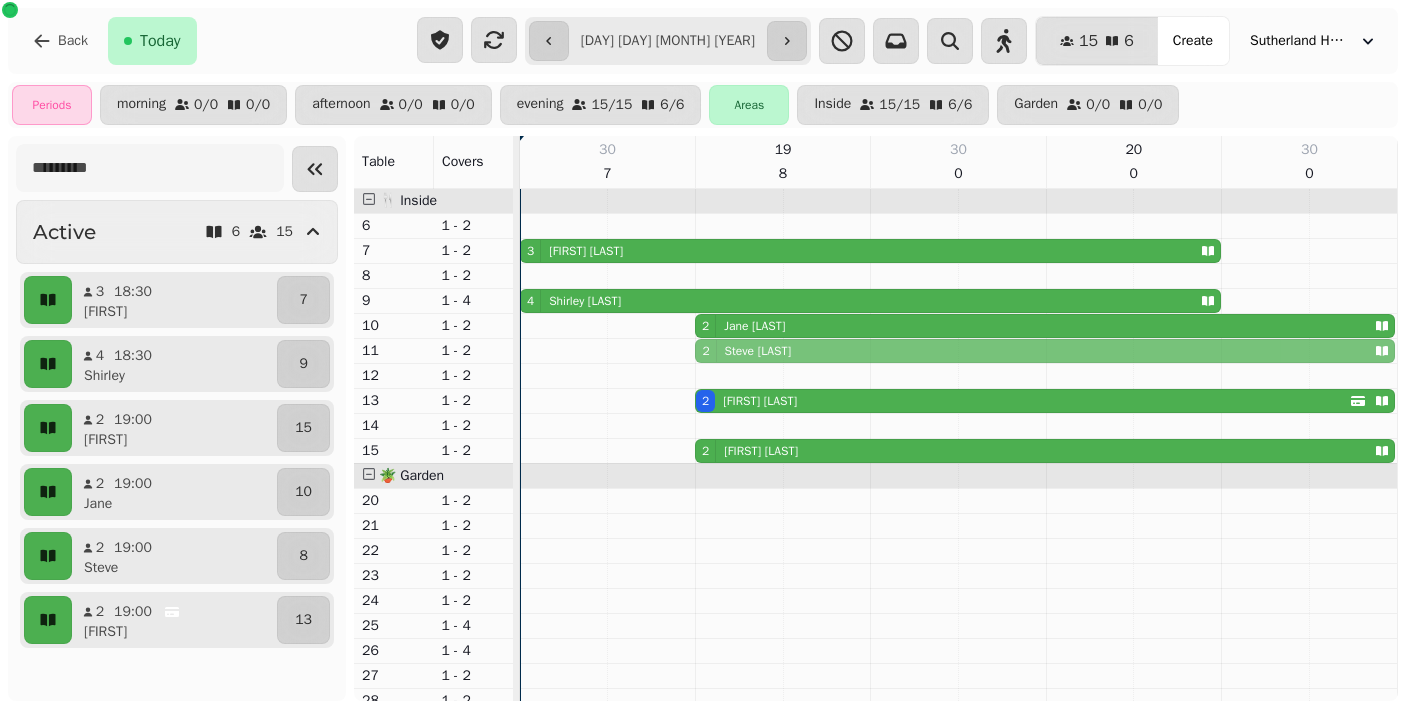 drag, startPoint x: 733, startPoint y: 275, endPoint x: 733, endPoint y: 346, distance: 71 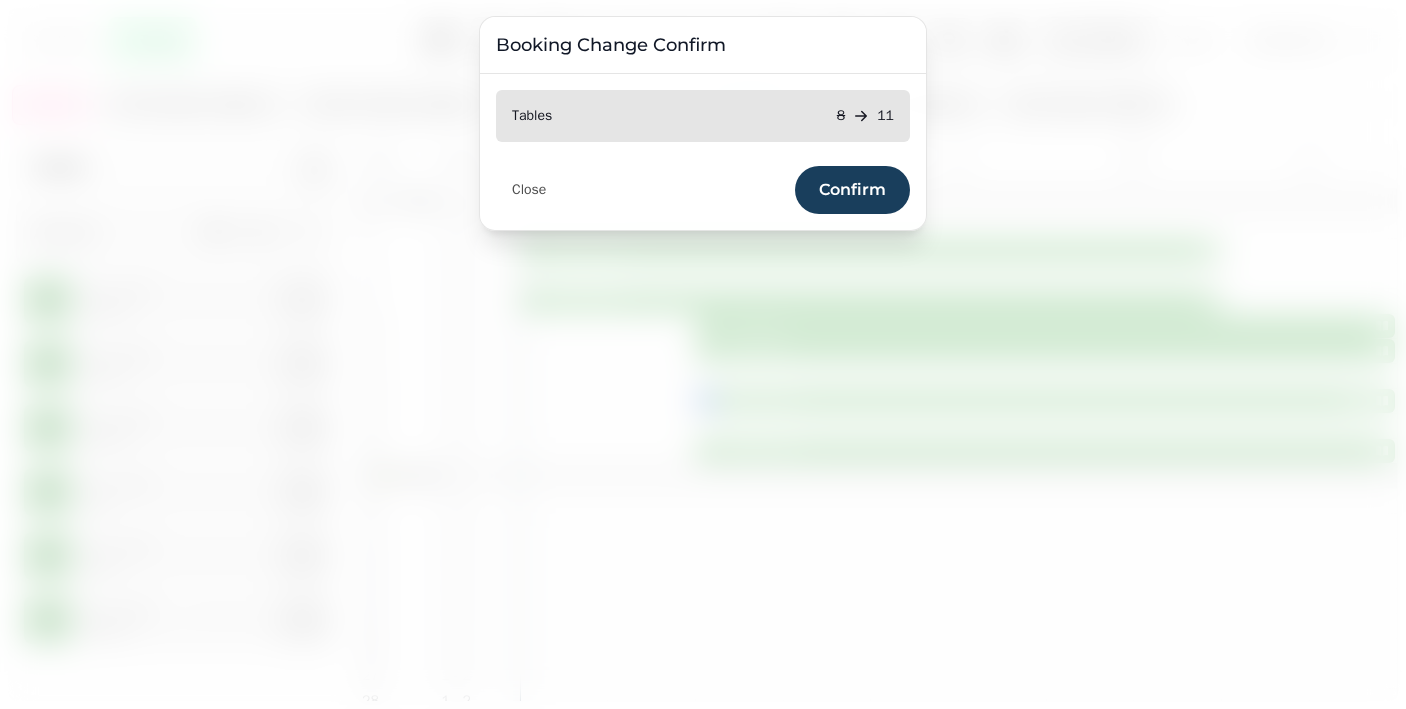 click on "Confirm" at bounding box center [852, 190] 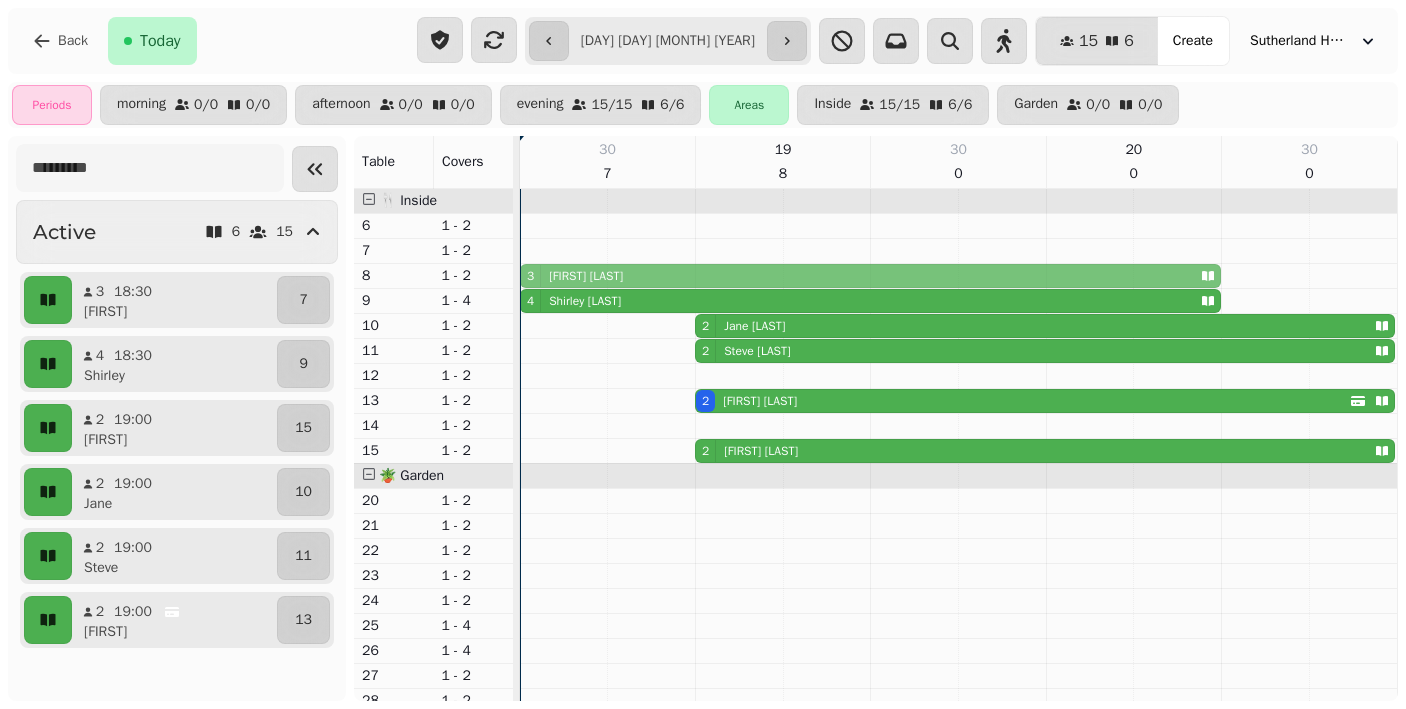 drag, startPoint x: 619, startPoint y: 250, endPoint x: 620, endPoint y: 275, distance: 25.019993 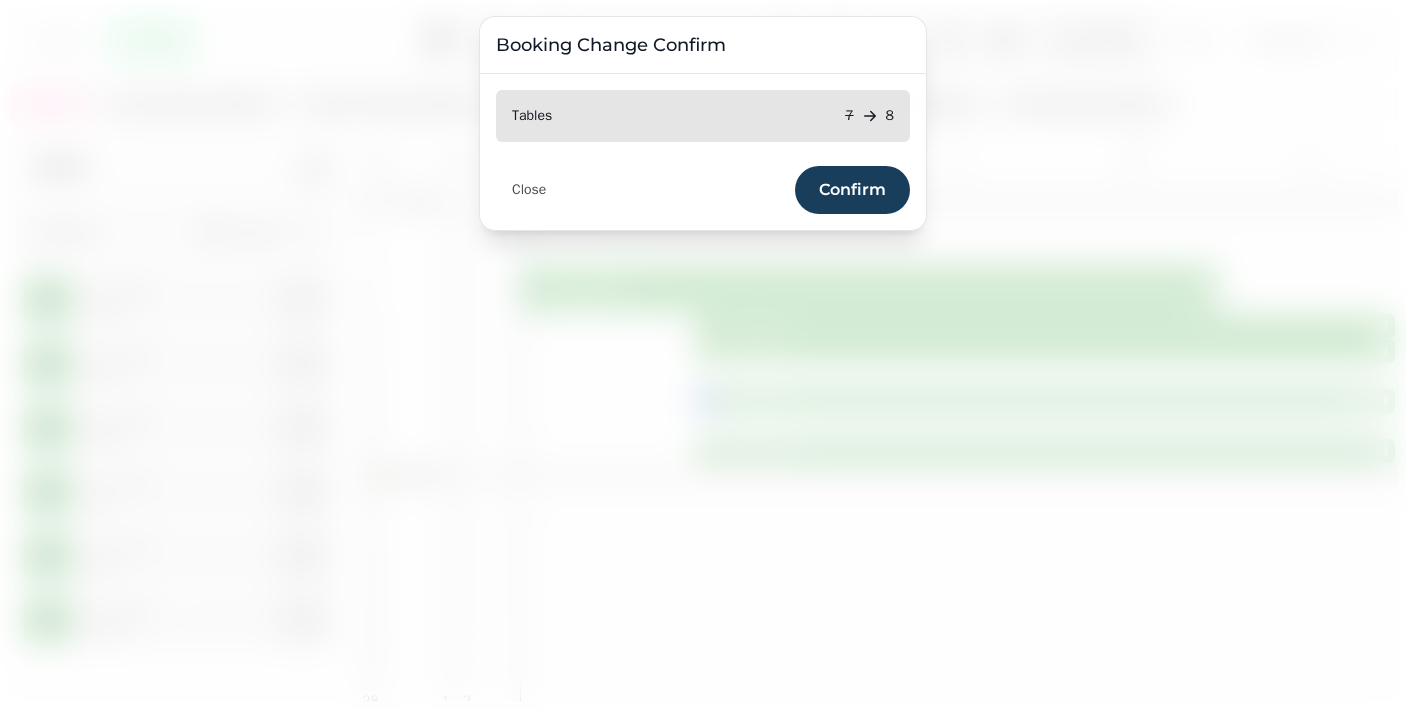 click on "Confirm" at bounding box center (852, 190) 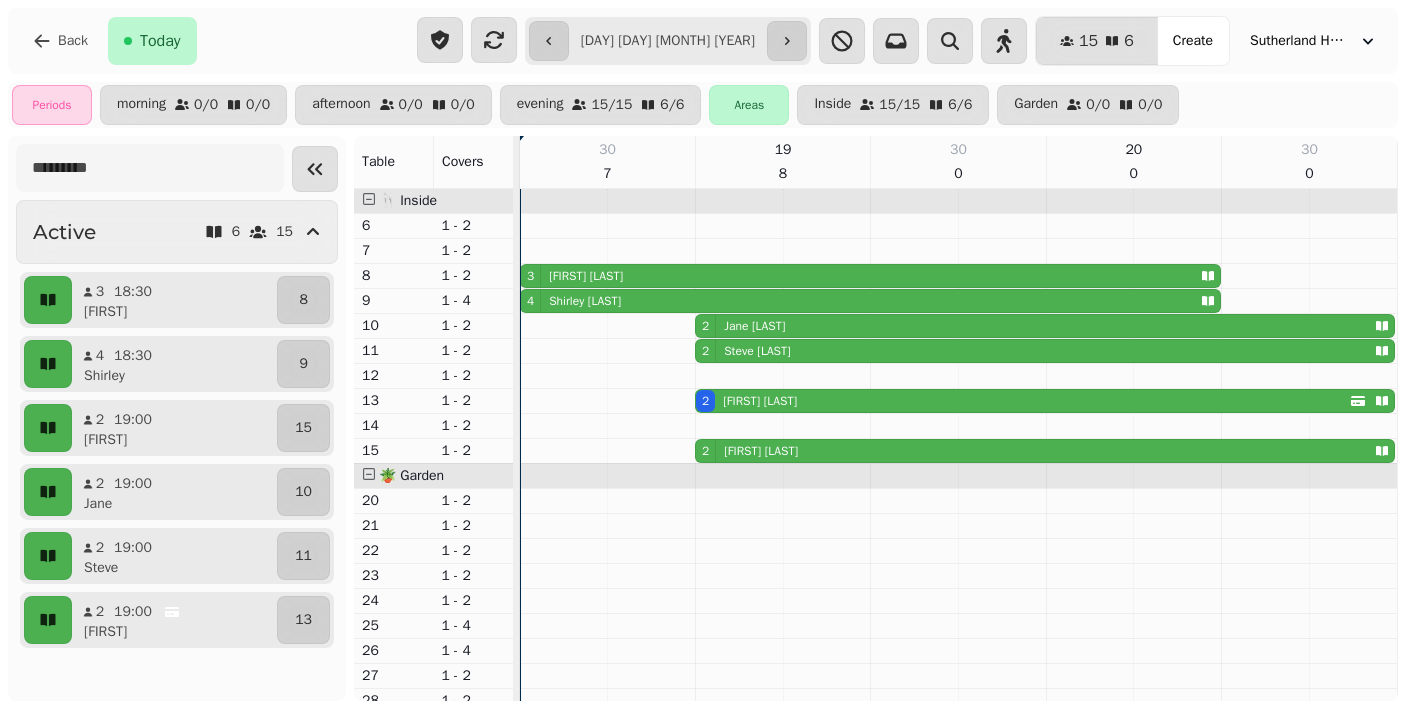 scroll, scrollTop: 21, scrollLeft: 0, axis: vertical 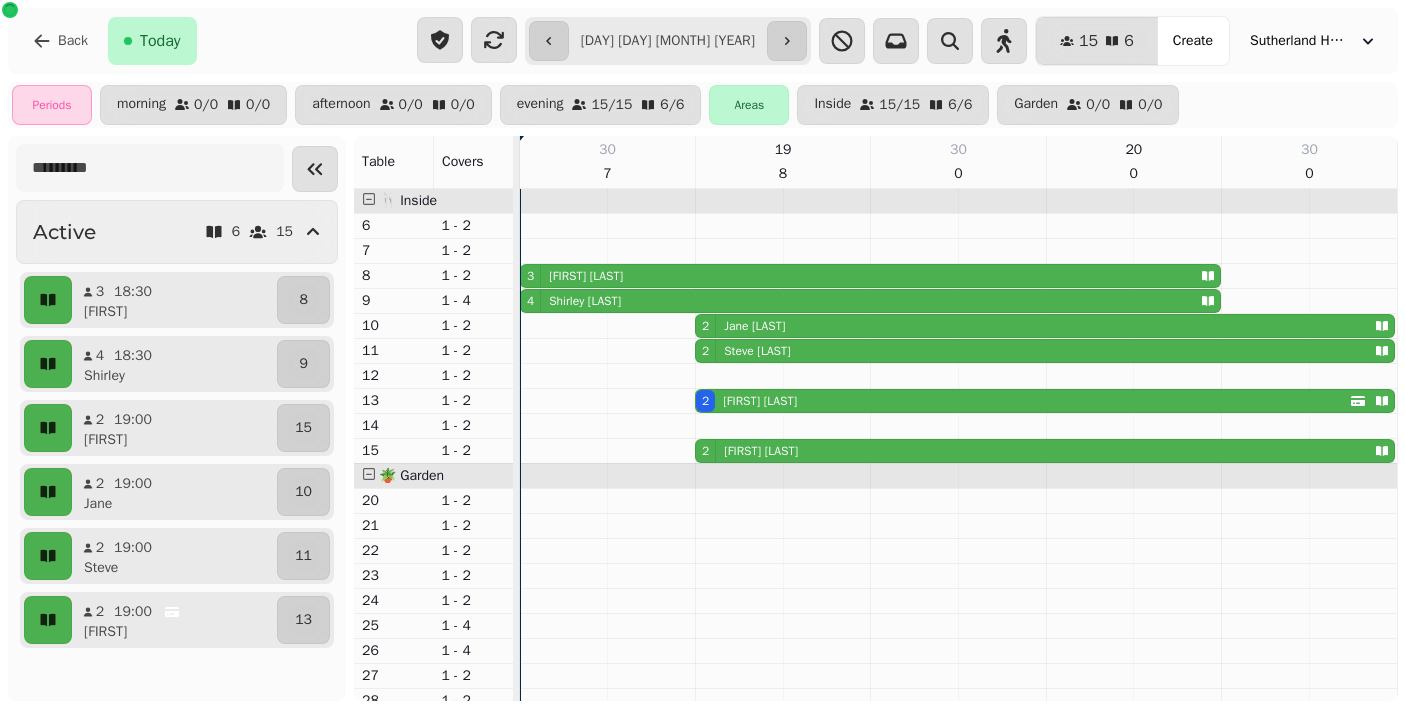 click on "**********" at bounding box center (668, 41) 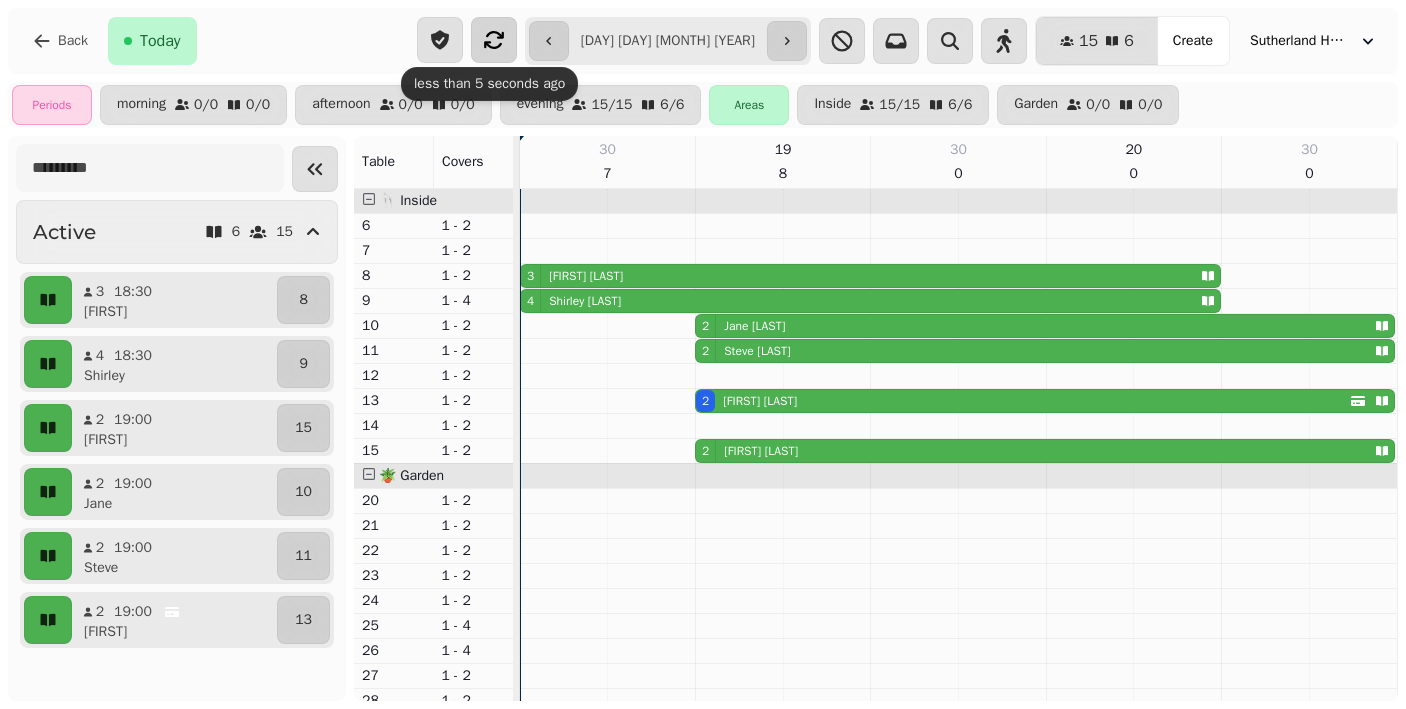 click 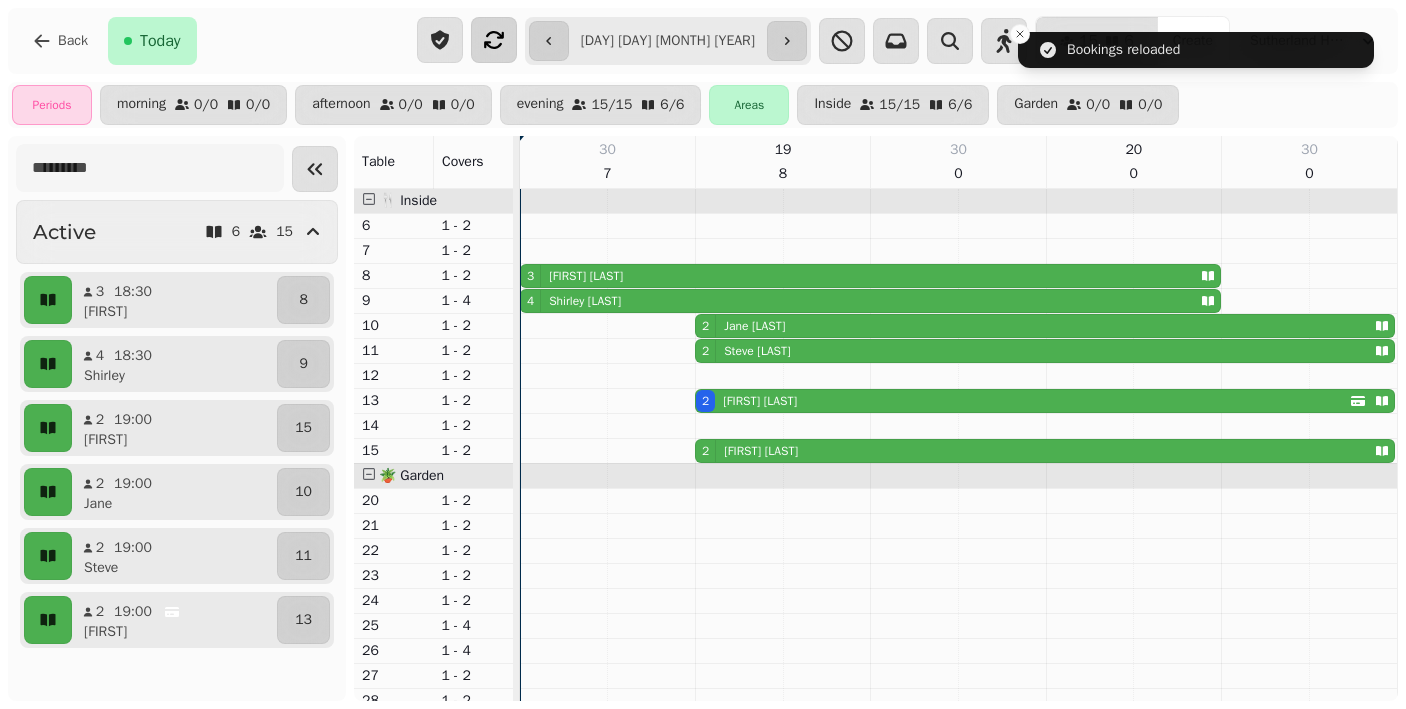 click on "**********" at bounding box center [668, 41] 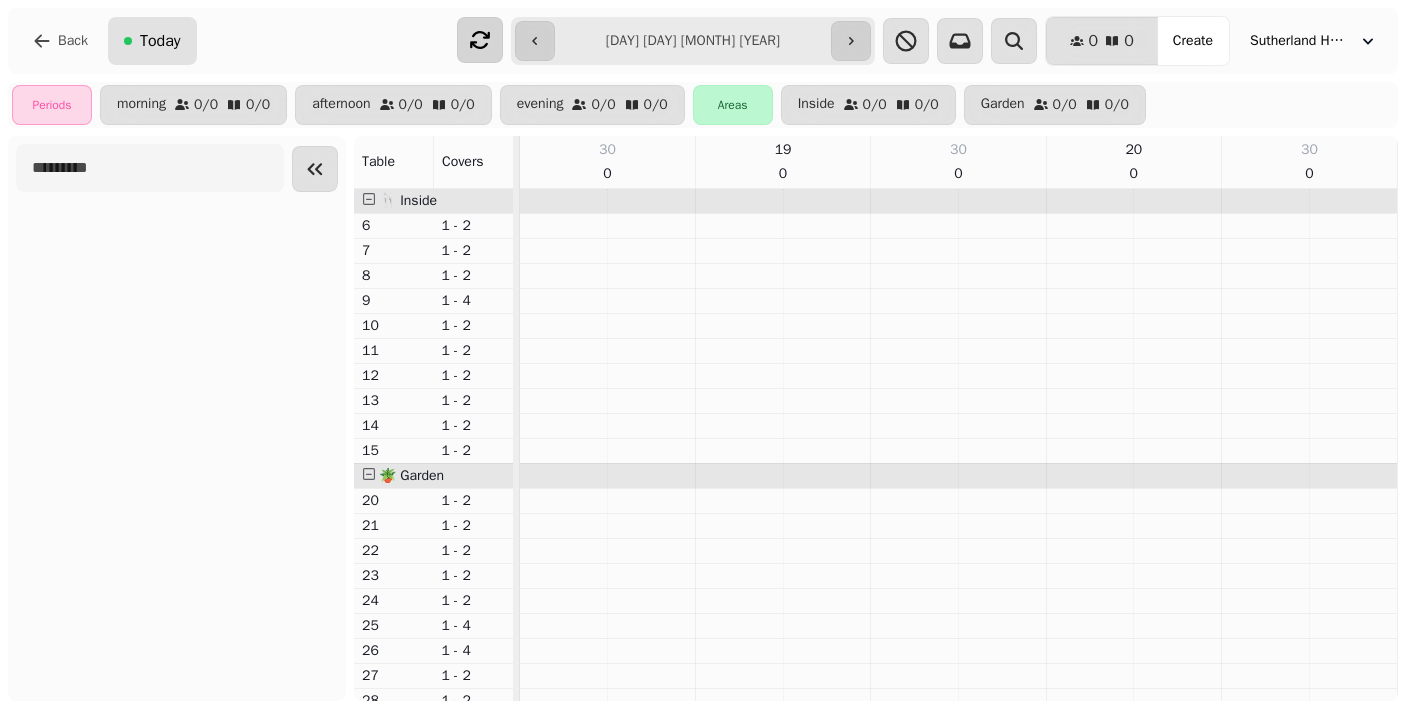 click on "Today" at bounding box center (160, 41) 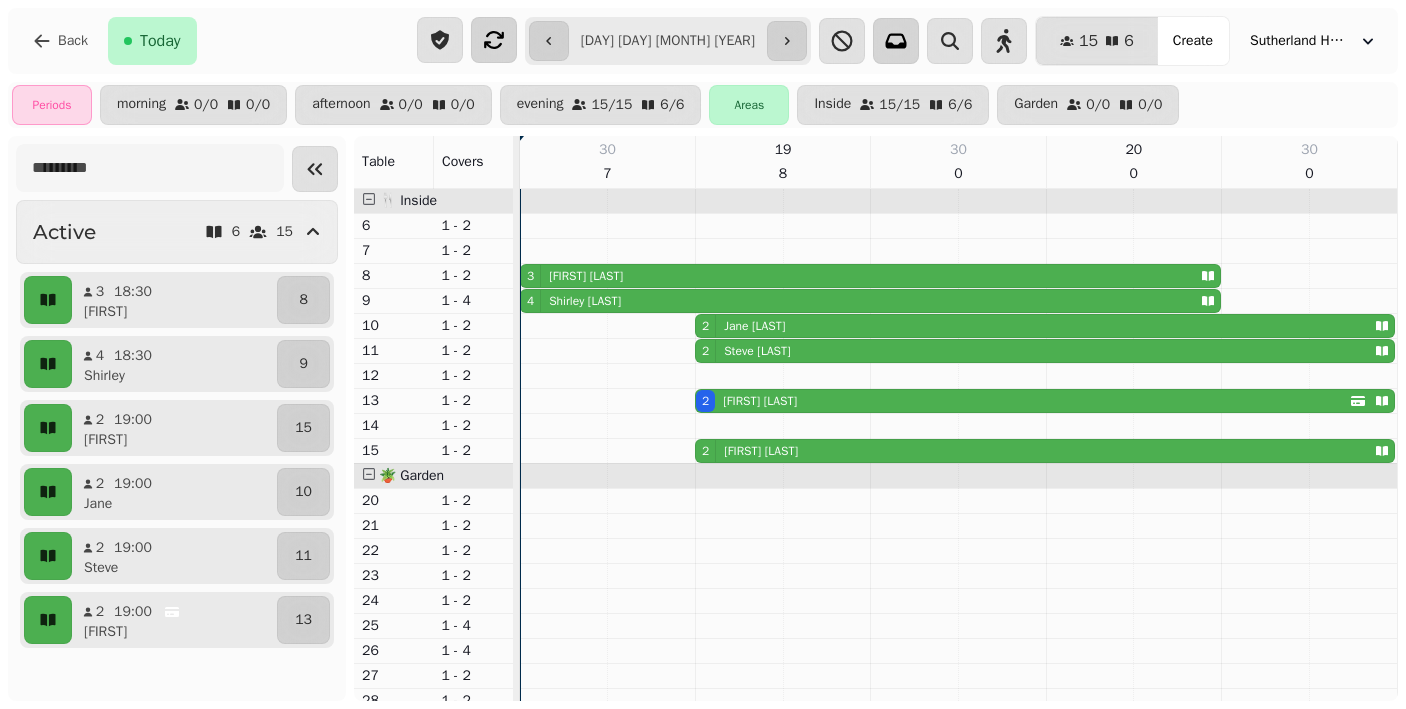 click 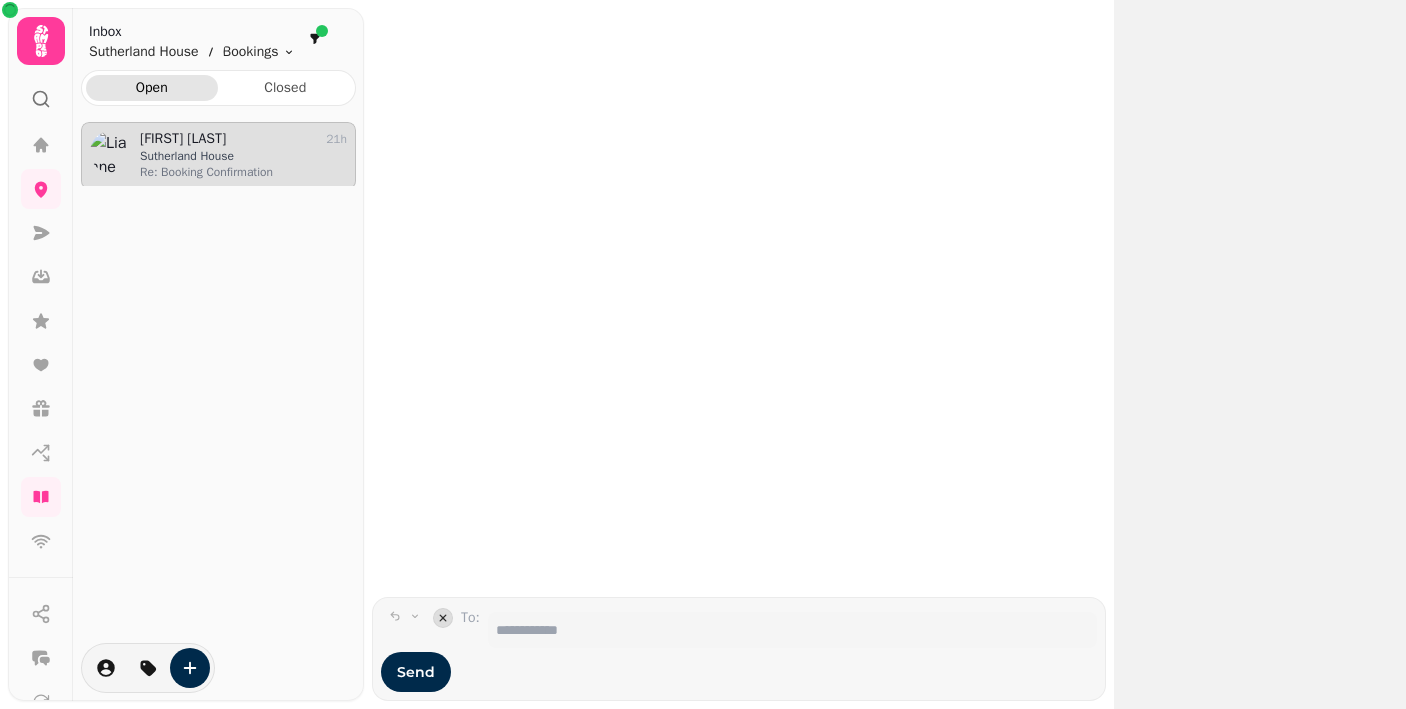 scroll, scrollTop: 1, scrollLeft: 1, axis: both 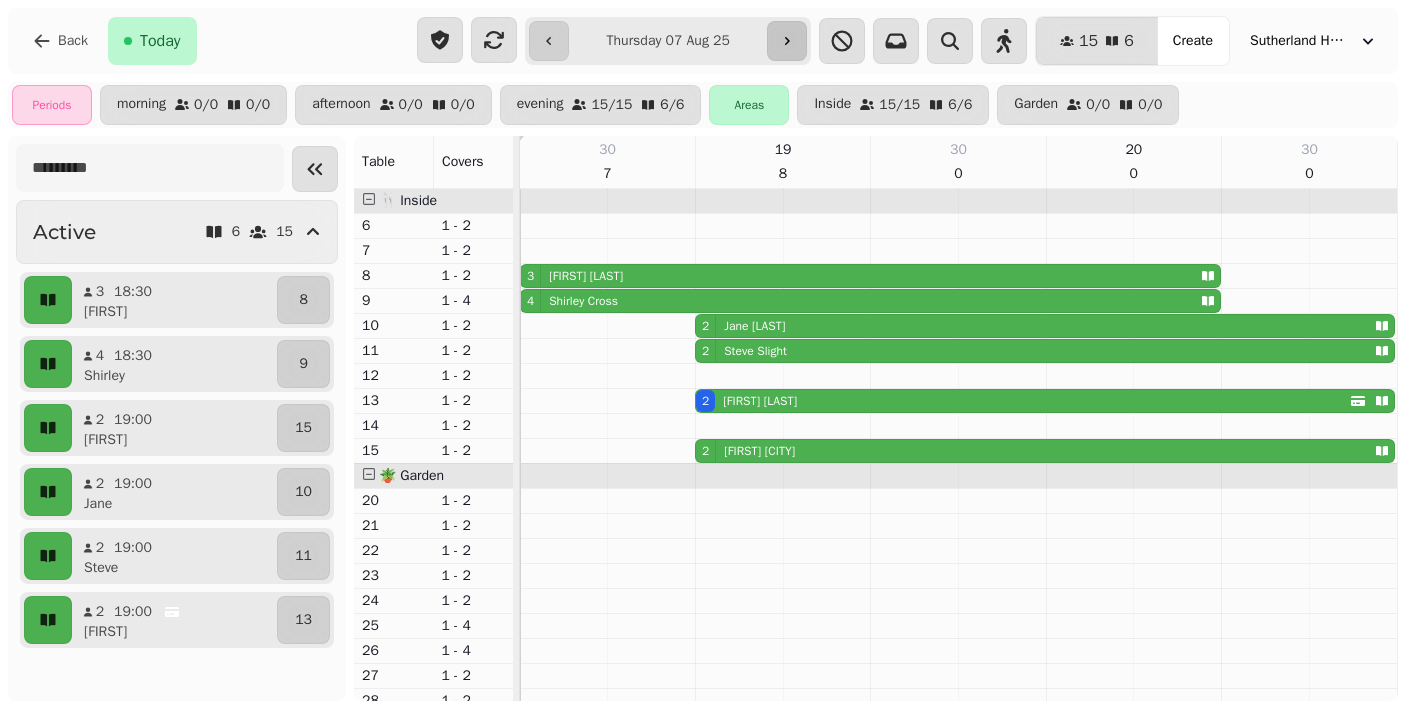 click at bounding box center (787, 41) 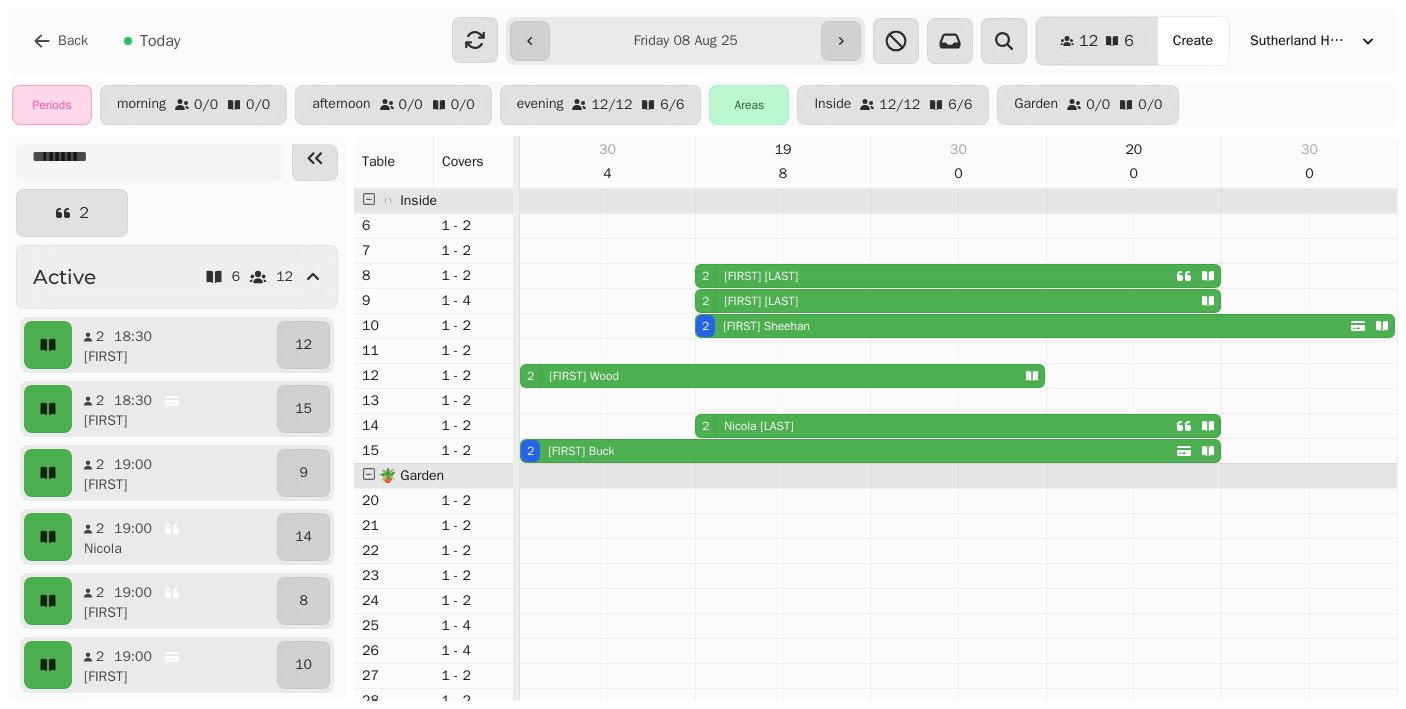 scroll, scrollTop: 11, scrollLeft: 0, axis: vertical 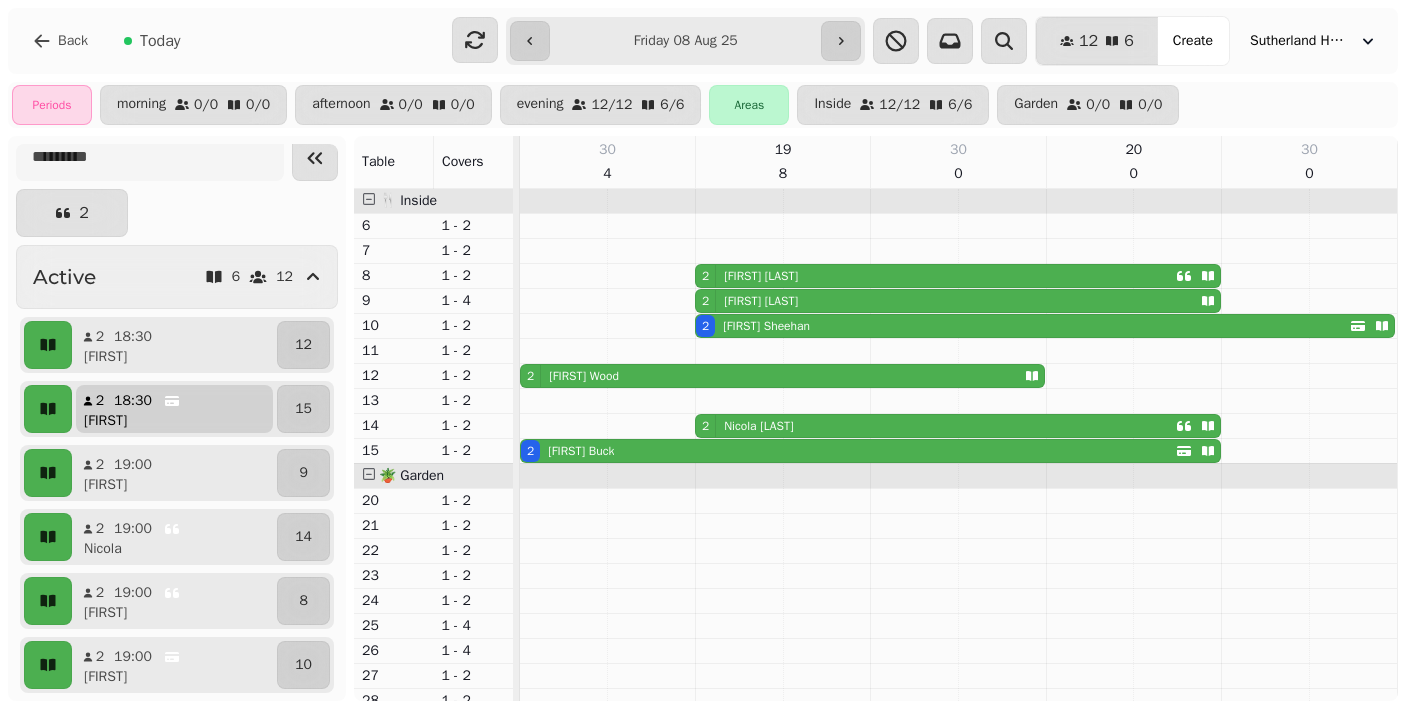 click on "2 [TIME] [FIRST]" at bounding box center [174, 409] 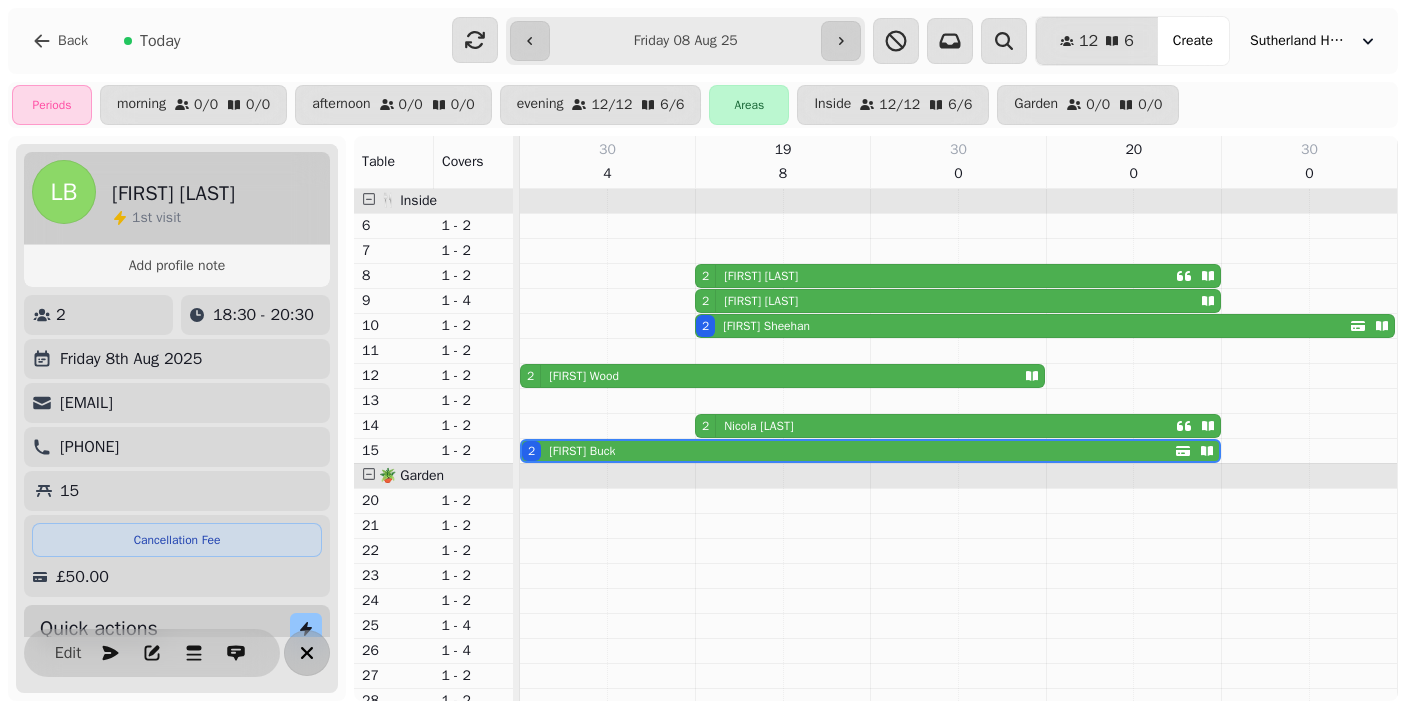 click 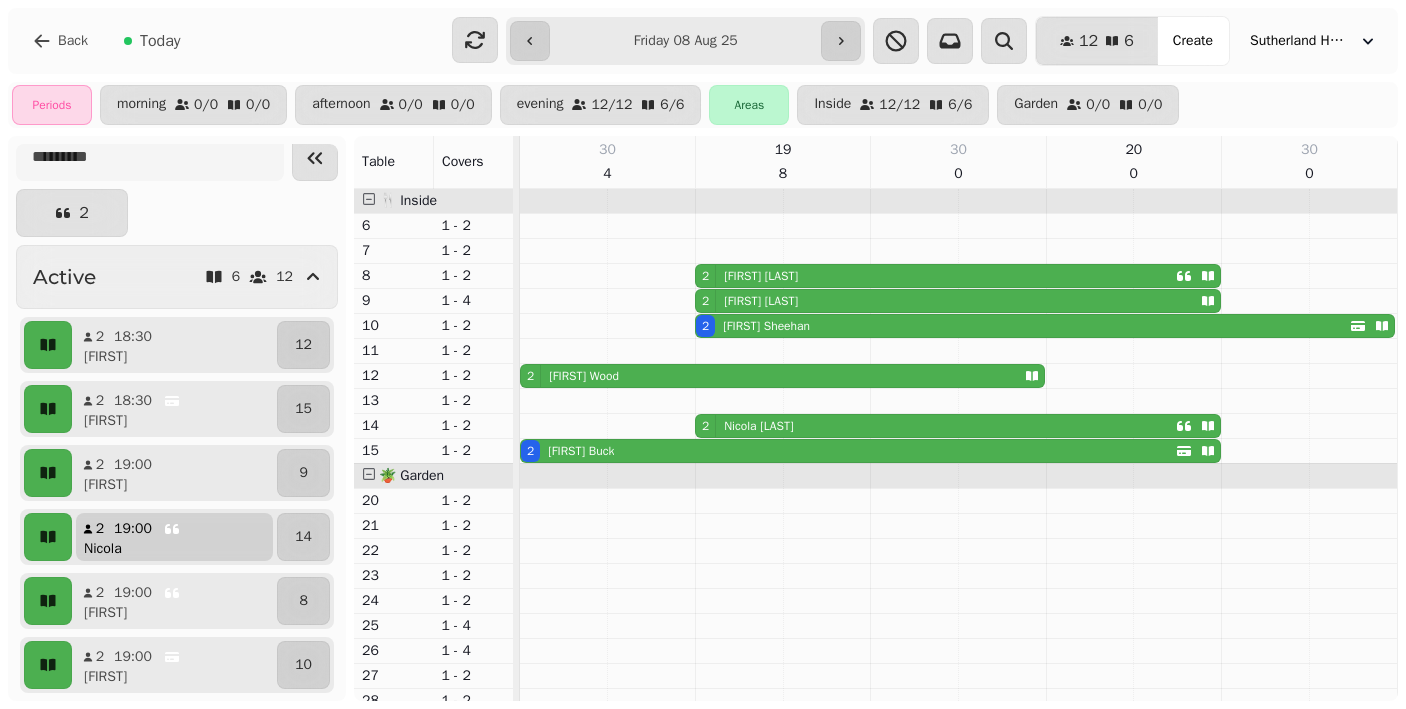 click on "2 [TIME] [FIRST]" at bounding box center (174, 537) 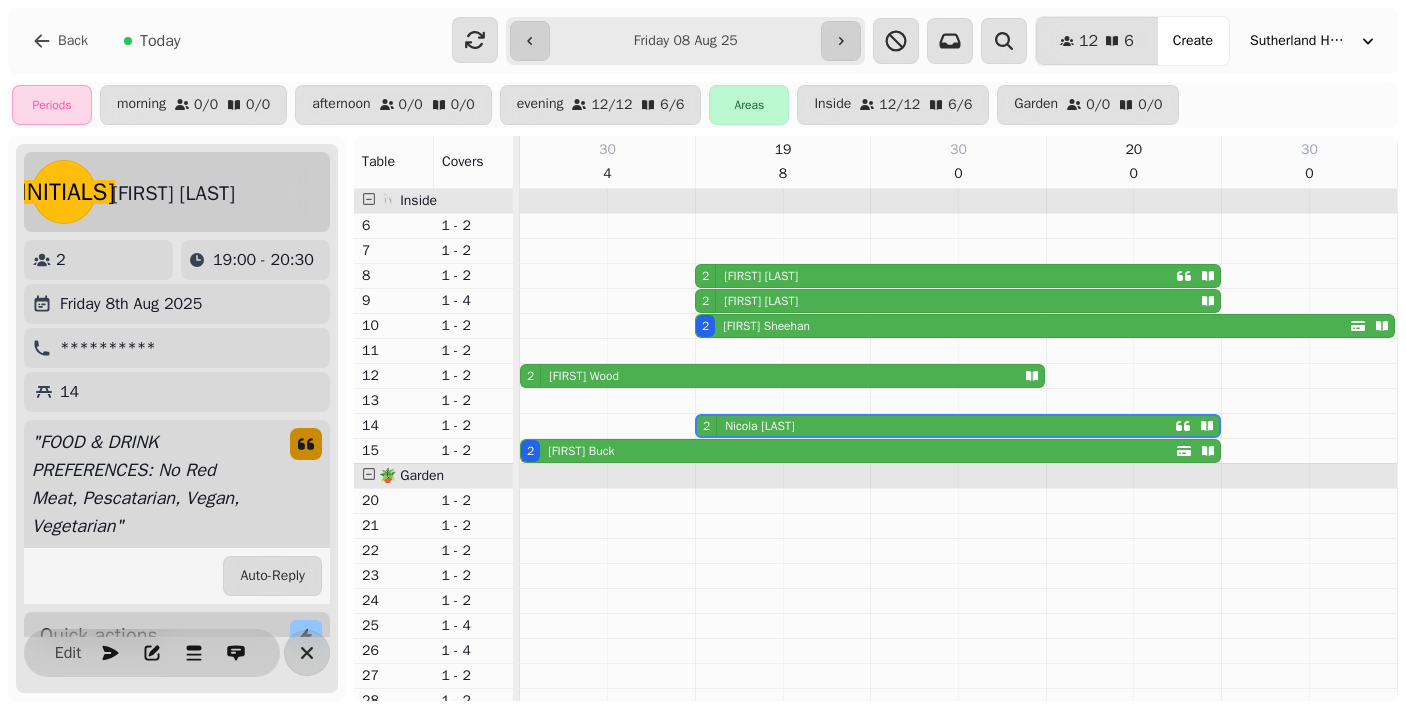 scroll, scrollTop: 0, scrollLeft: 0, axis: both 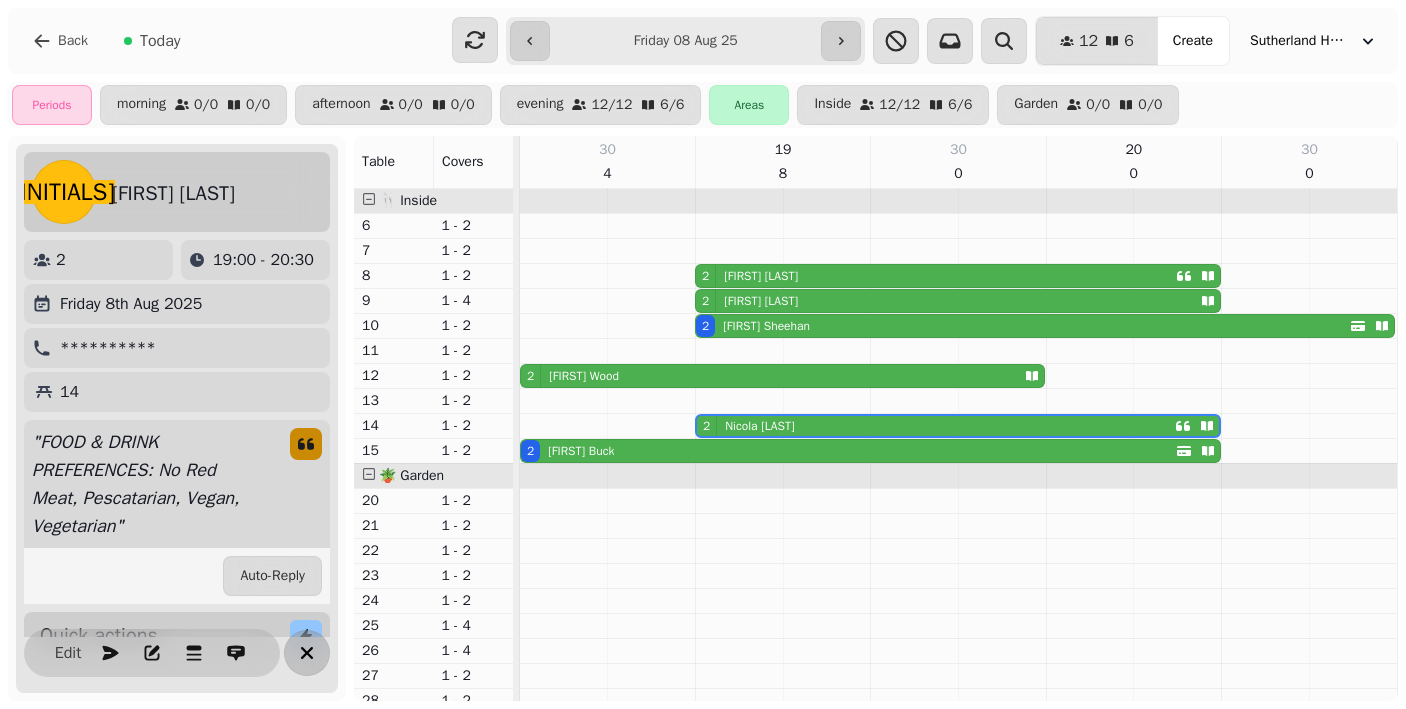 click 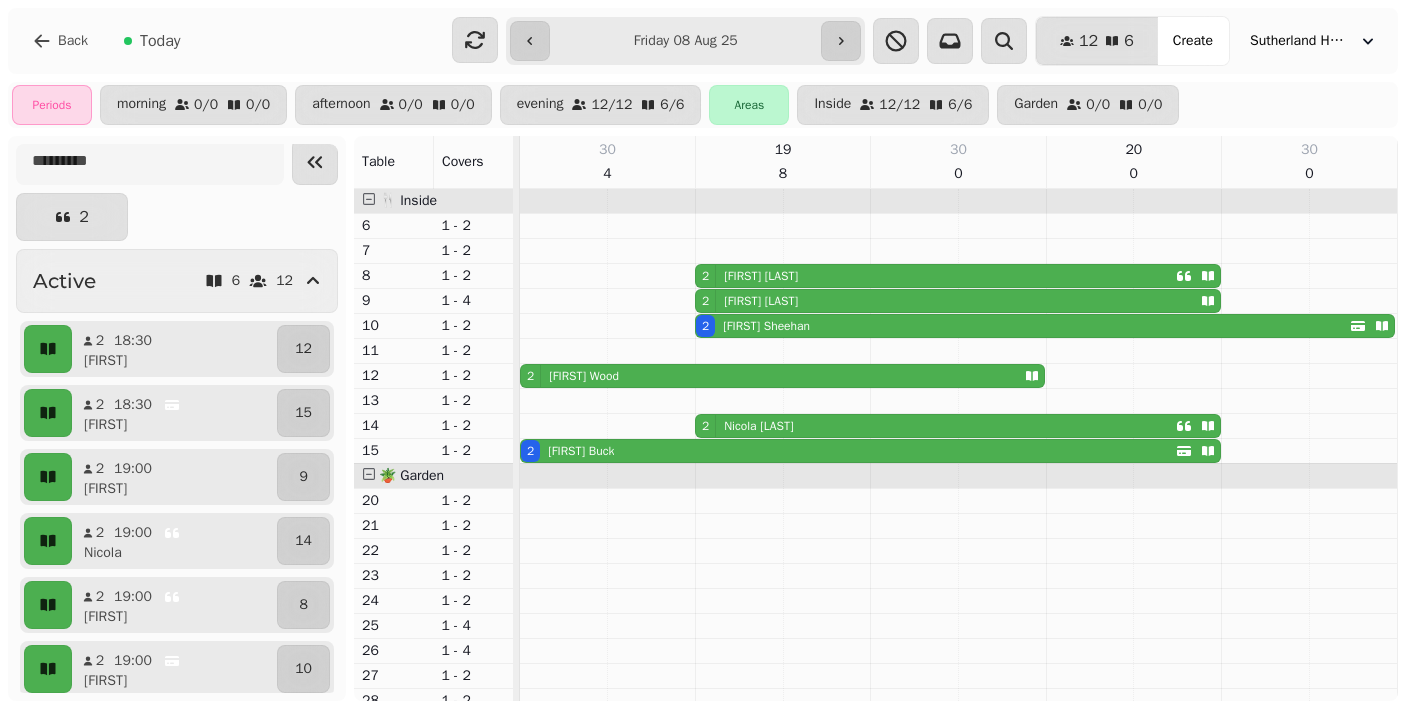 scroll, scrollTop: 5, scrollLeft: 0, axis: vertical 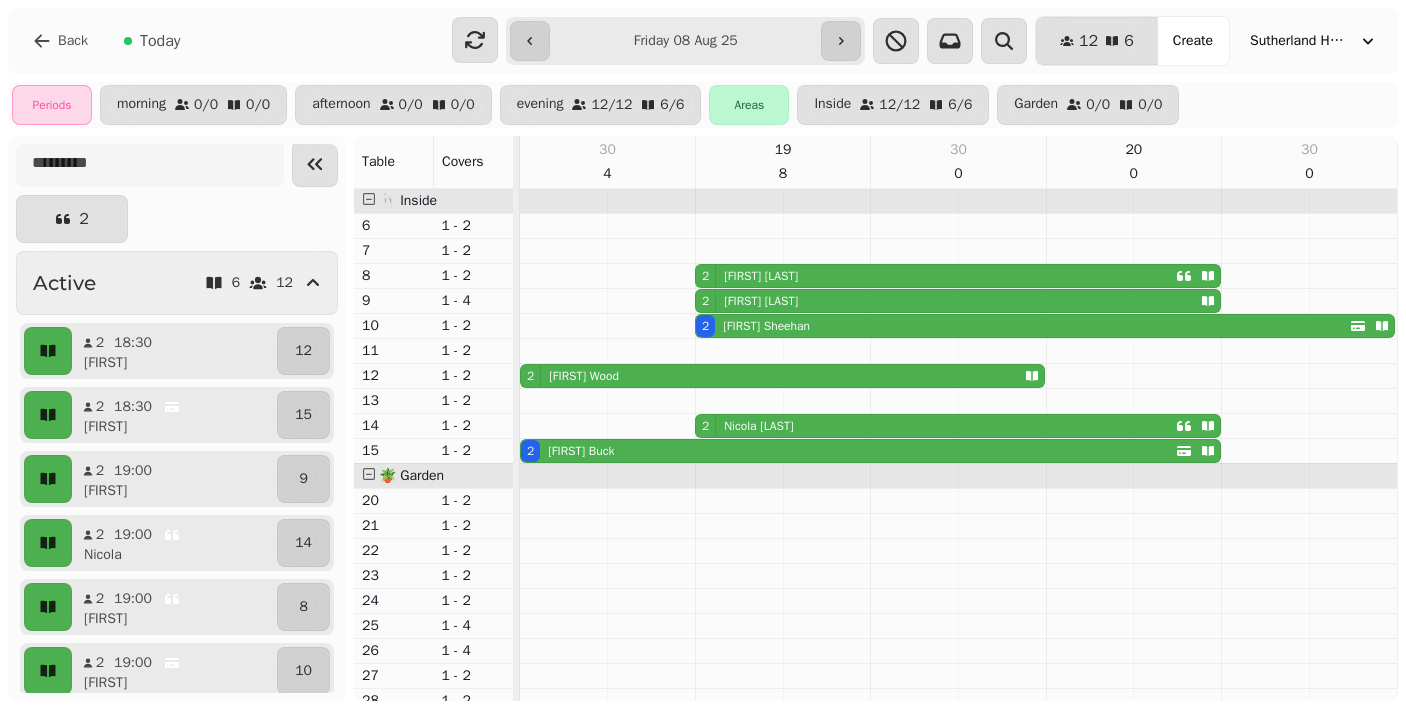 click on "2 [FIRST]   [LAST]" at bounding box center [768, 376] 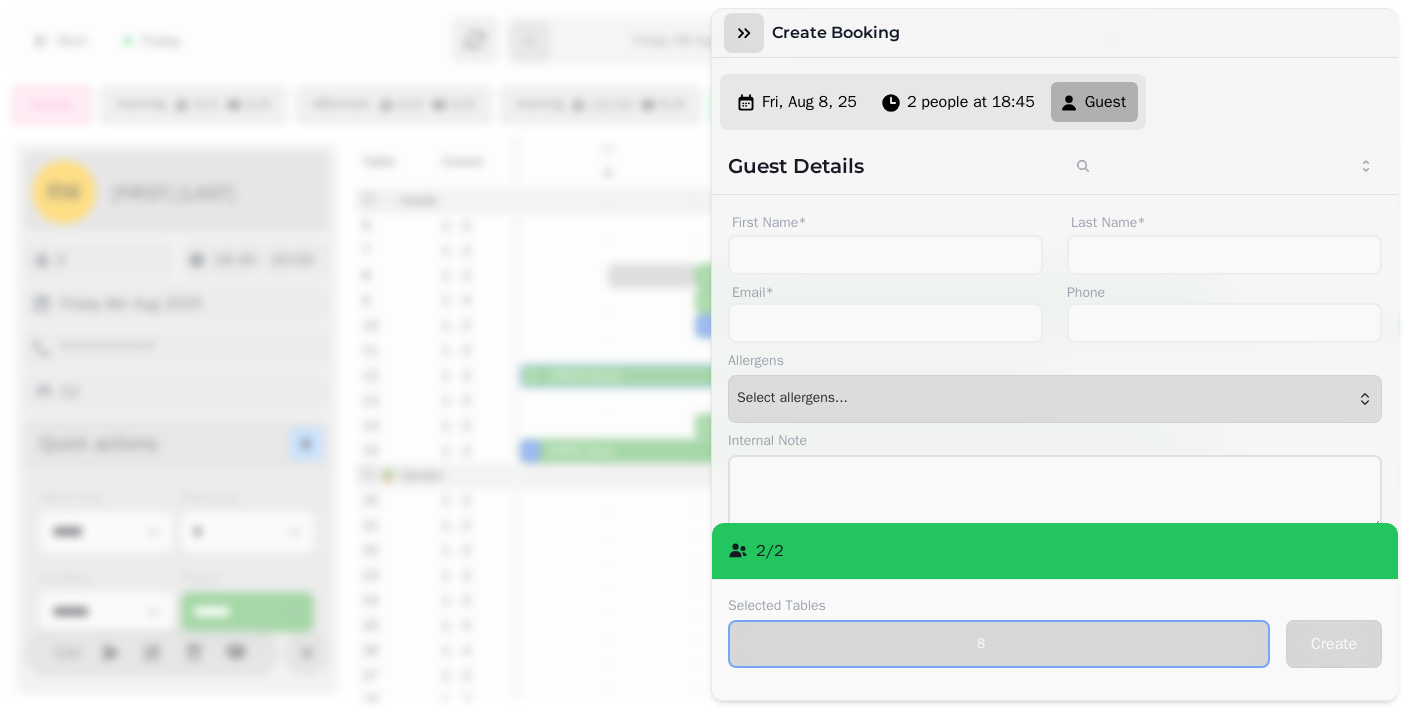 click 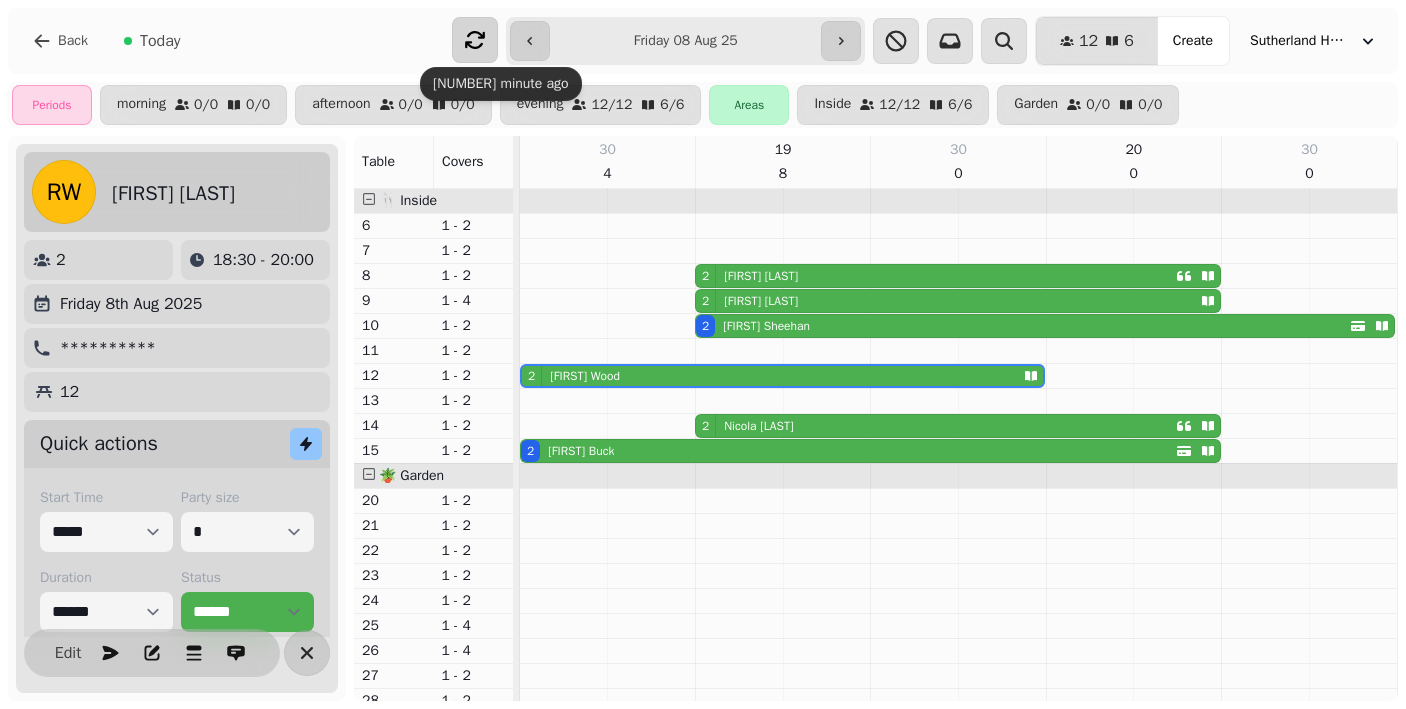 click 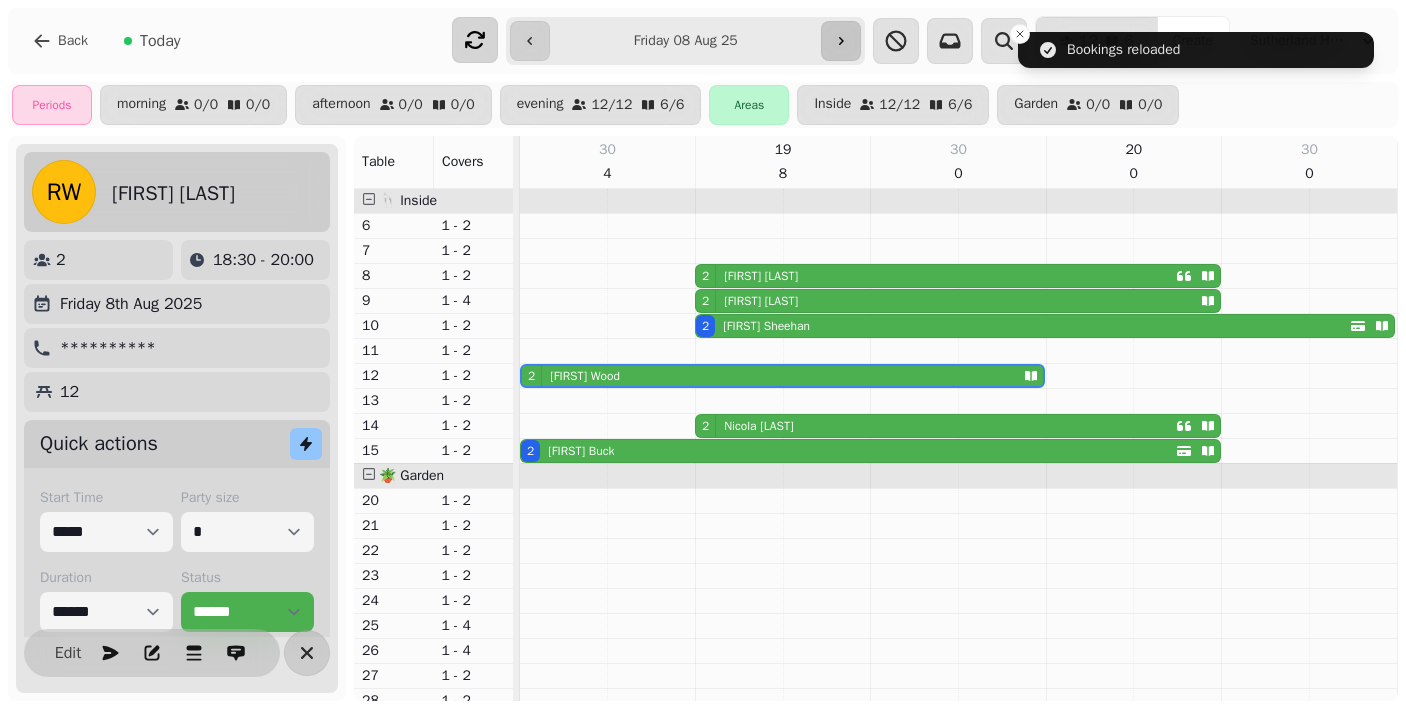 click 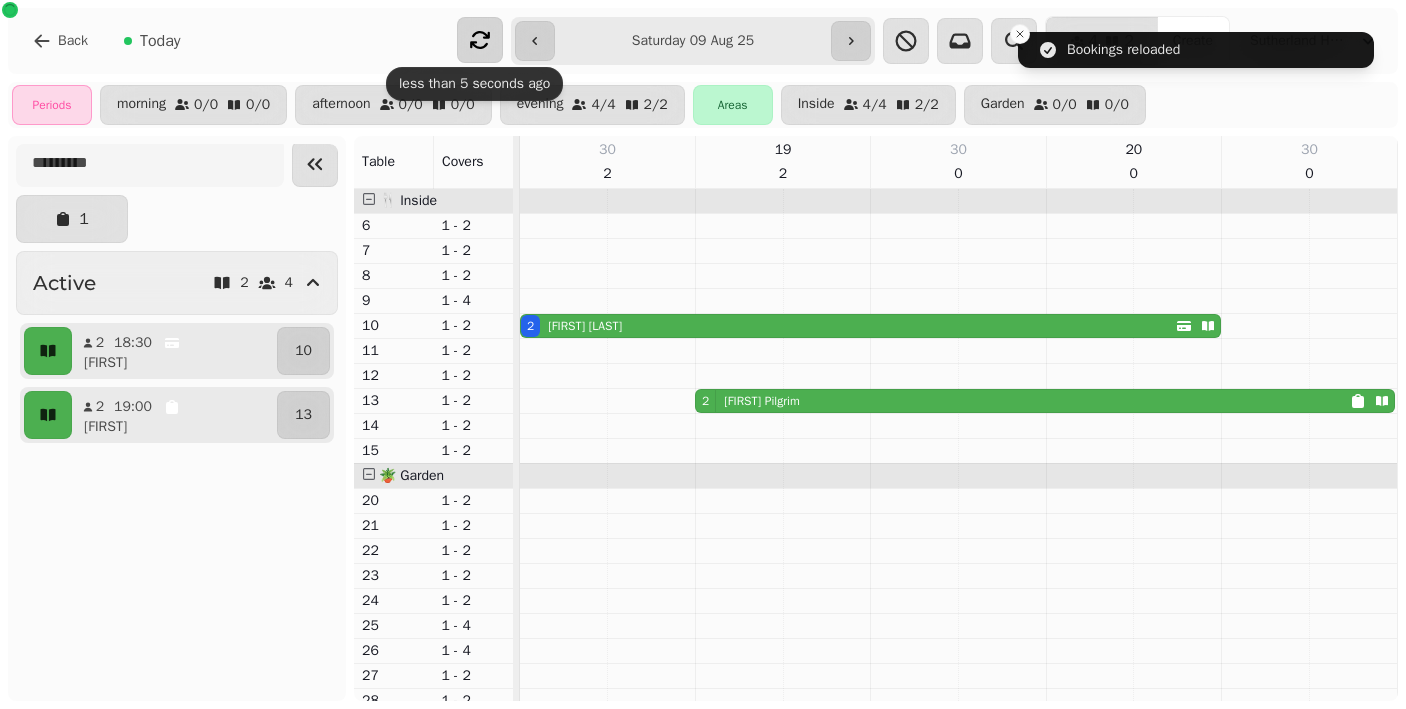 click 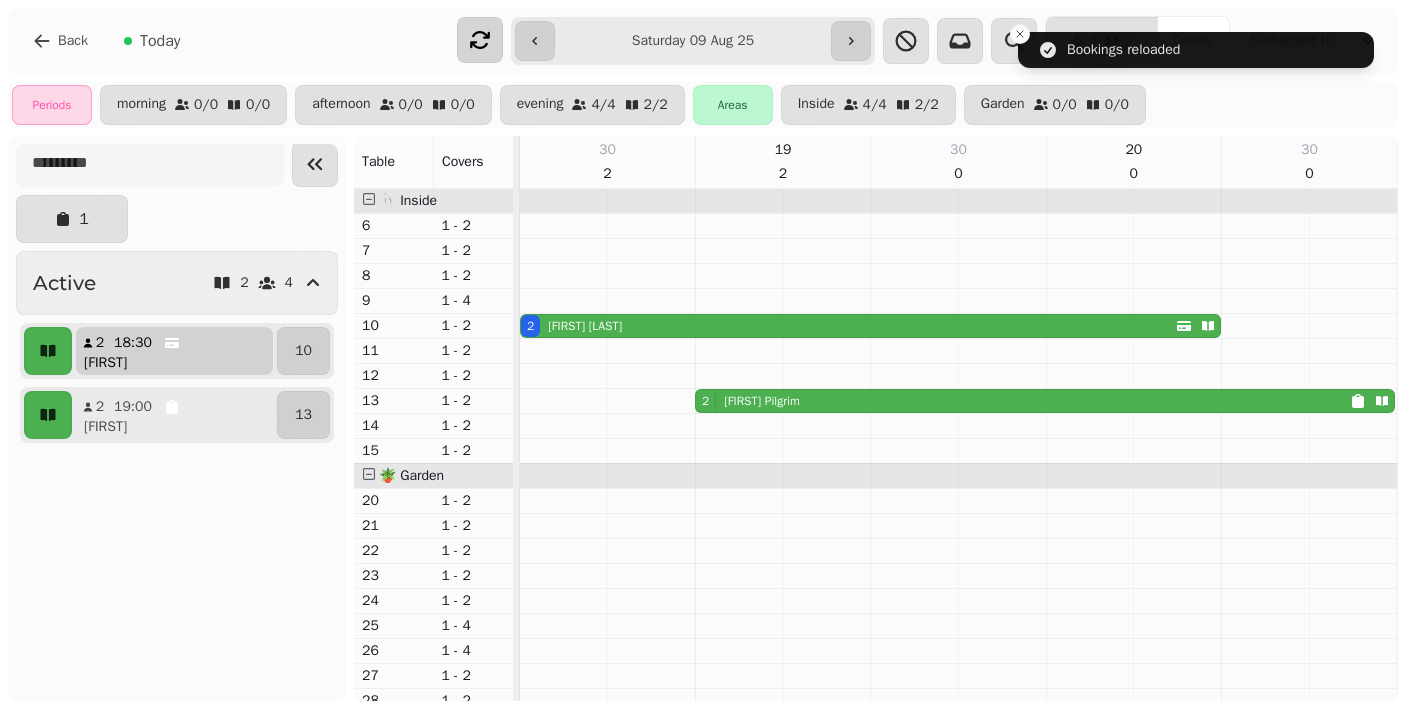 click on "2 [TIME] [FIRST]" at bounding box center (174, 351) 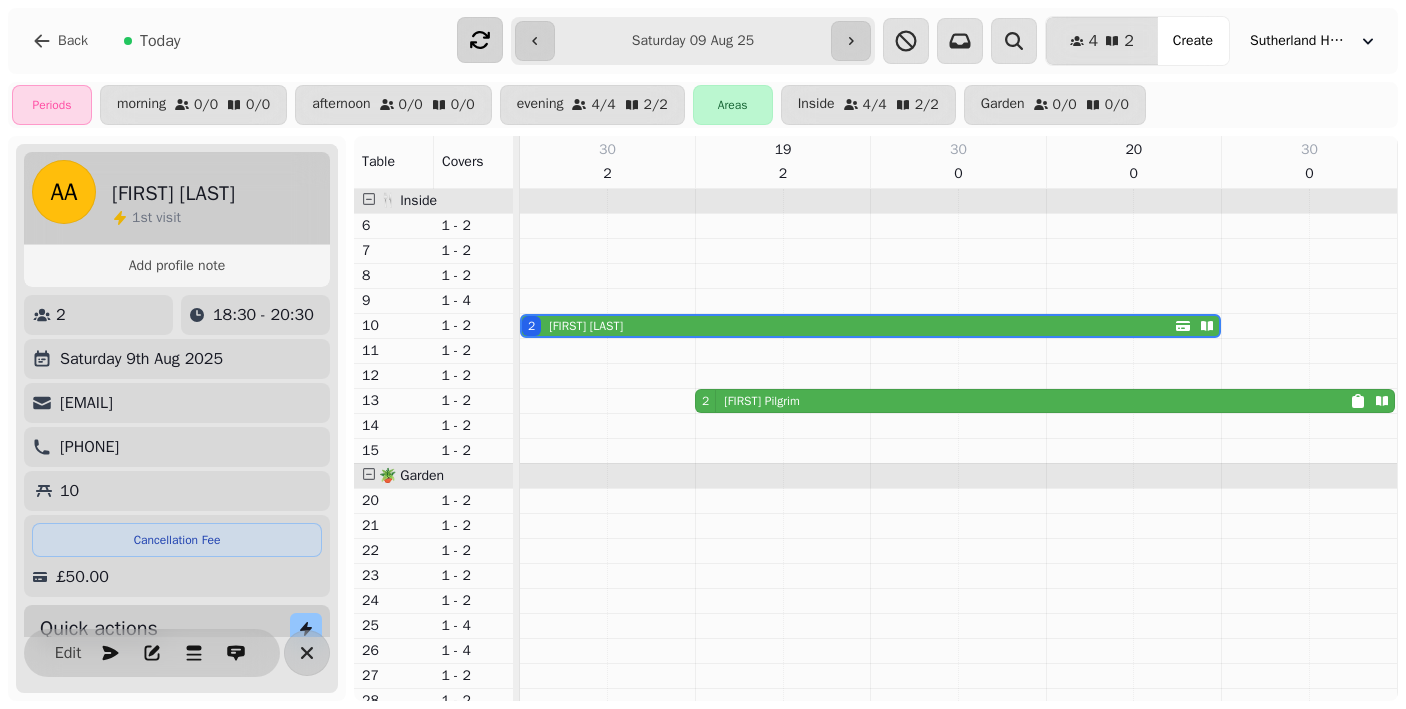 click on "[FIRST]   [LAST]" at bounding box center (586, 326) 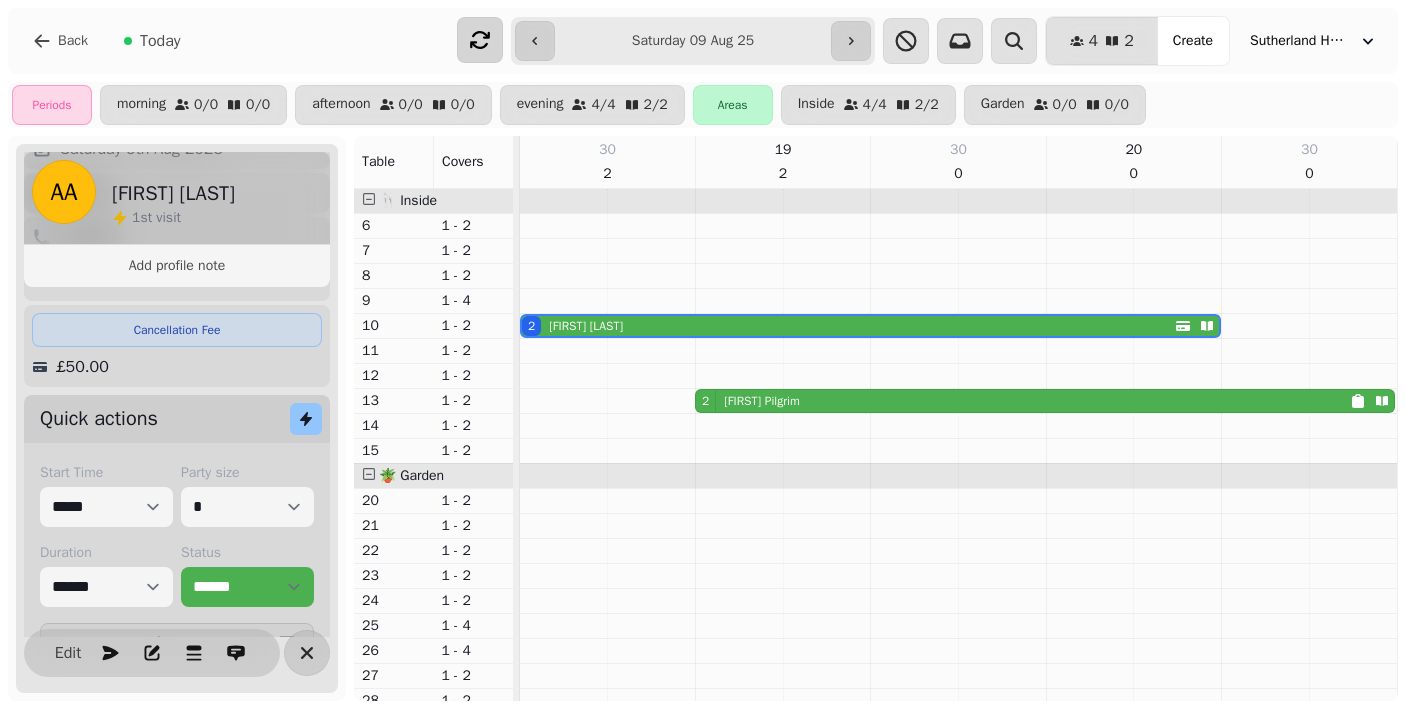 scroll, scrollTop: 208, scrollLeft: 0, axis: vertical 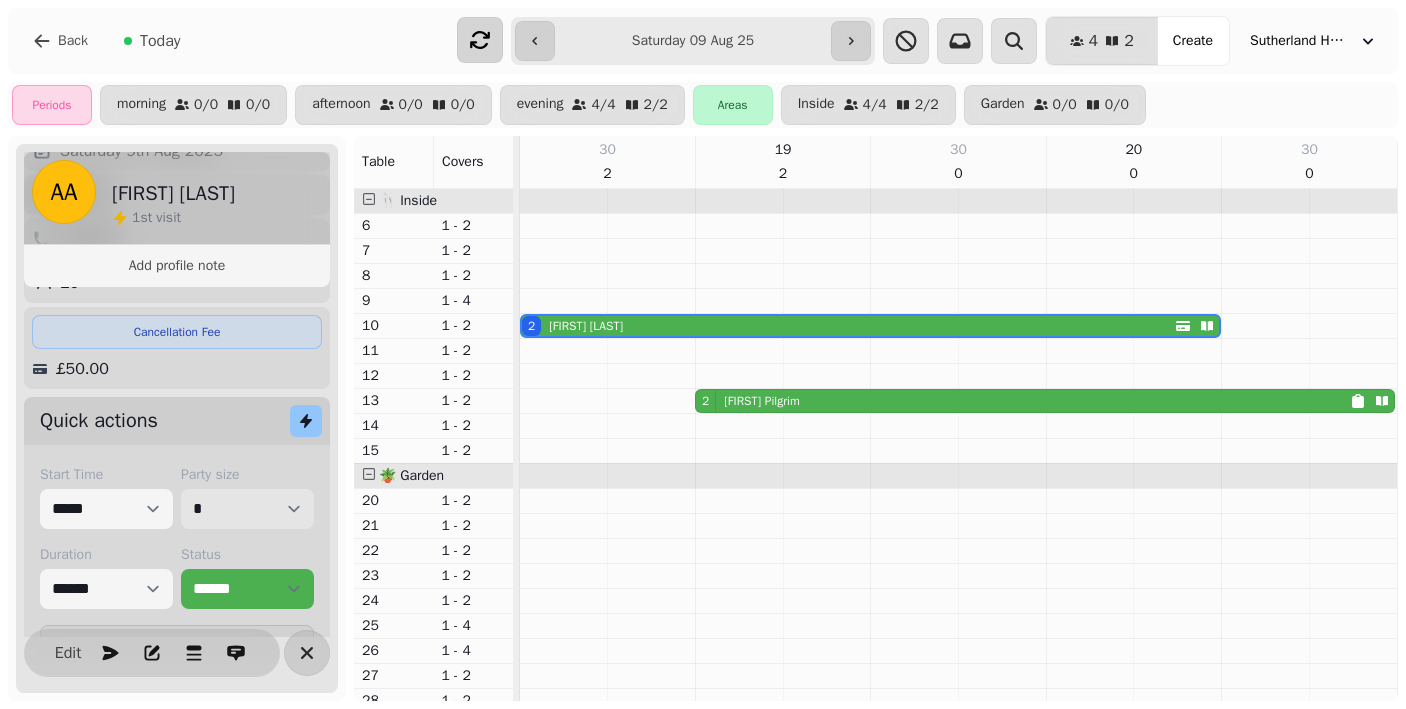 select on "*" 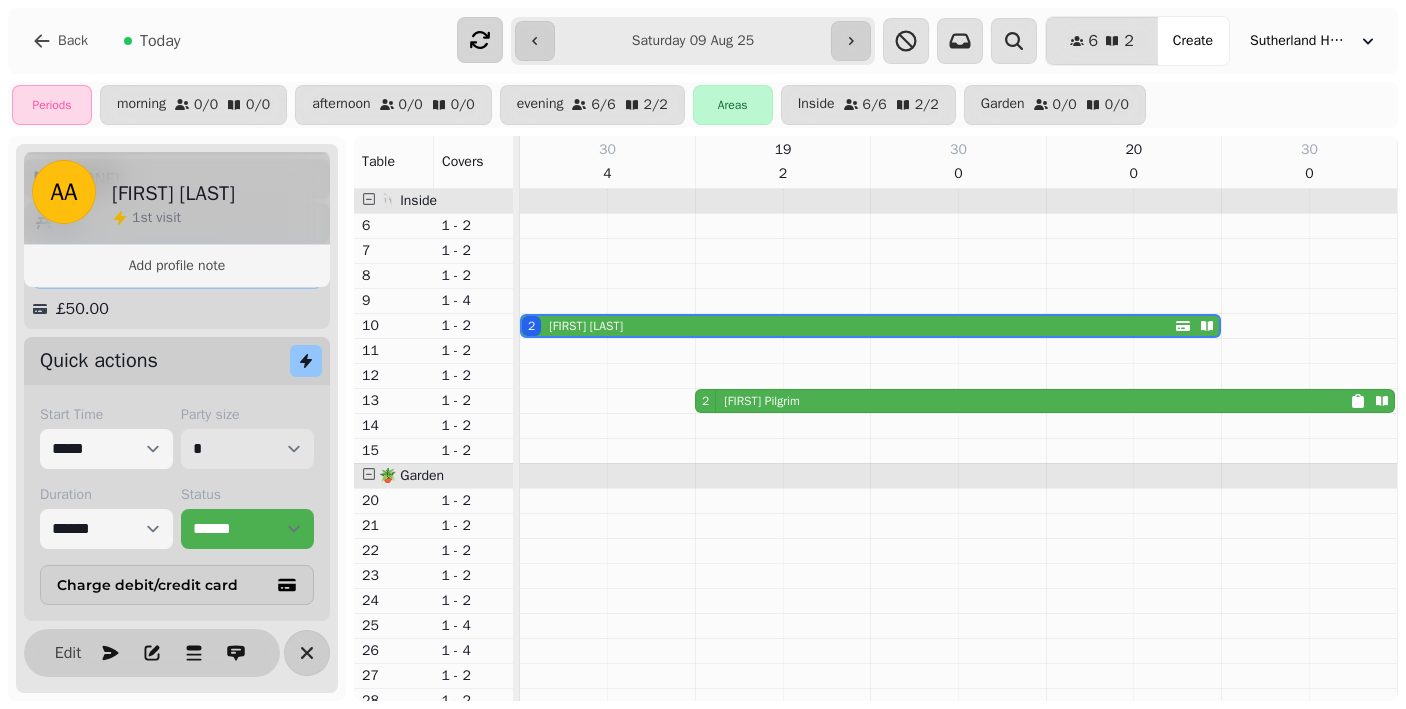 scroll, scrollTop: 268, scrollLeft: 0, axis: vertical 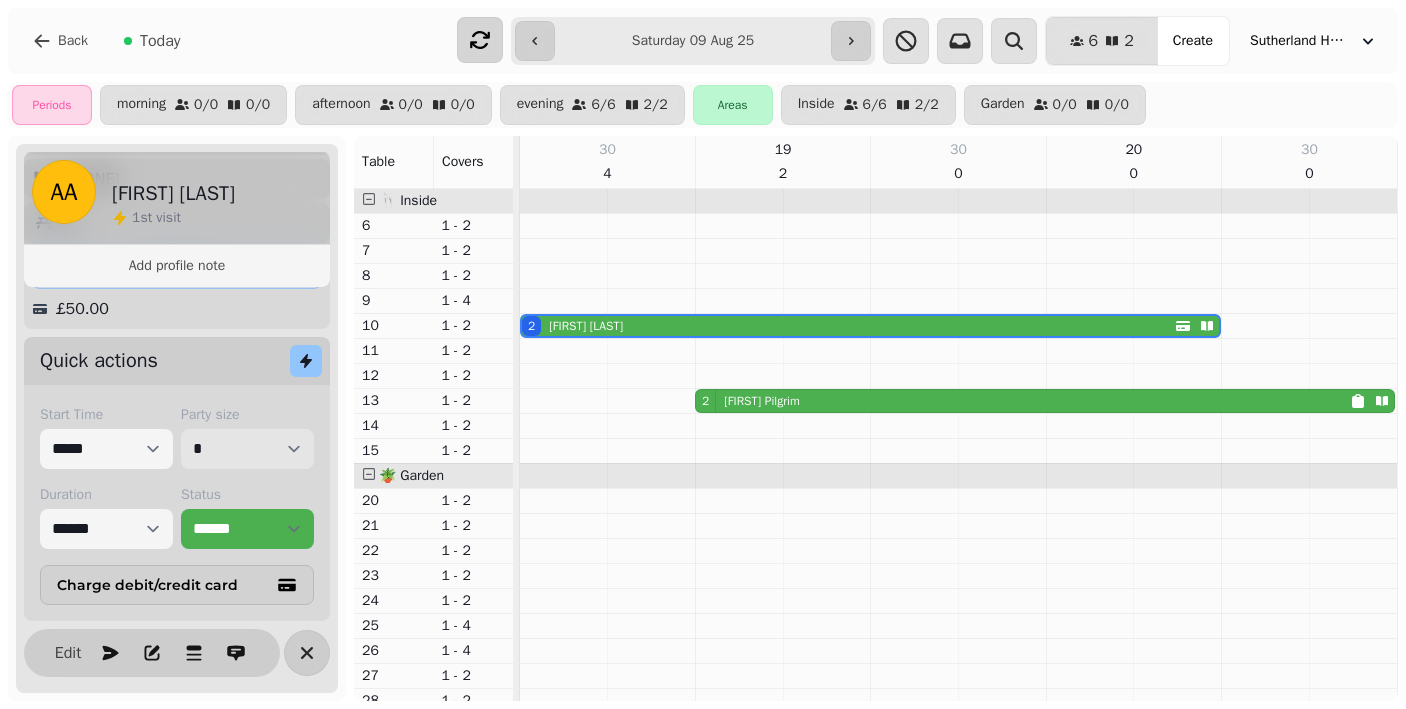 click on "2" at bounding box center [531, 326] 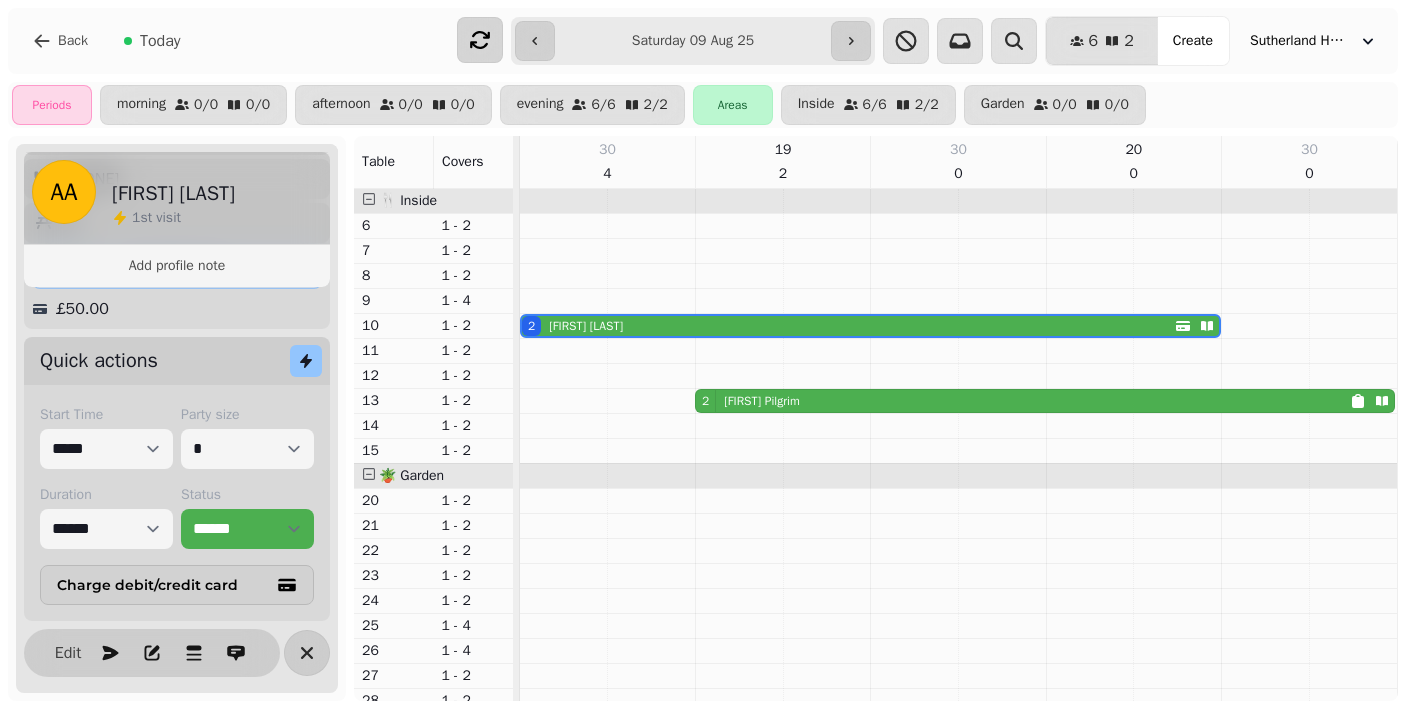 click on "Party size" at bounding box center [247, 415] 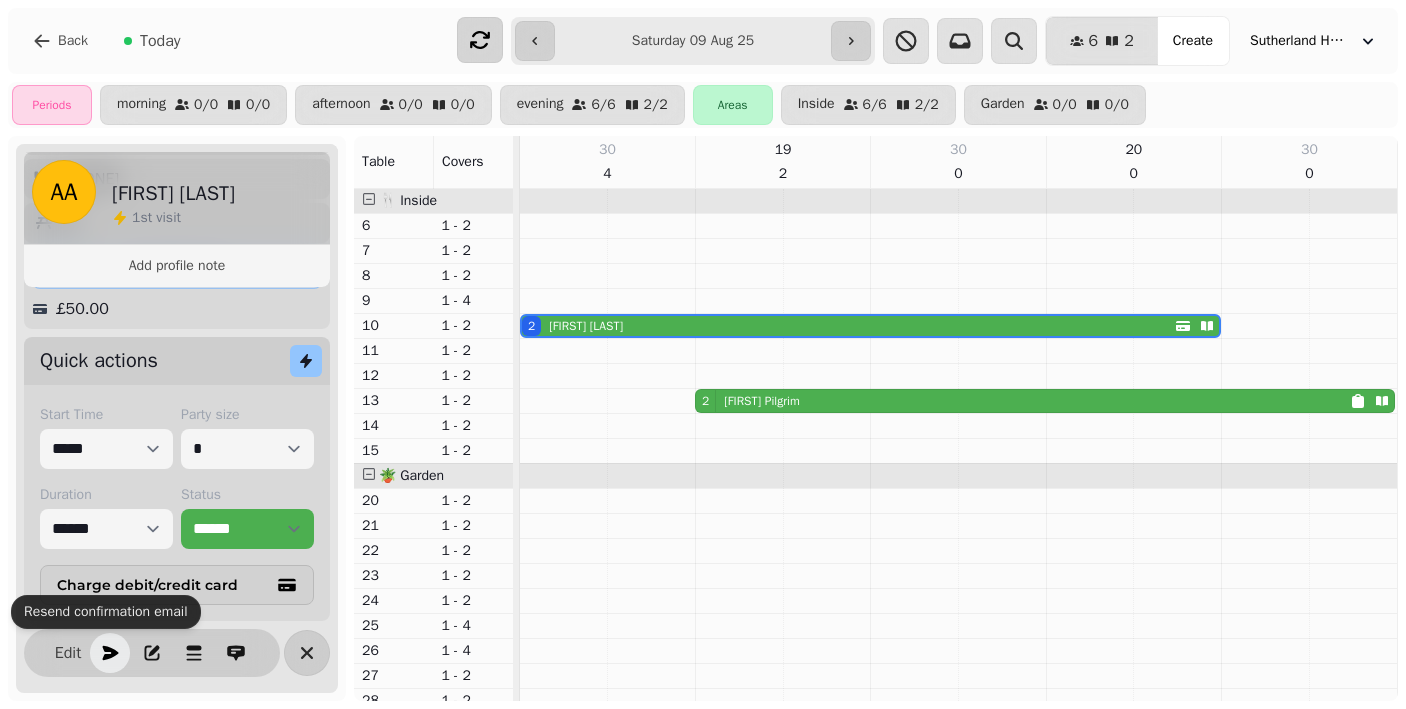 click 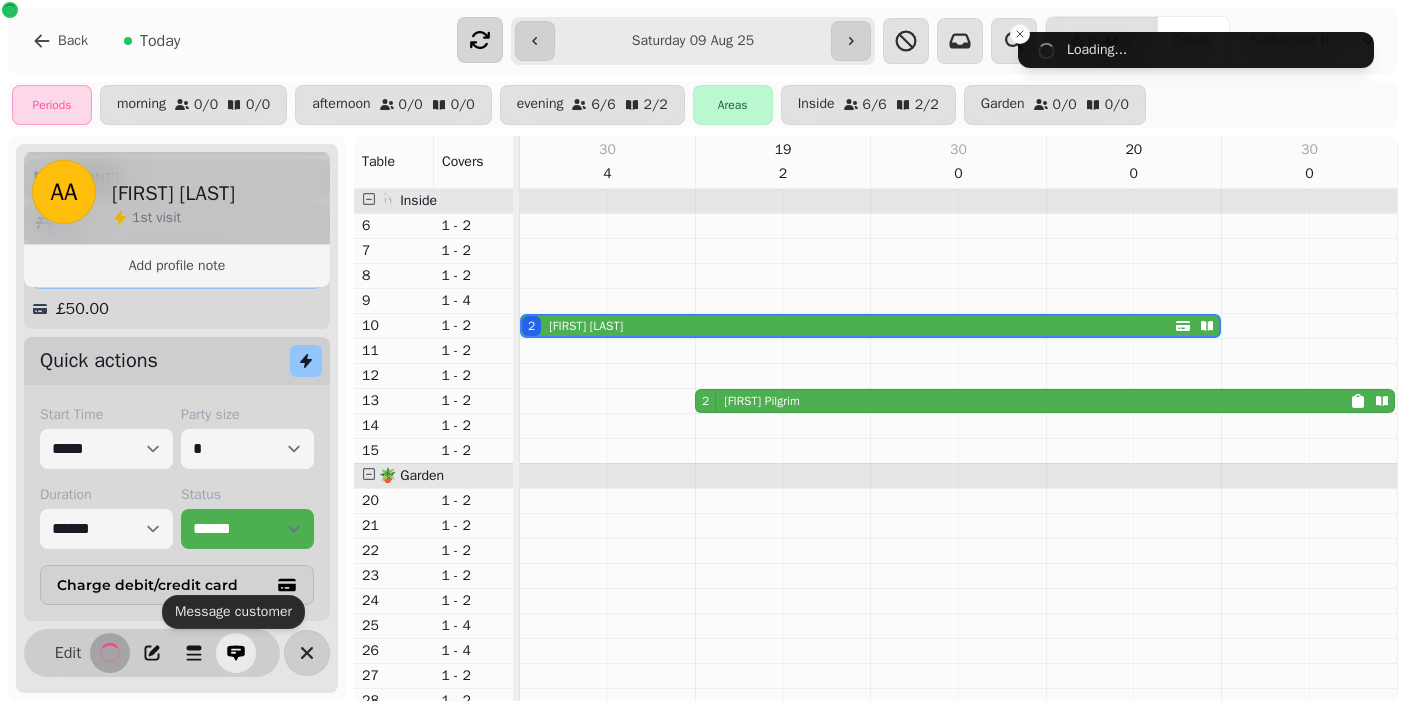click 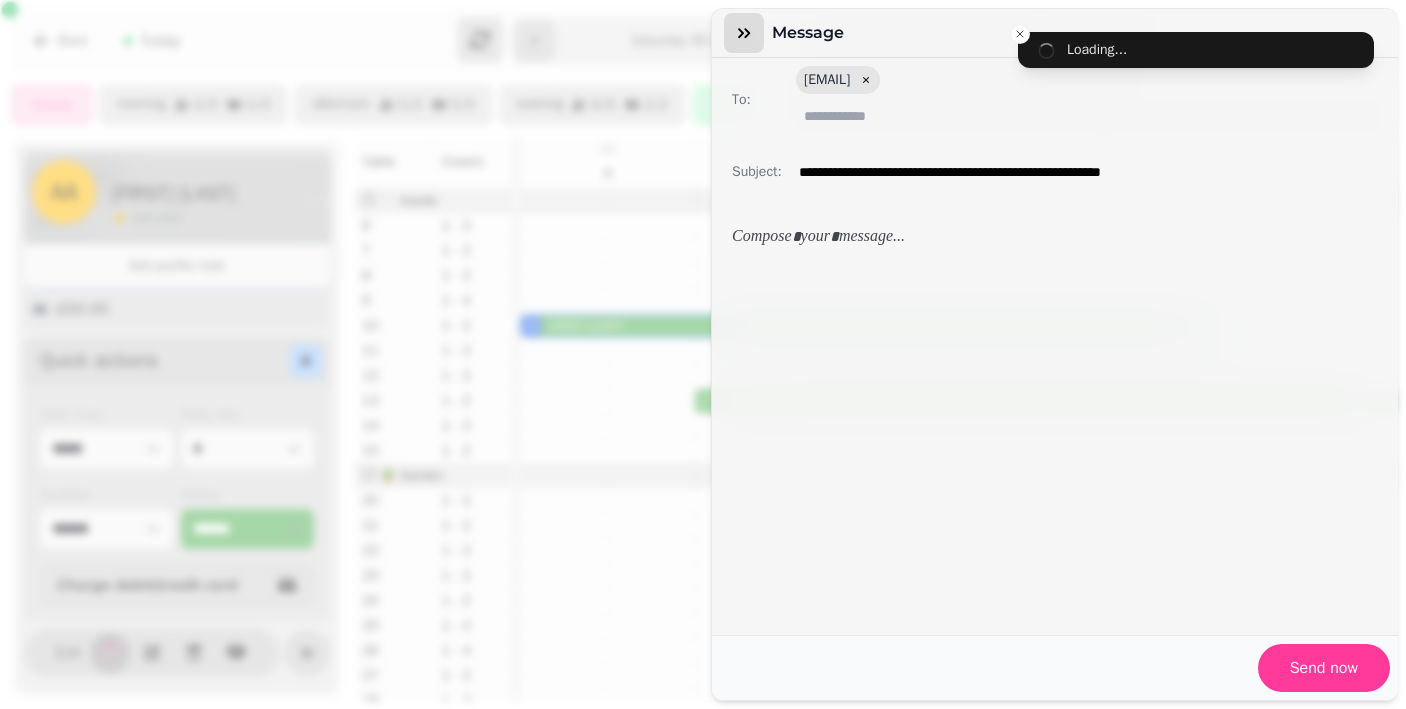 click 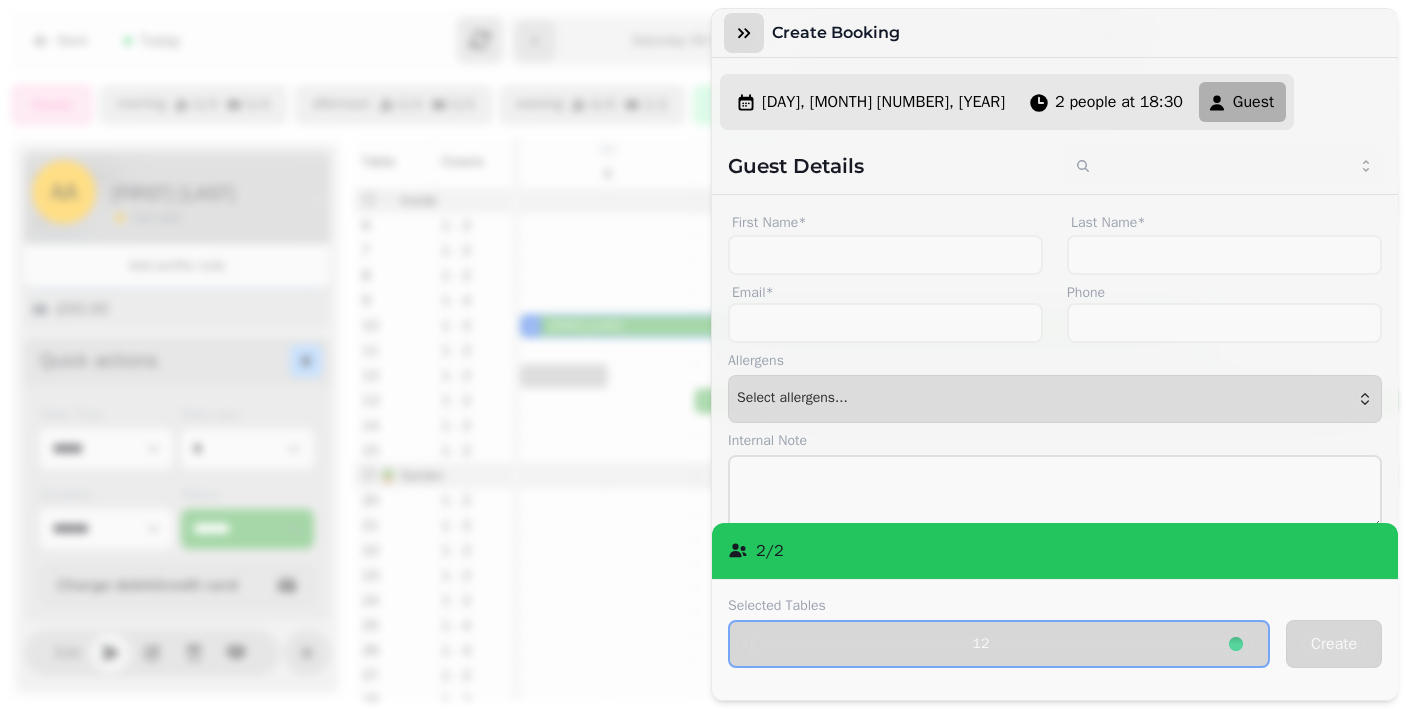 click 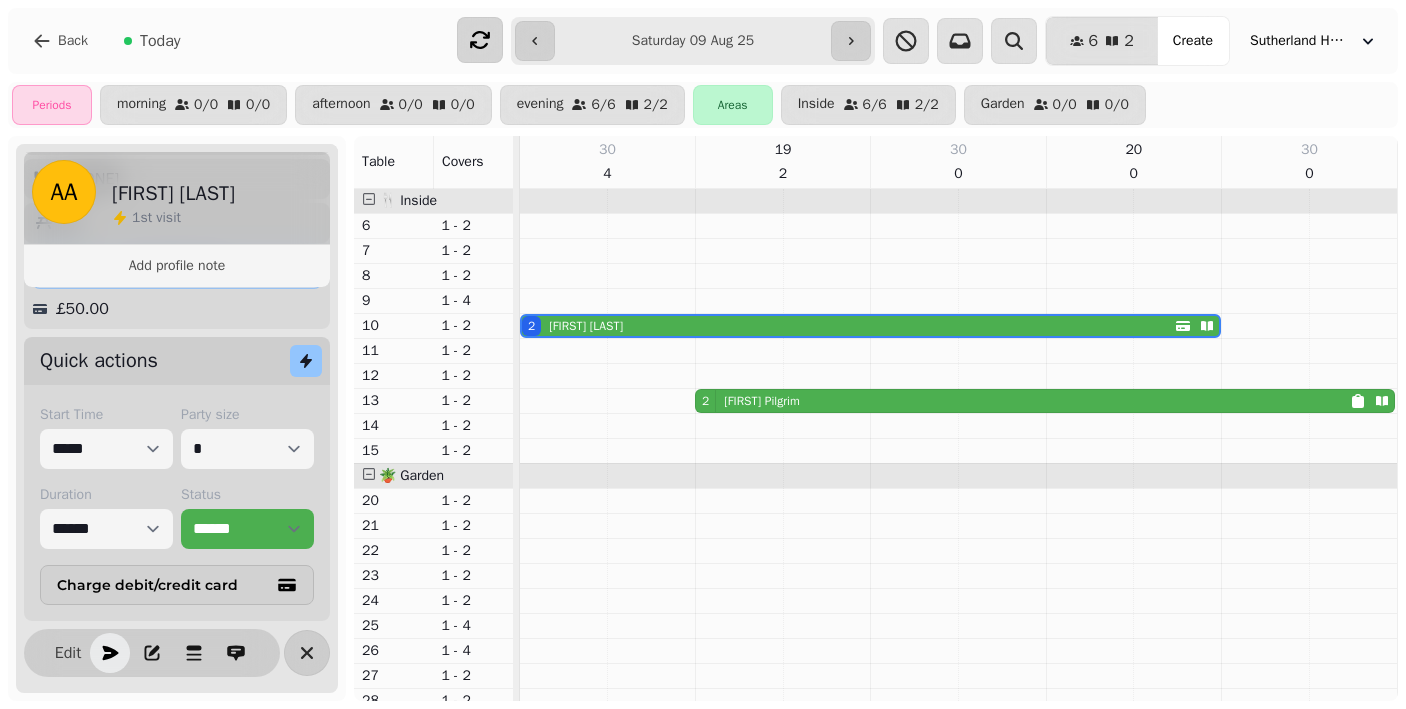 click on "2 [FIRST]   [LAST]" at bounding box center (848, 326) 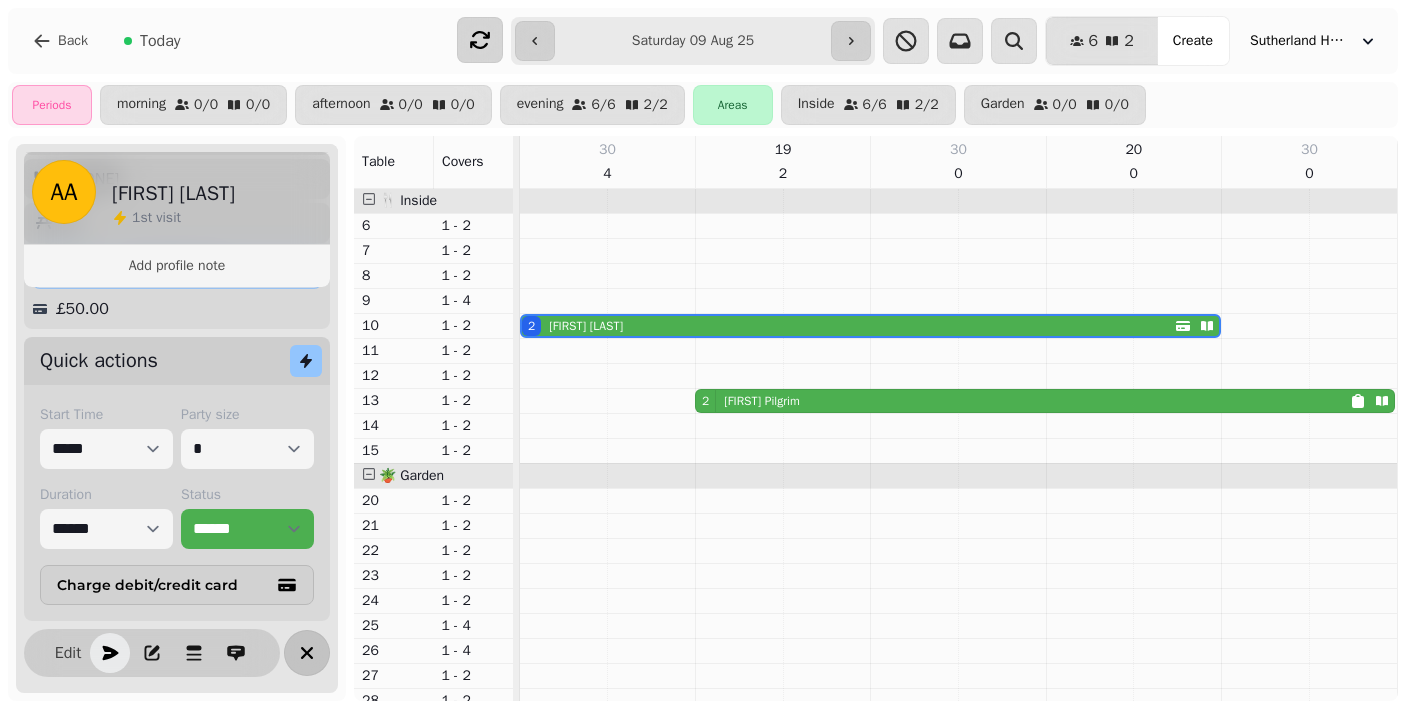 click 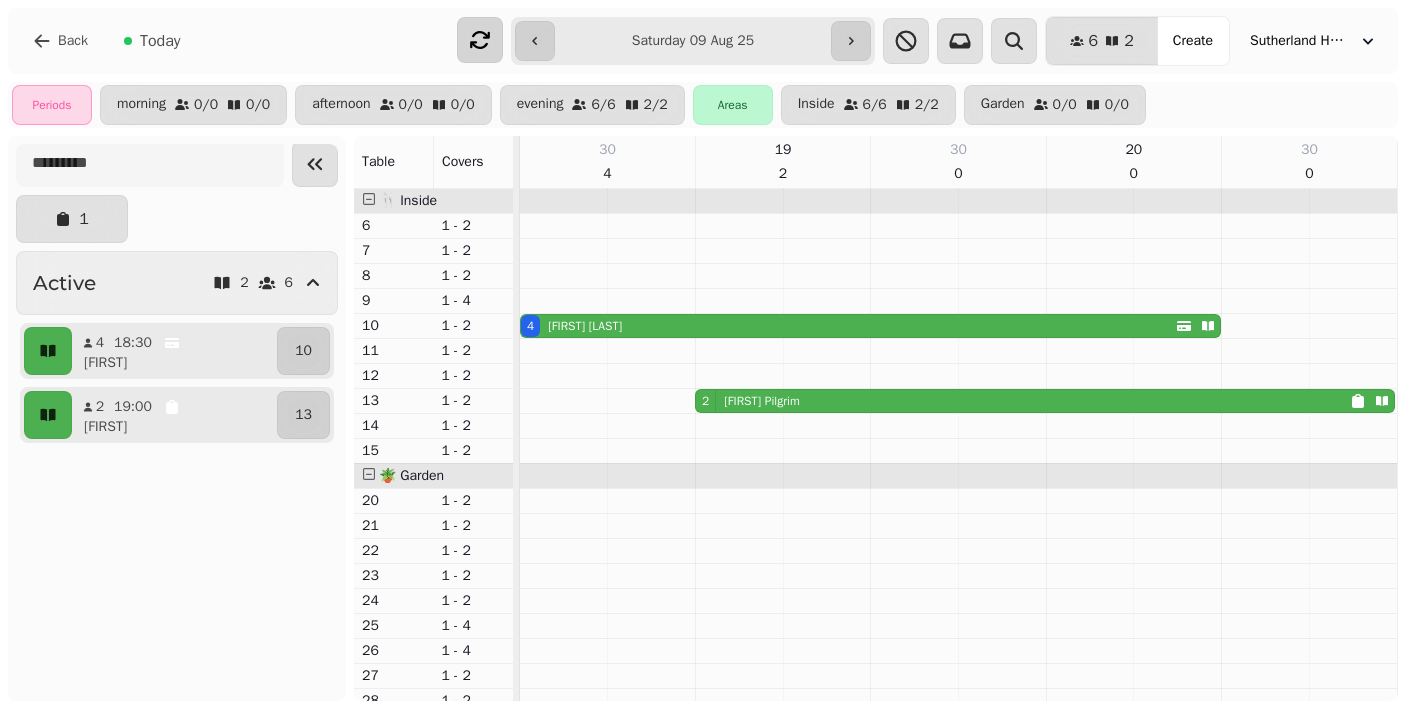 click 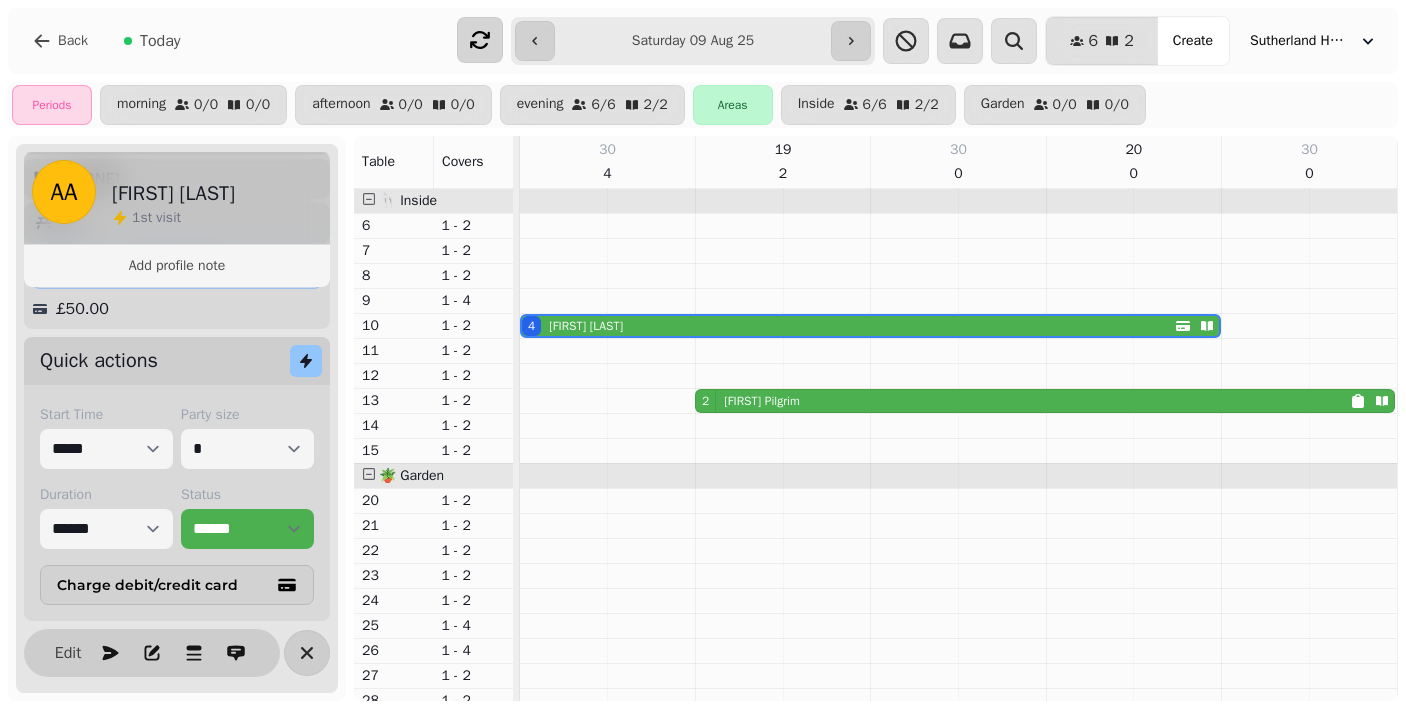 scroll, scrollTop: 268, scrollLeft: 0, axis: vertical 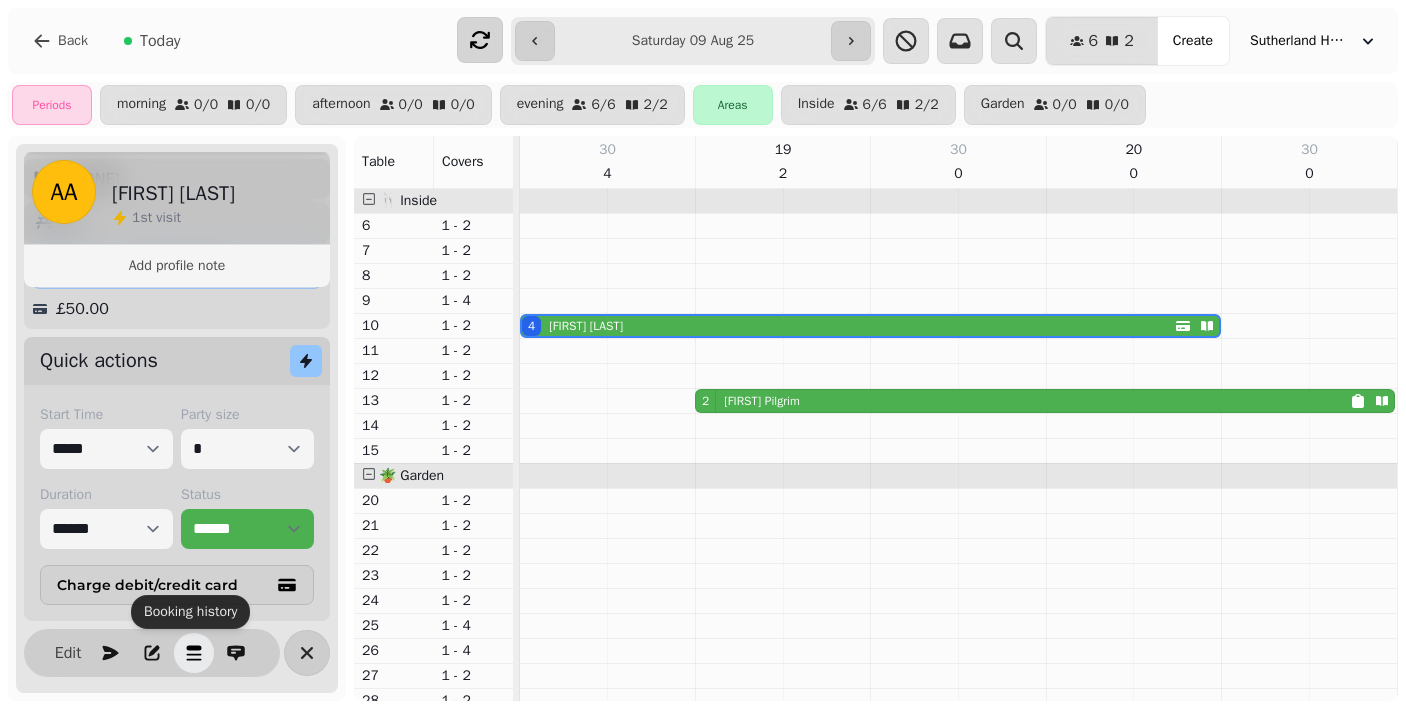 click 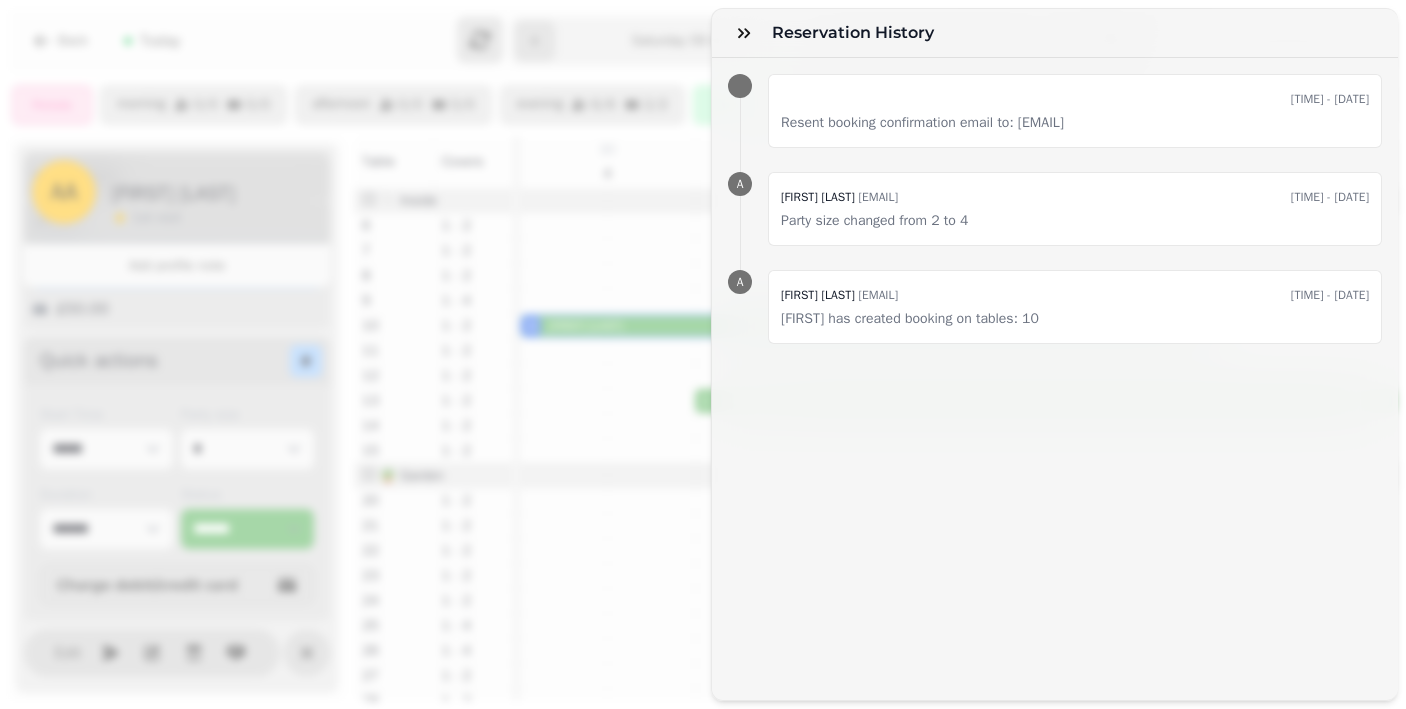 click on "Resent booking confirmation email to: [EMAIL]" at bounding box center (1075, 123) 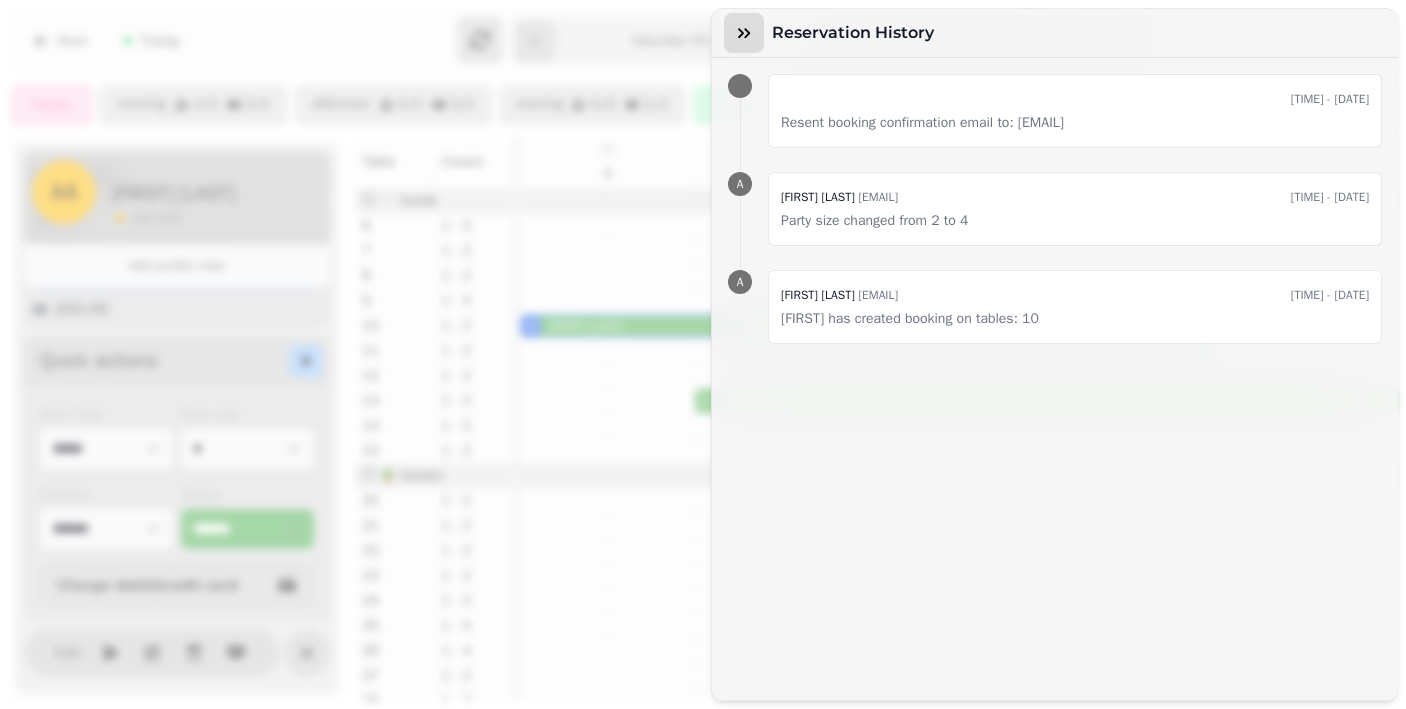click 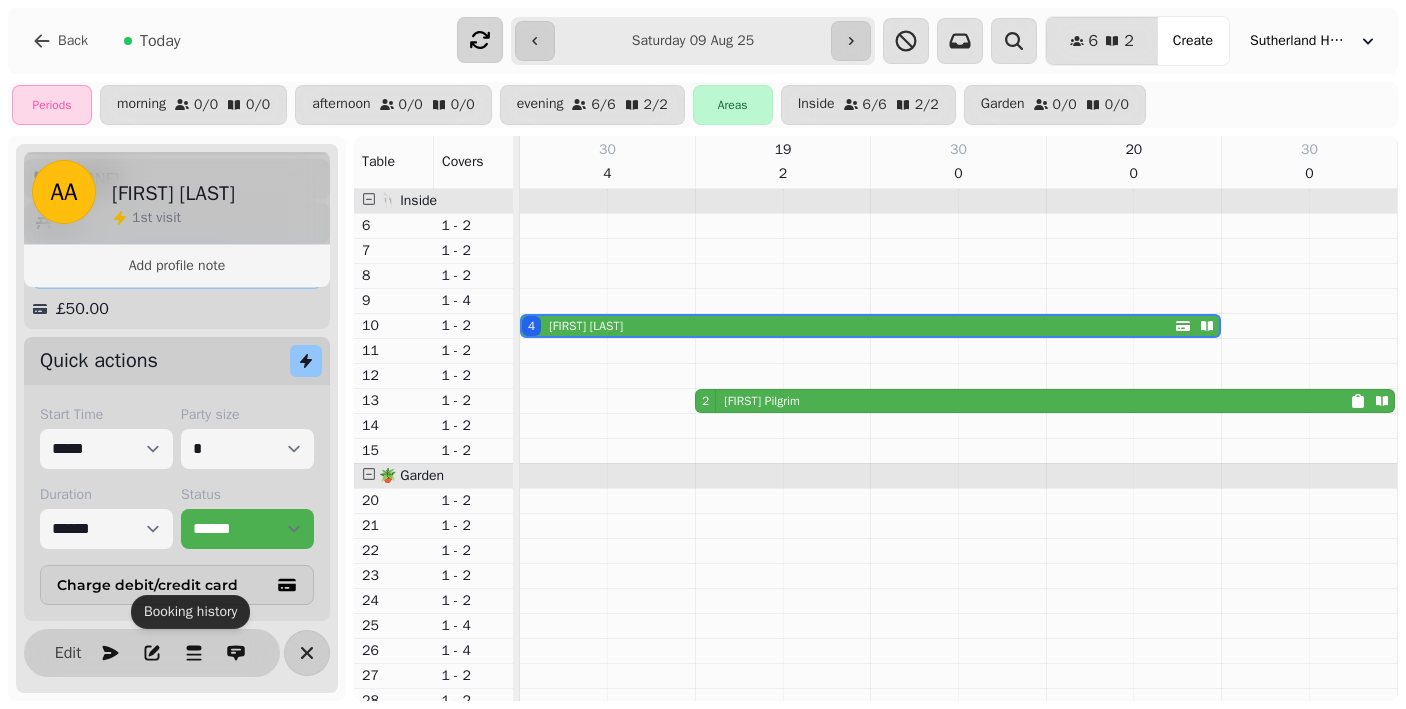 click on "Start Time ***** ***** ***** ***** ***** ***** ***** ***** ***** ***** ***** ***** ***** ***** ***** ***** ***** ***** ***** ***** ***** ***** ***** ***** ***** ***** ***** ***** ***** ***** ***** ***** ***** ***** ***** ***** ***** ***** ***** ***** ***** ***** ***** ***** ***** ***** ***** ***** Party size * * * * * * * * * ** ** ** ** ** ** ** ** ** ** ** ** ** ** ** ** ** ** ** ** ** ** ** ** ** ** ** ** ** ** ** ** ** ** ** ** ** ** ** ** ** ** ** ** ** ** ** ** ** ** ** ** ** ** ** ** ** ** ** ** ** ** ** ** ** ** ** ** ** ** ** ** ** ** ** ** ** ** ** ** ** ** ** ** ** ** ** ** ** ** *** *** *** *** *** *** *** *** *** *** *** *** *** *** *** *** *** *** *** *** *** *** *** *** *** *** *** *** *** *** *** *** *** *** *** *** *** *** *** *** *** *** *** *** *** *** *** *** *** *** *** *** *** *** *** *** *** *** *** *** *** *** *** *** *** *** *** *** *** *** *** *** *** *** *** *** *** *** *** *** *** *** *** *** *** *** *** *** *** *** *** *** *** *** *** *** *** *** *** *** *** *** *** *** *** ***" at bounding box center [177, 505] 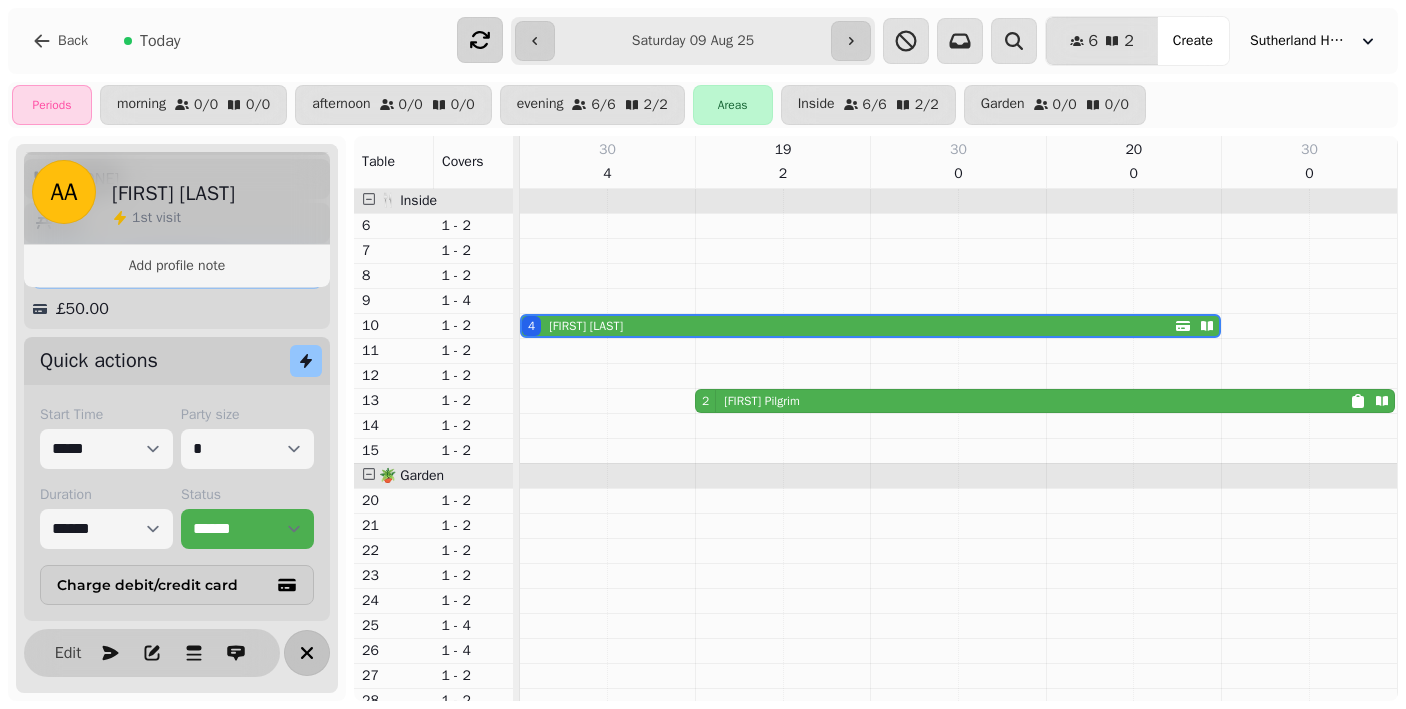 click 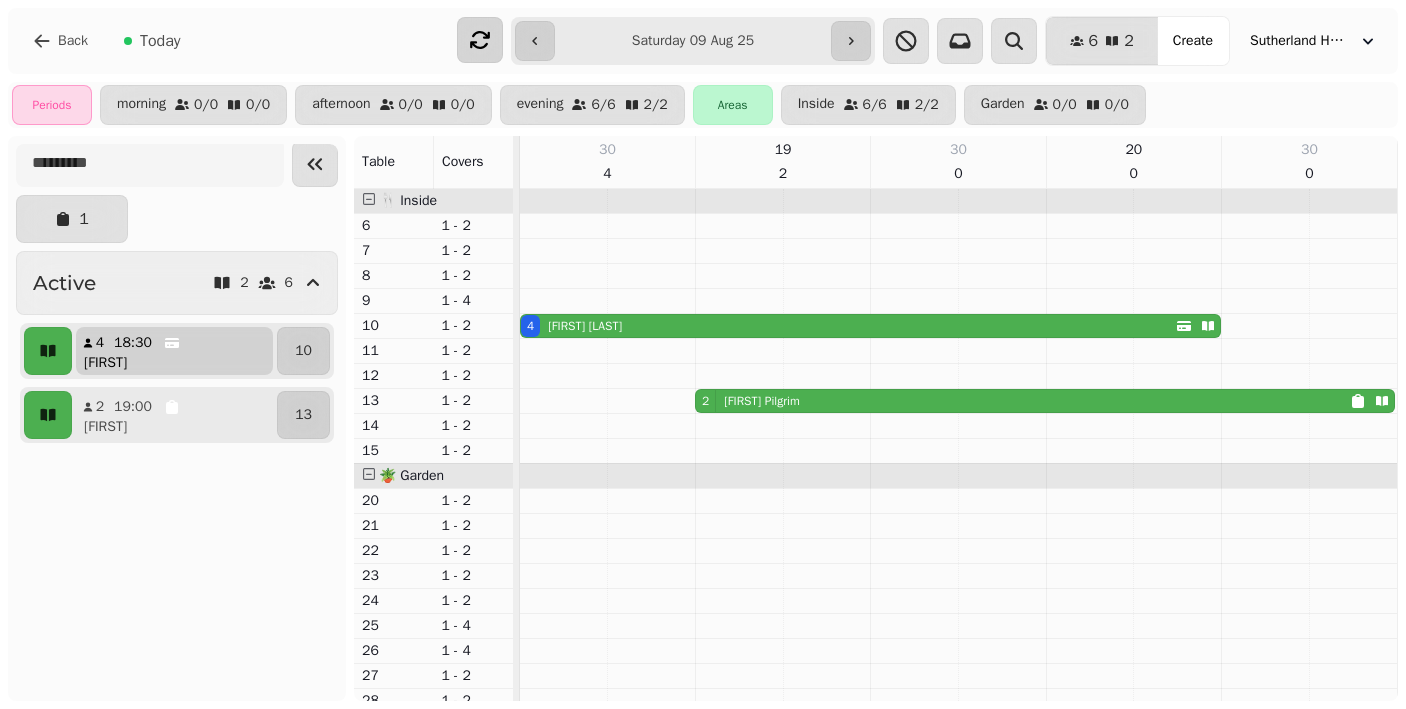 click 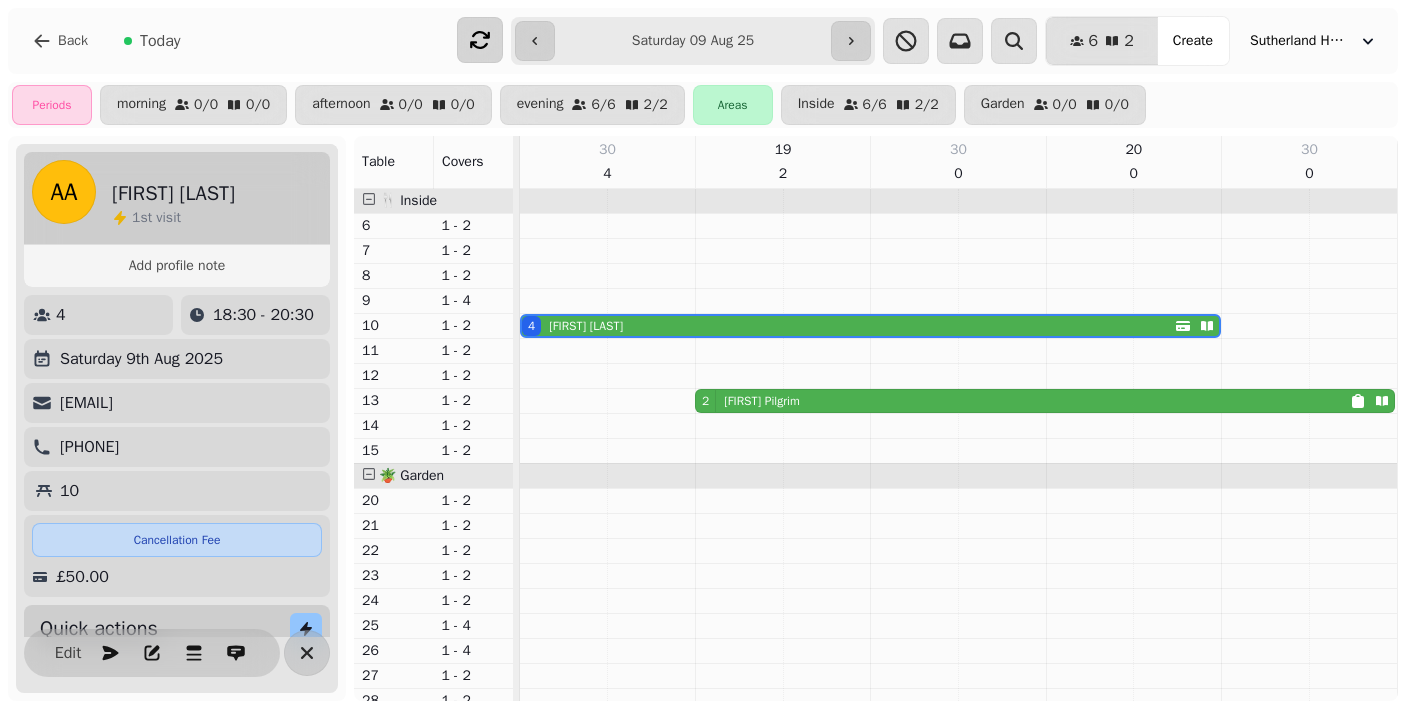 scroll, scrollTop: 0, scrollLeft: 0, axis: both 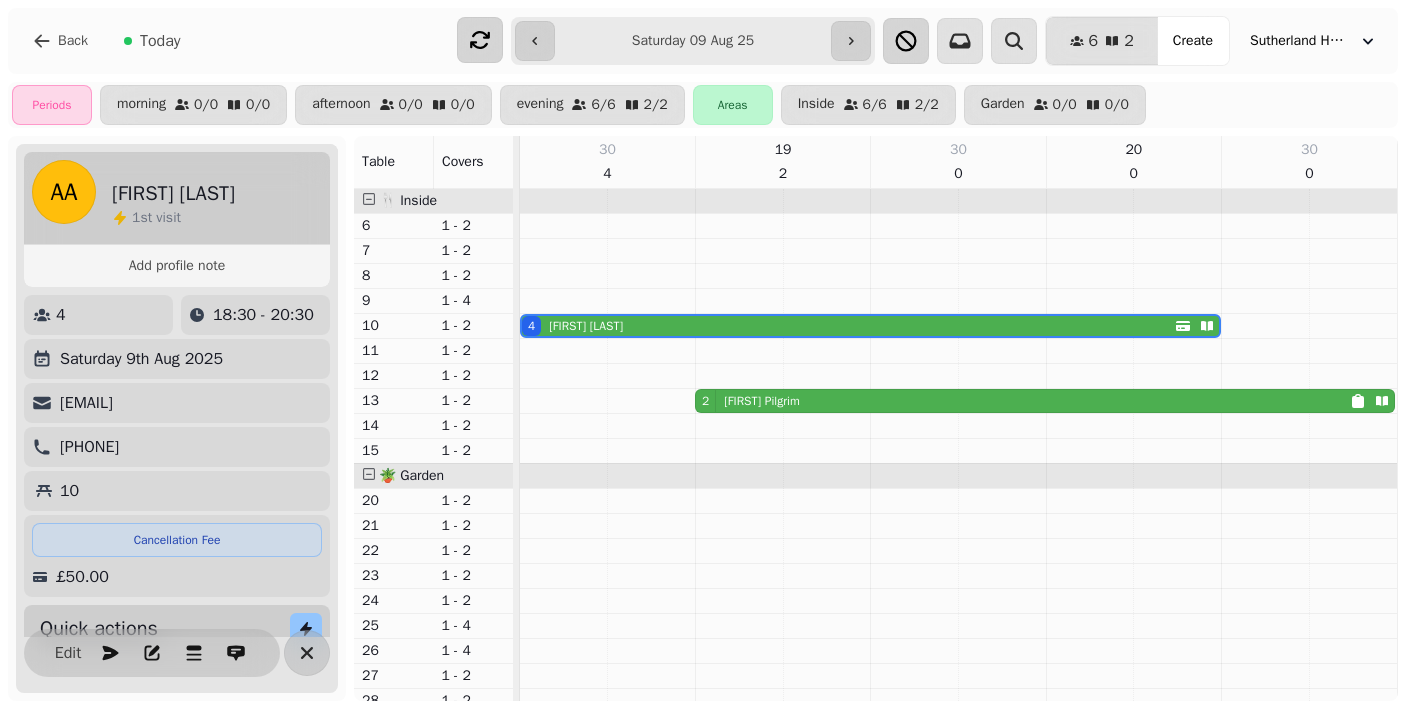 click 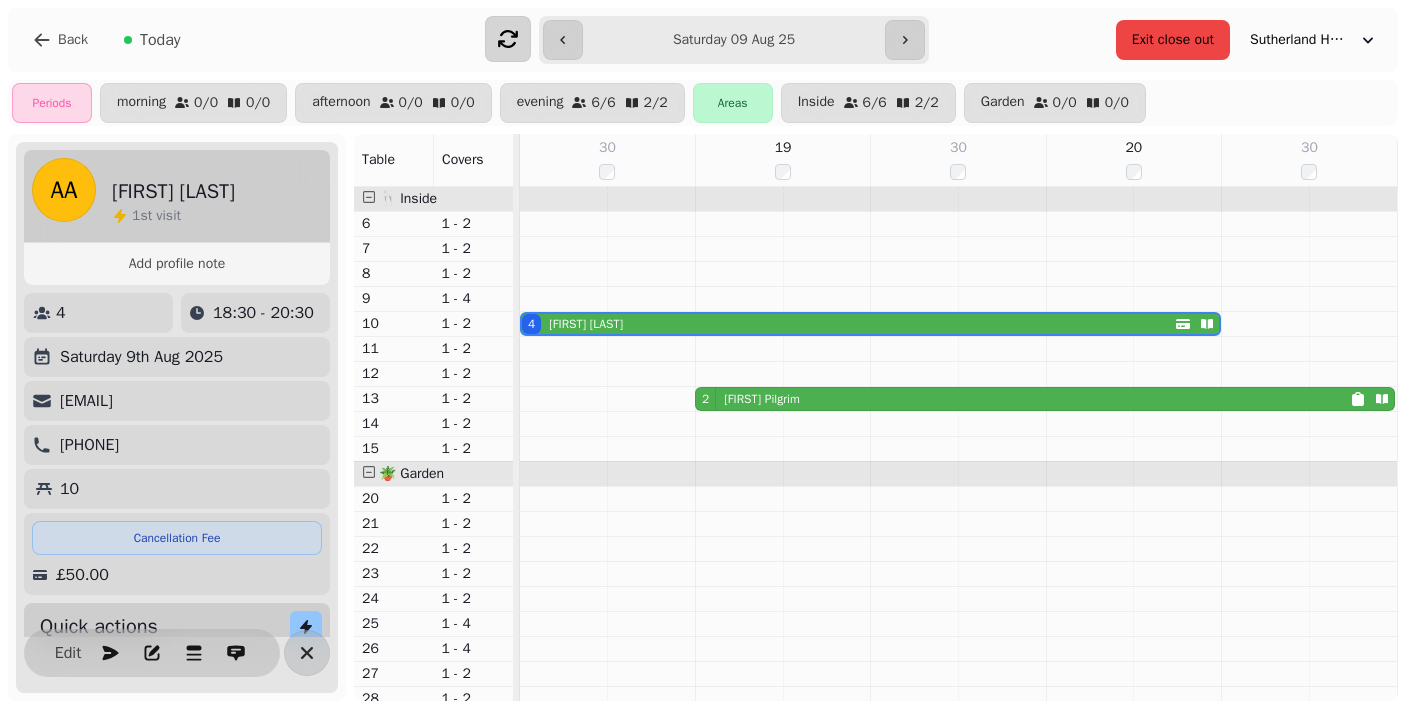 click on "Exit close out" at bounding box center [1173, 40] 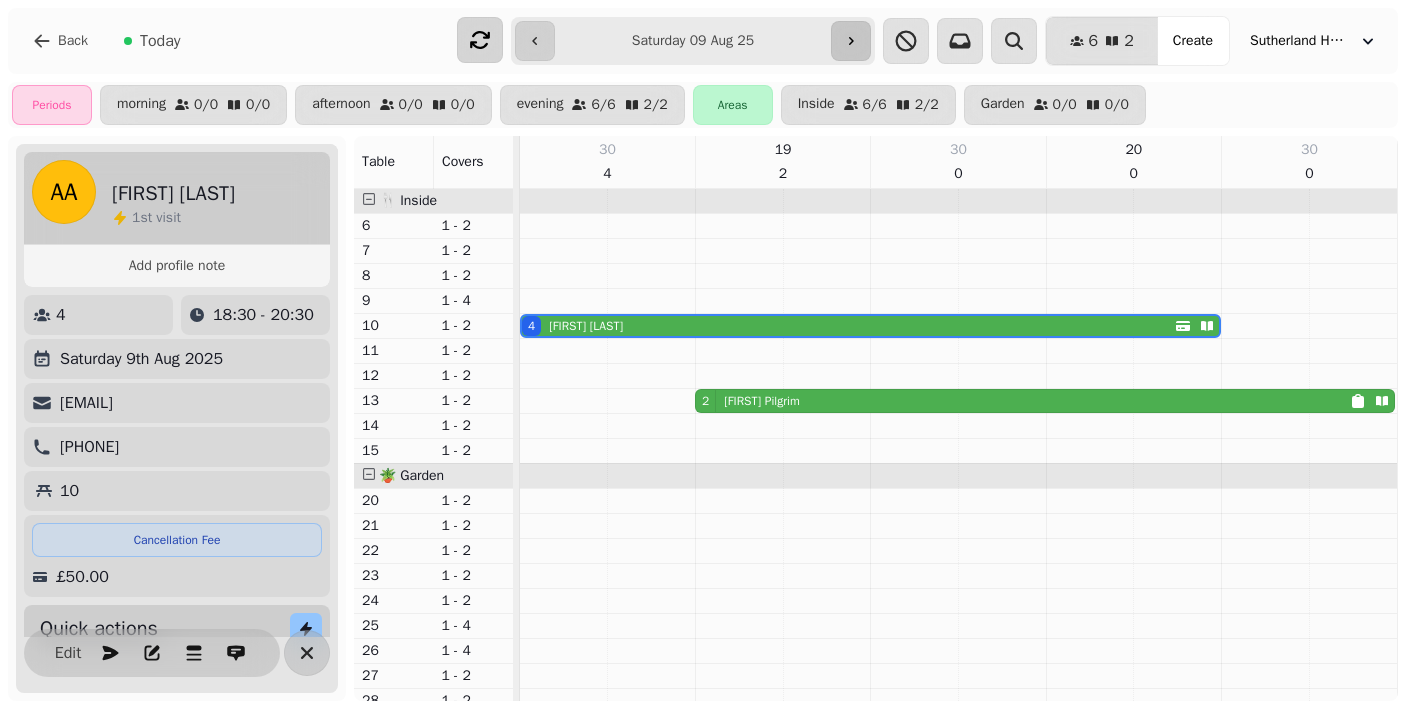 click 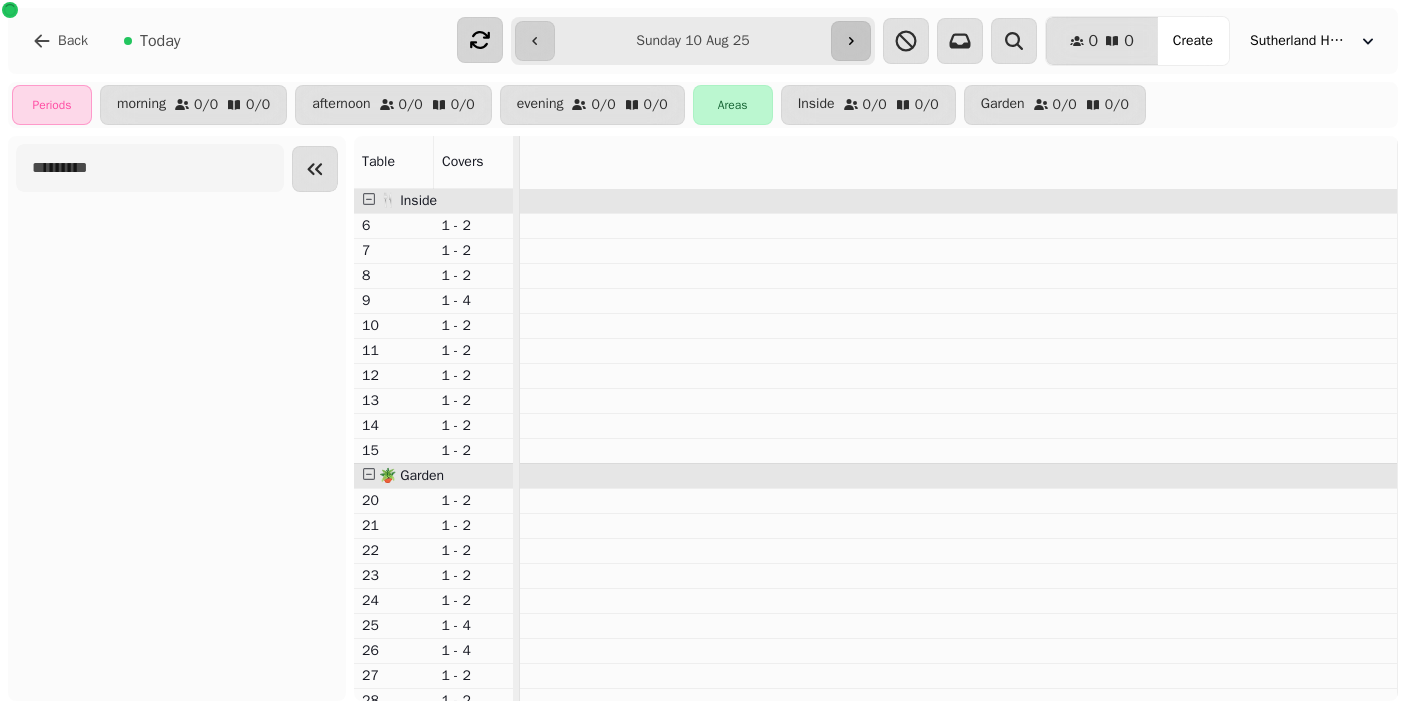scroll, scrollTop: 0, scrollLeft: 0, axis: both 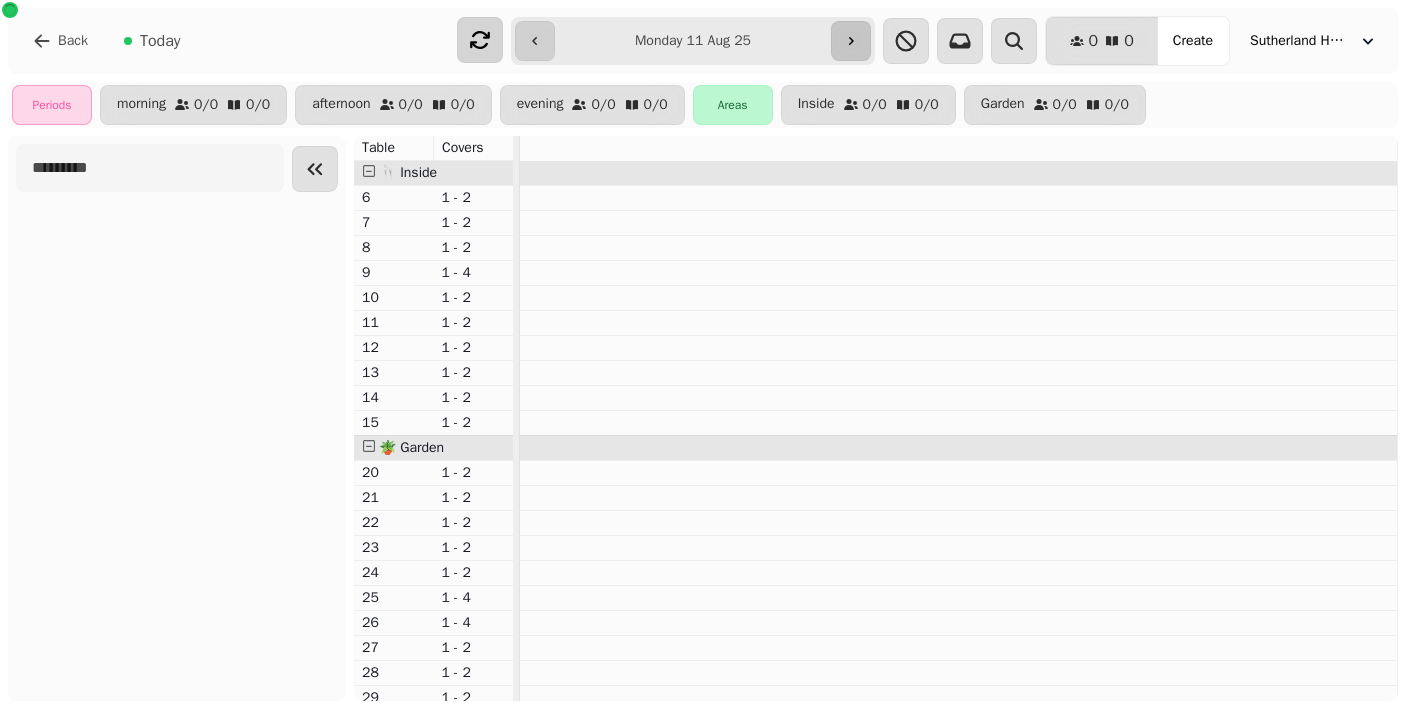 click 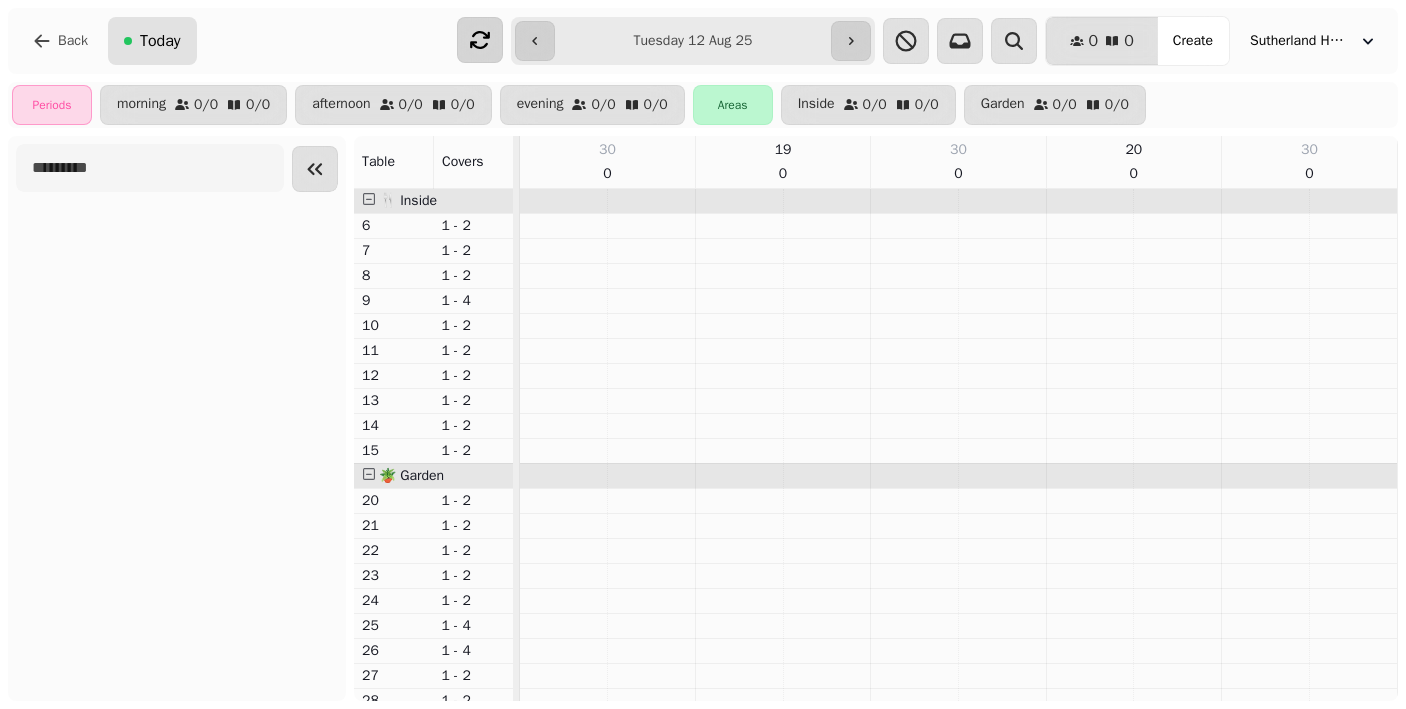 click on "Today" at bounding box center [160, 41] 